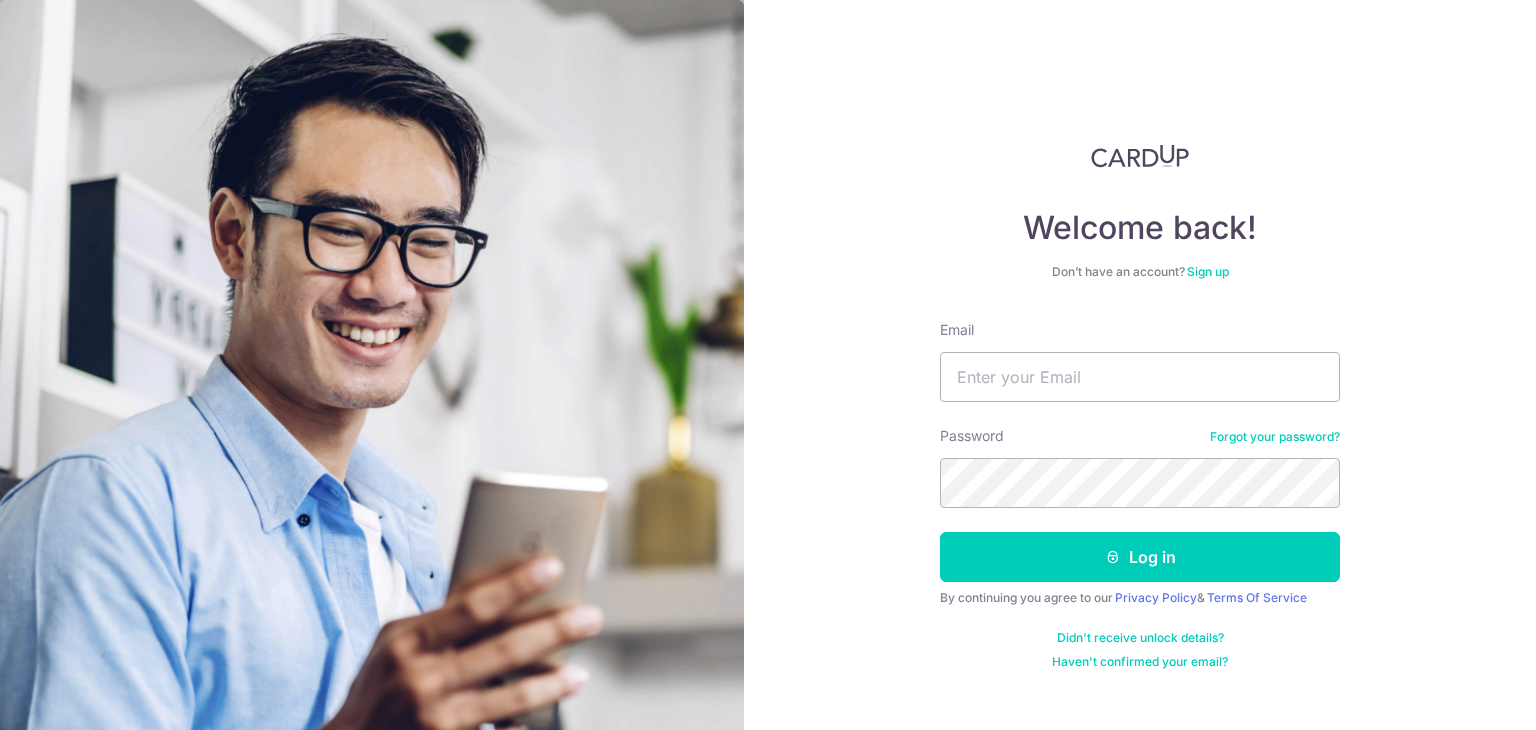 scroll, scrollTop: 0, scrollLeft: 0, axis: both 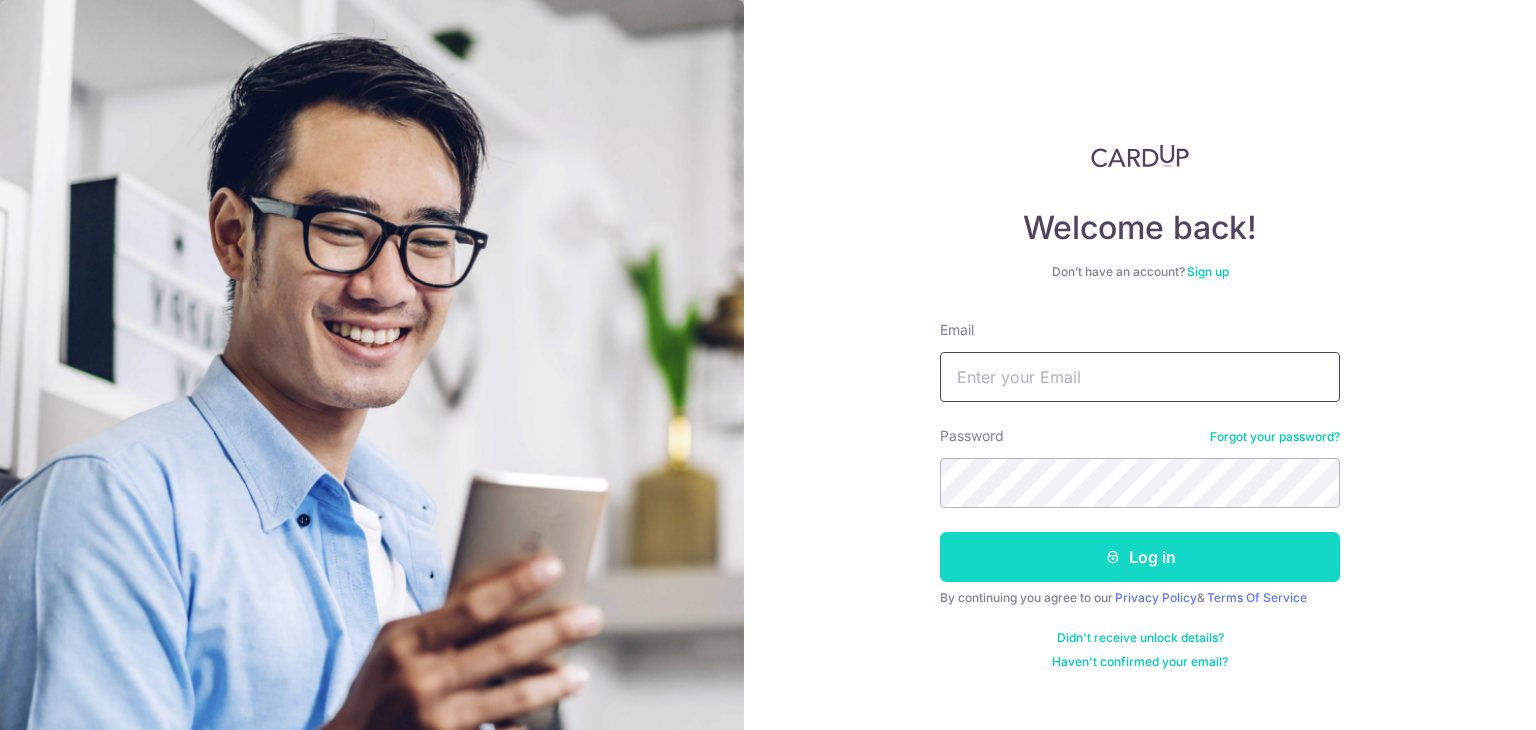 type on "qualianova@[EMAIL]" 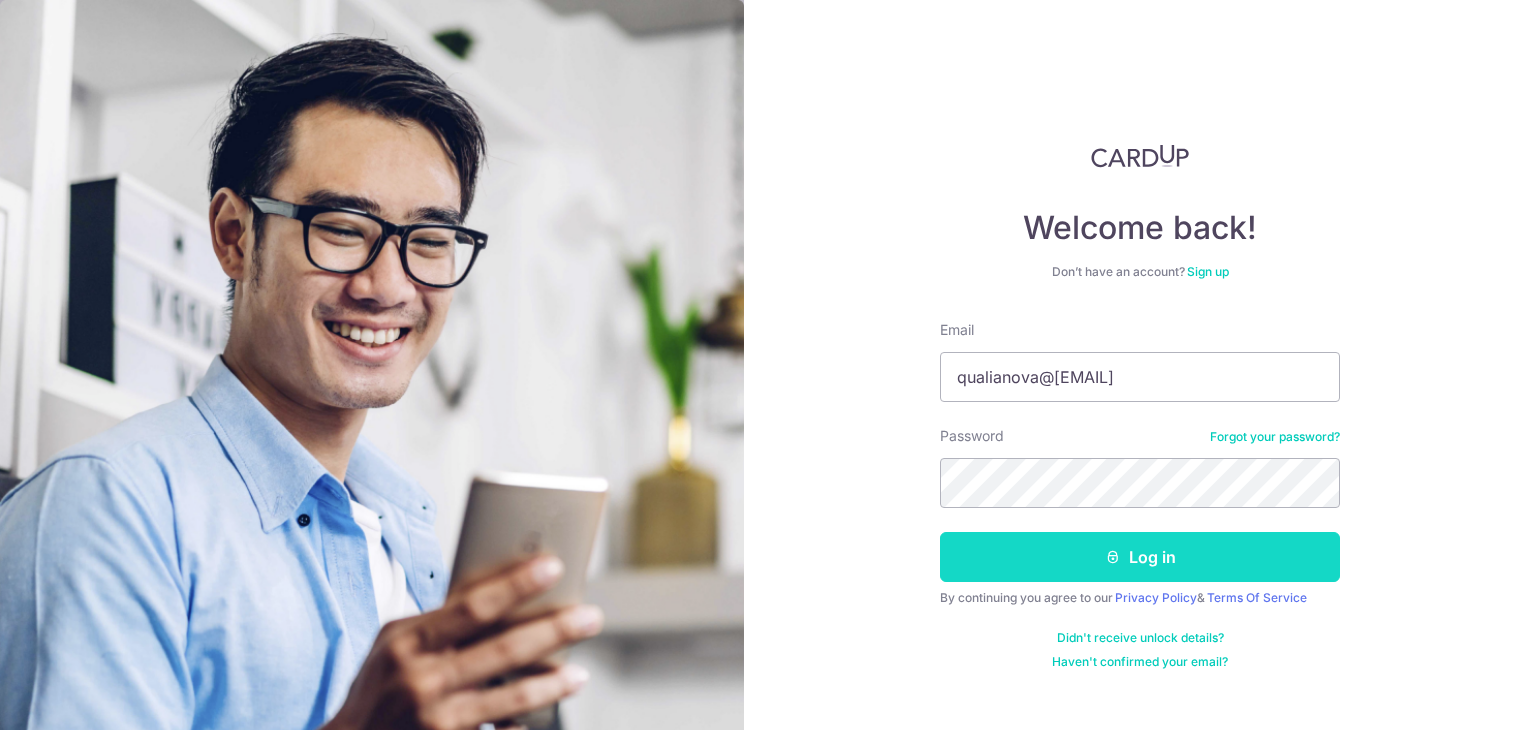 click on "Log in" at bounding box center [1140, 557] 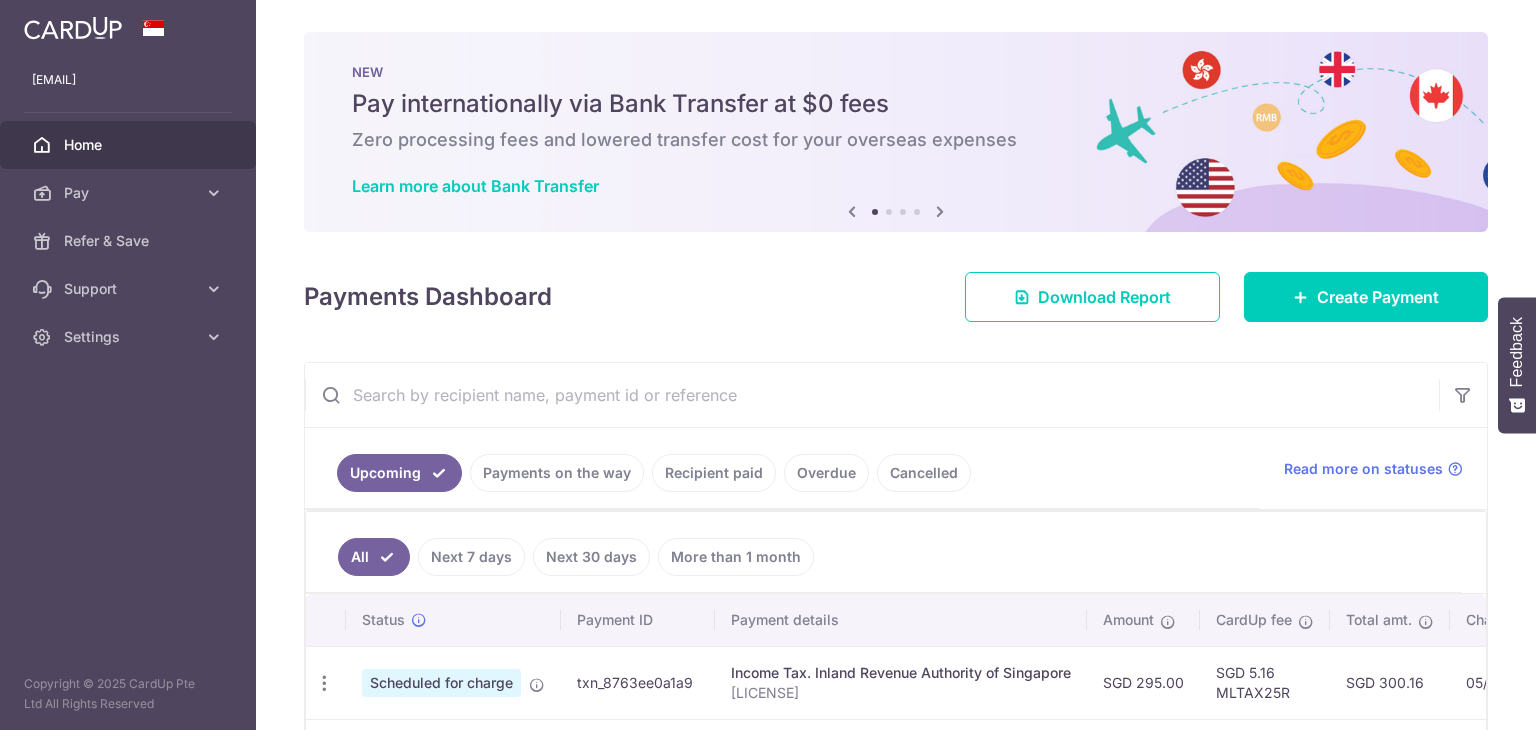 scroll, scrollTop: 0, scrollLeft: 0, axis: both 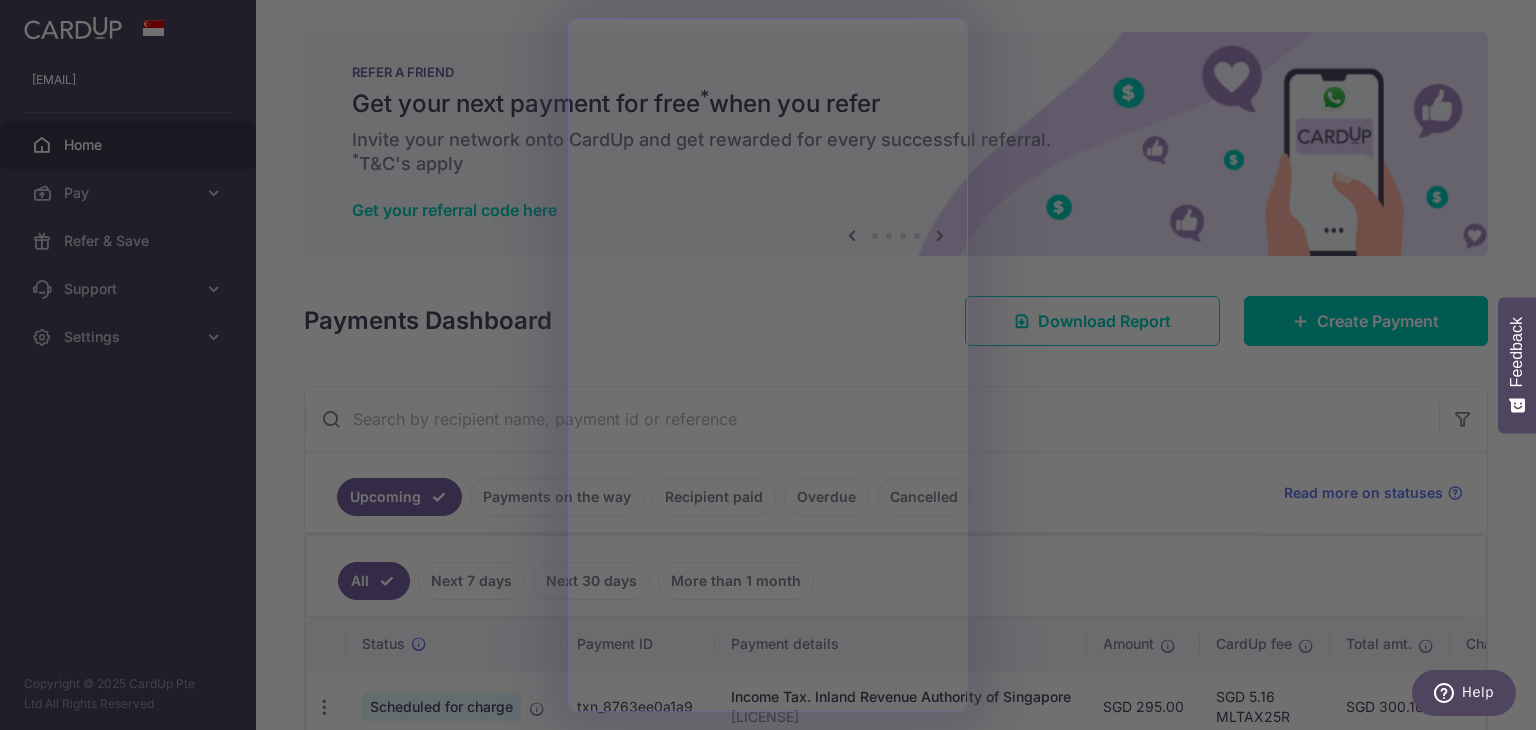 click at bounding box center [775, 368] 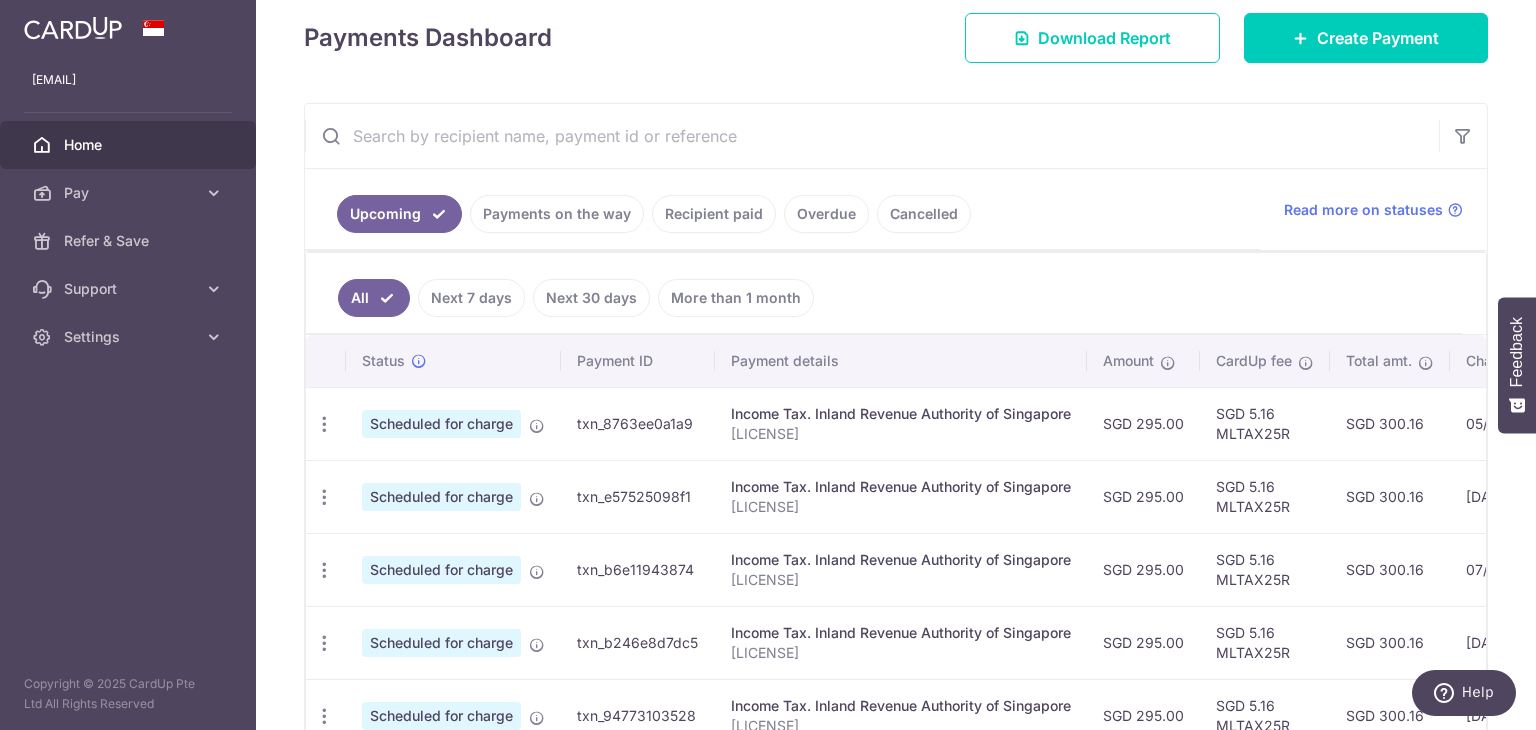 scroll, scrollTop: 255, scrollLeft: 0, axis: vertical 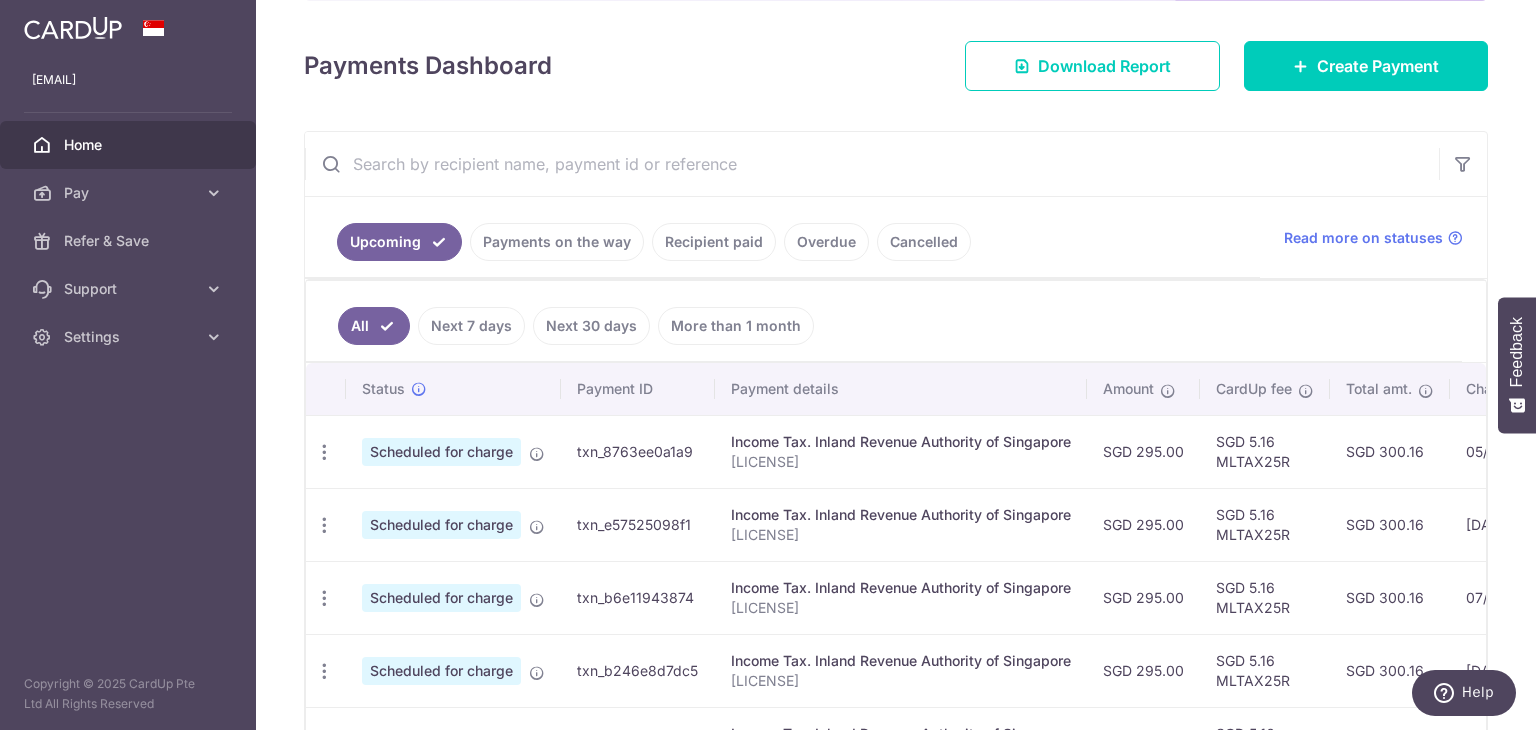 click on "Home" at bounding box center (130, 145) 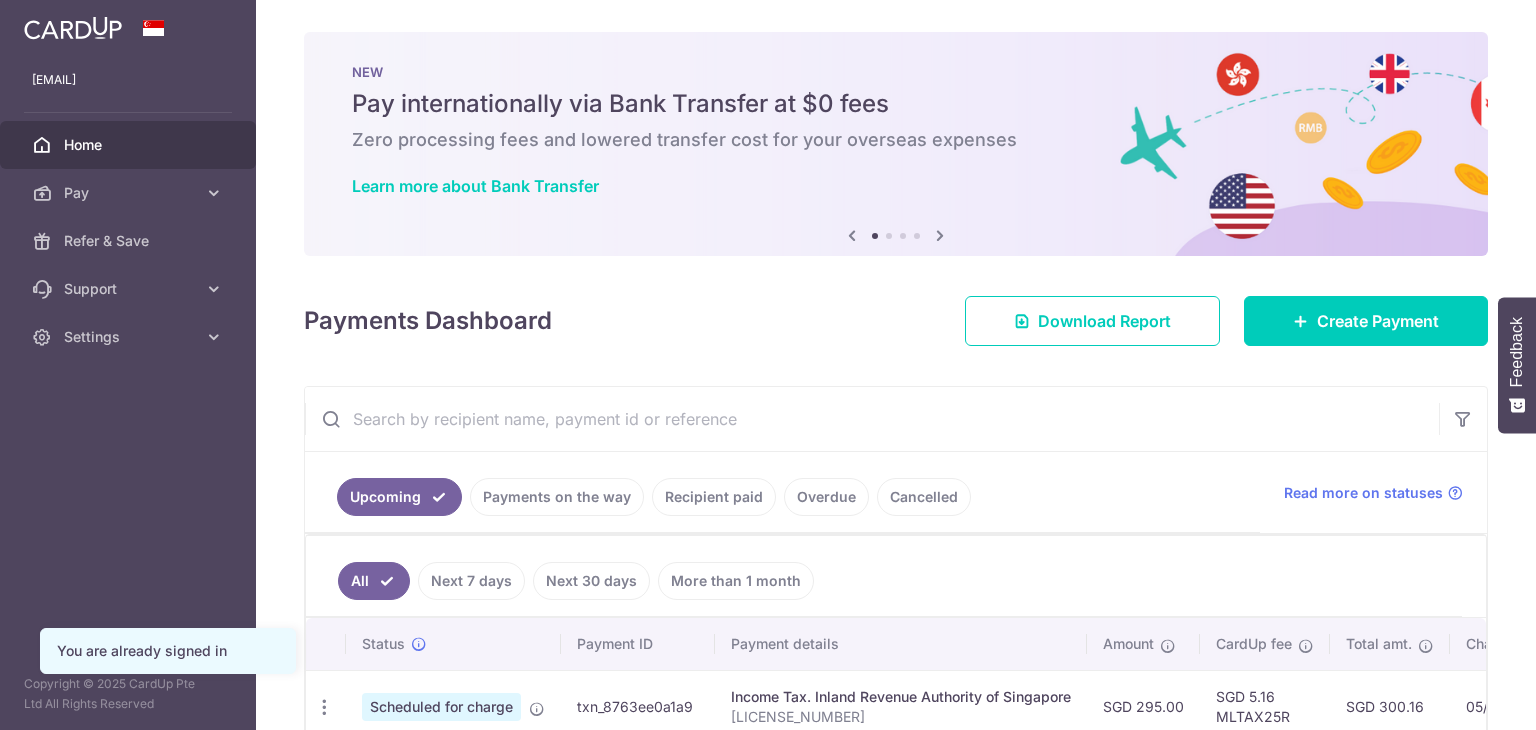 scroll, scrollTop: 0, scrollLeft: 0, axis: both 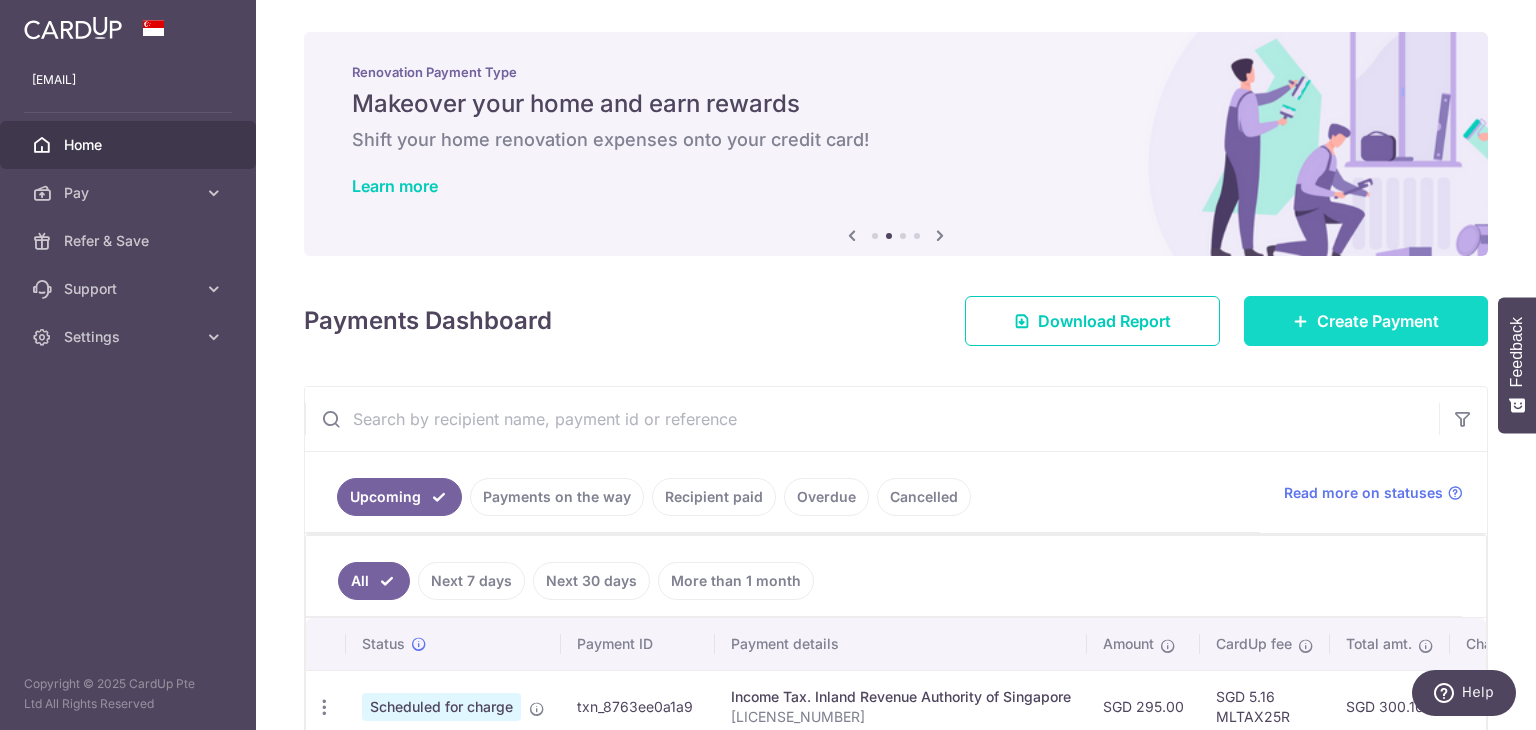 click on "Create Payment" at bounding box center (1366, 321) 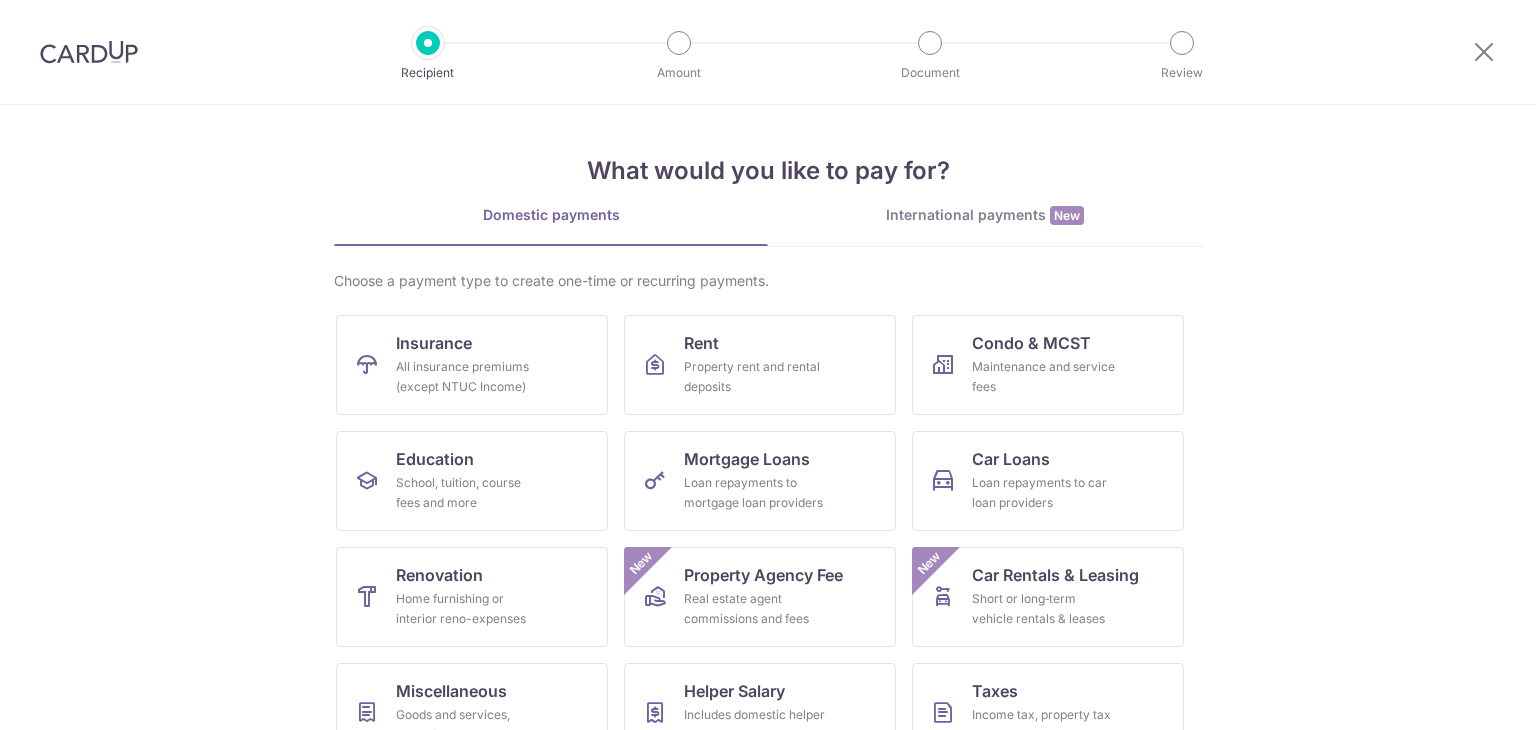 scroll, scrollTop: 0, scrollLeft: 0, axis: both 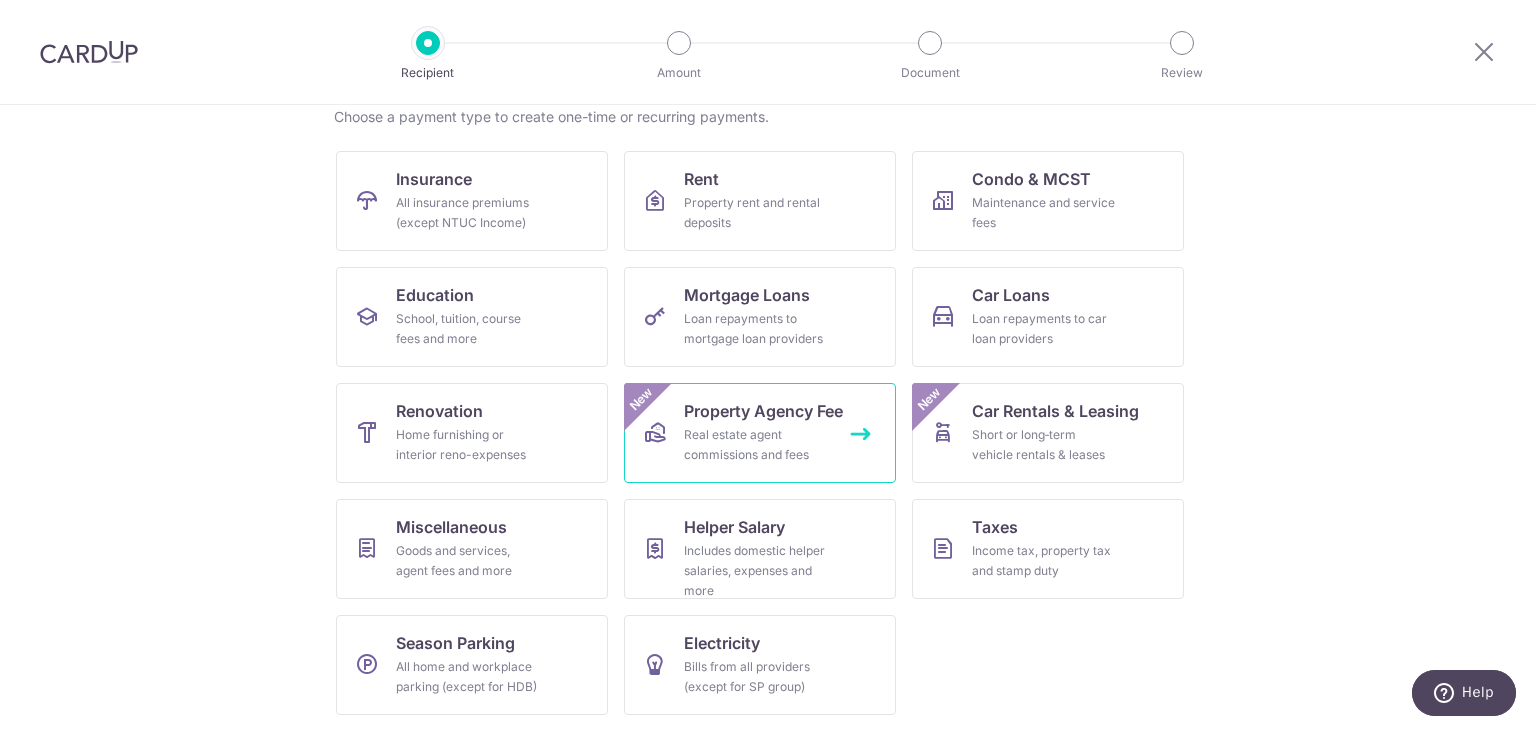 click on "Property Agency Fee" at bounding box center [763, 411] 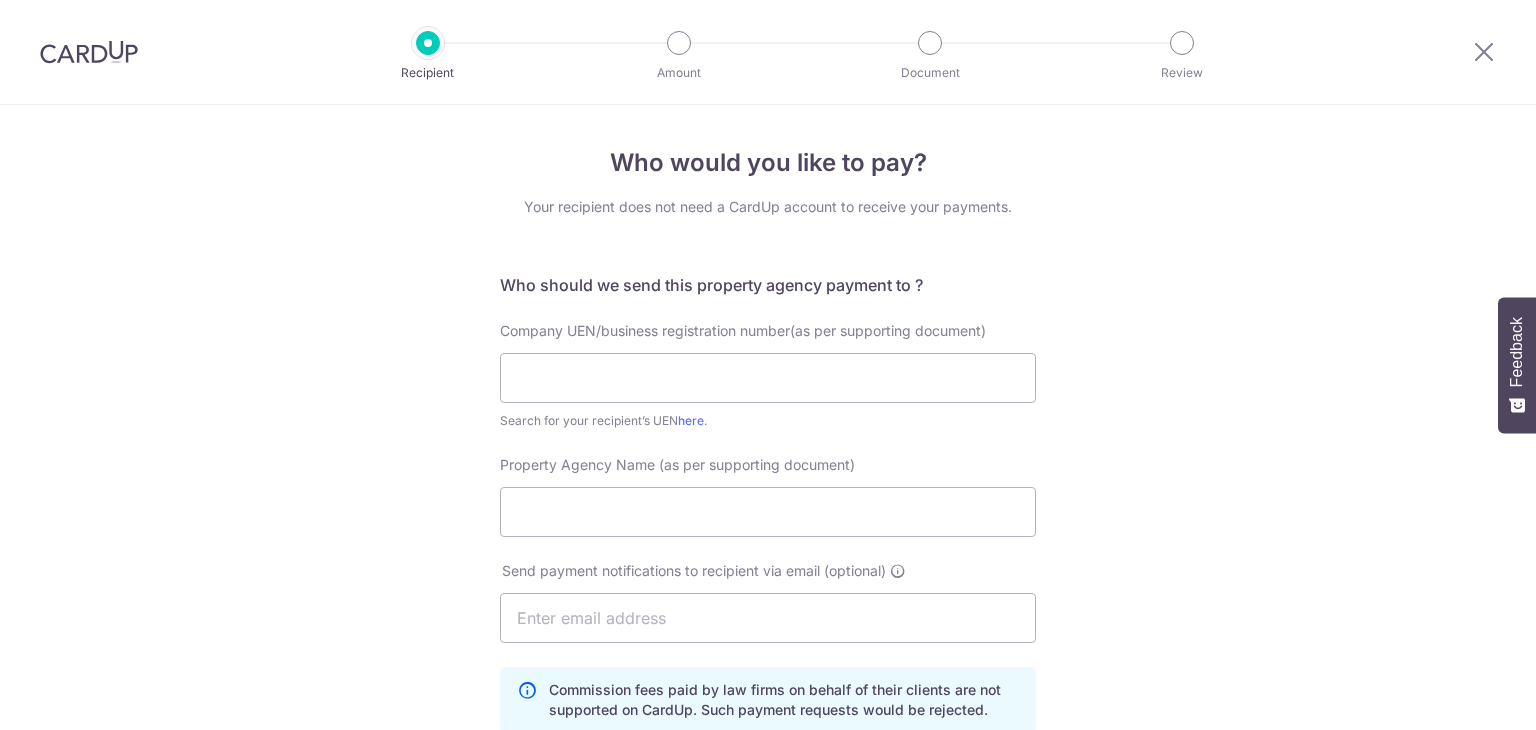 scroll, scrollTop: 0, scrollLeft: 0, axis: both 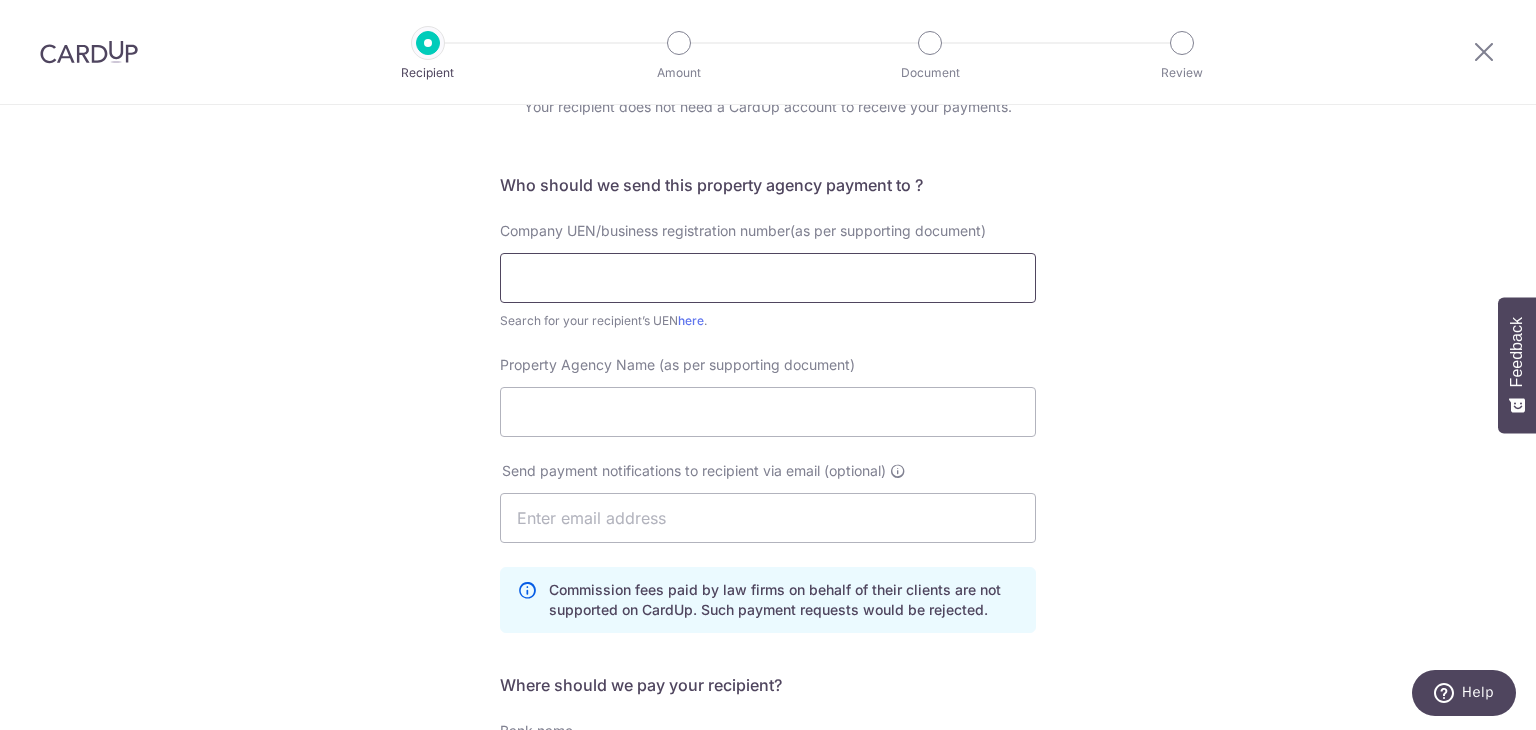 click at bounding box center [768, 278] 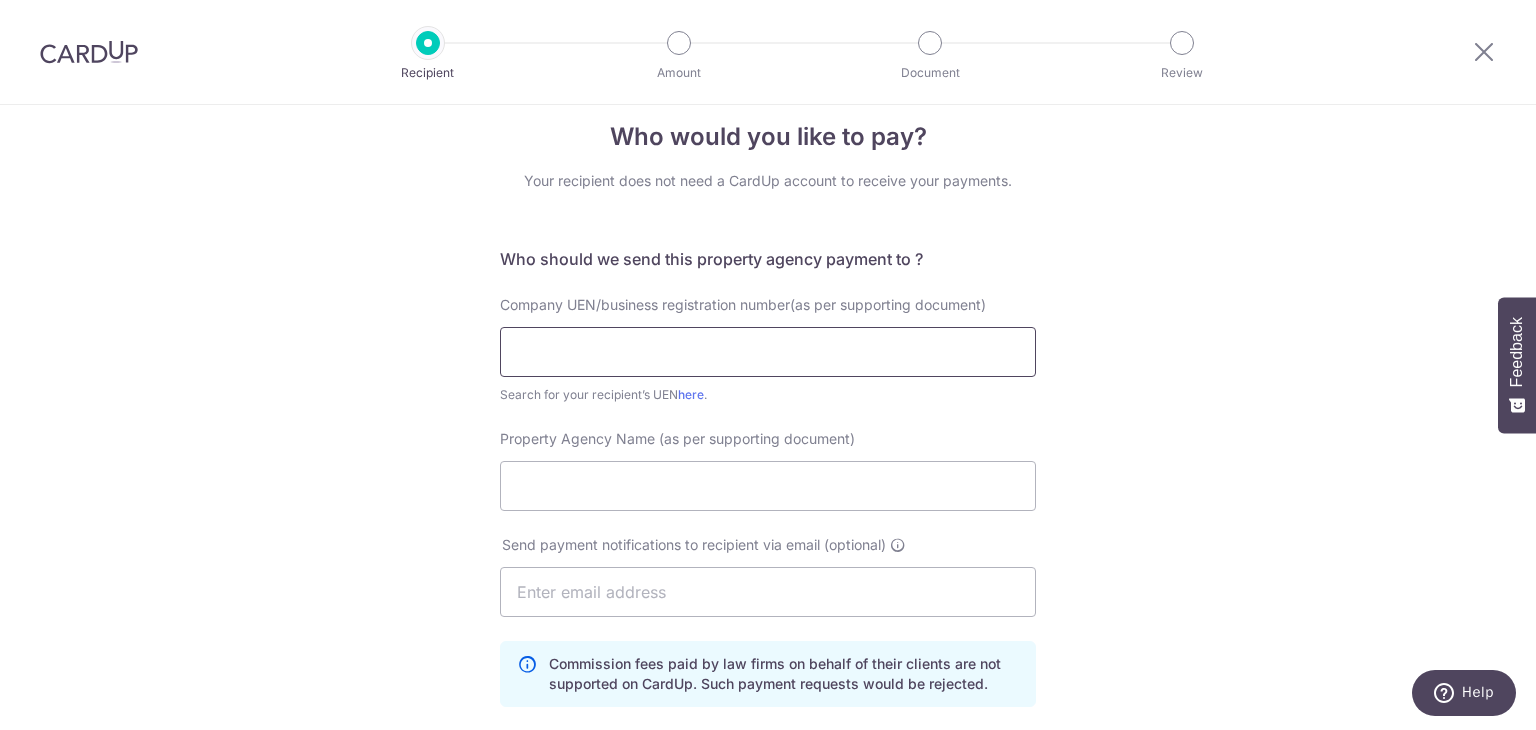 scroll, scrollTop: 0, scrollLeft: 0, axis: both 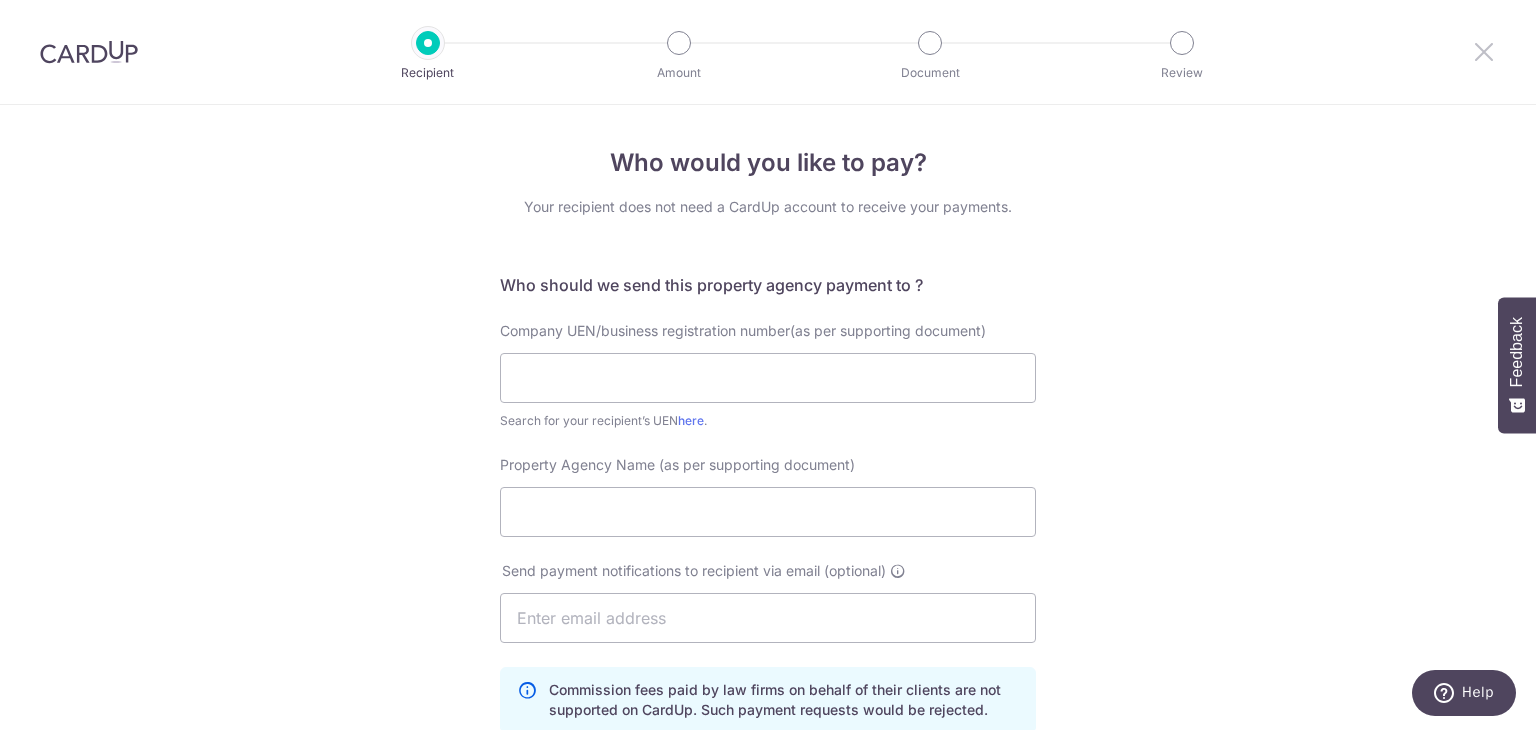 click at bounding box center [1484, 51] 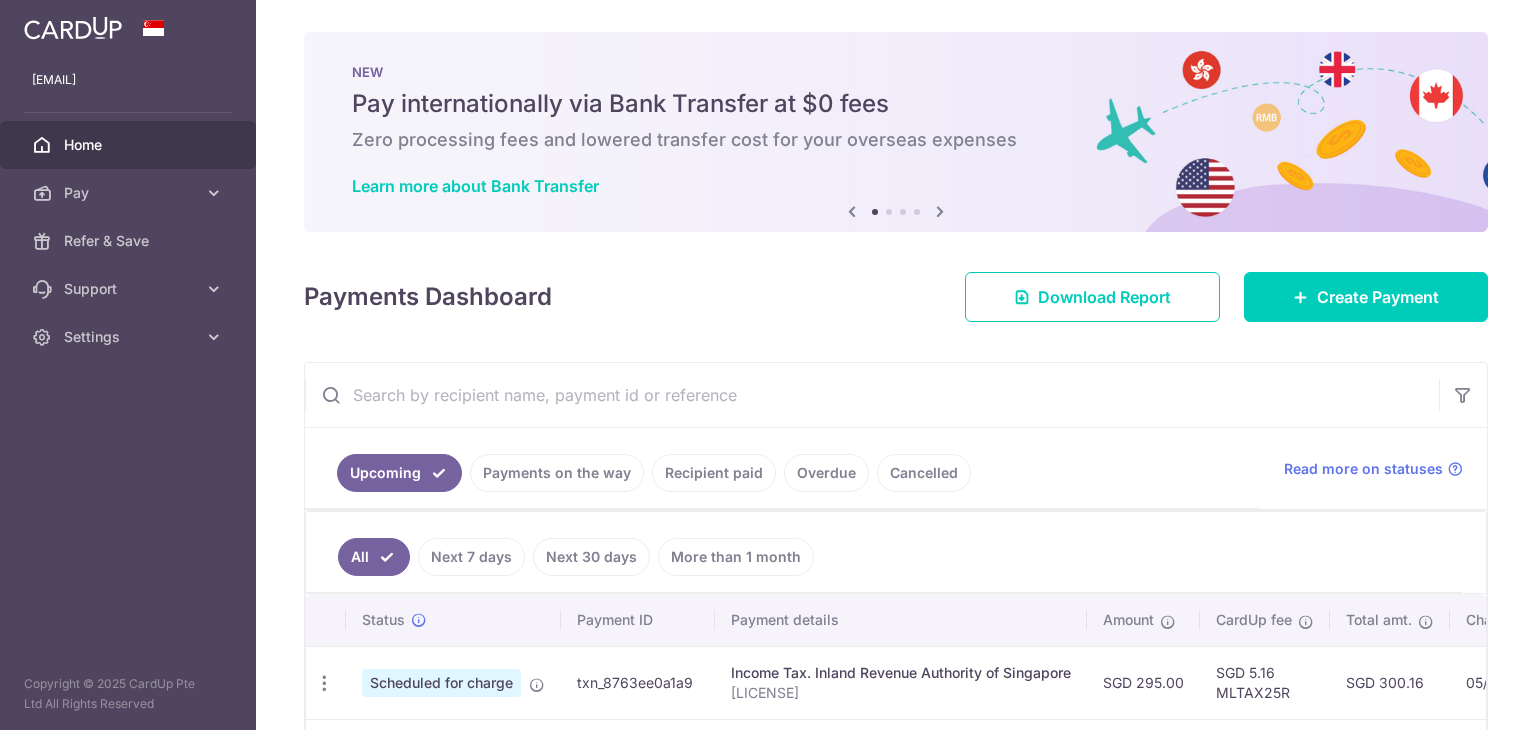 scroll, scrollTop: 0, scrollLeft: 0, axis: both 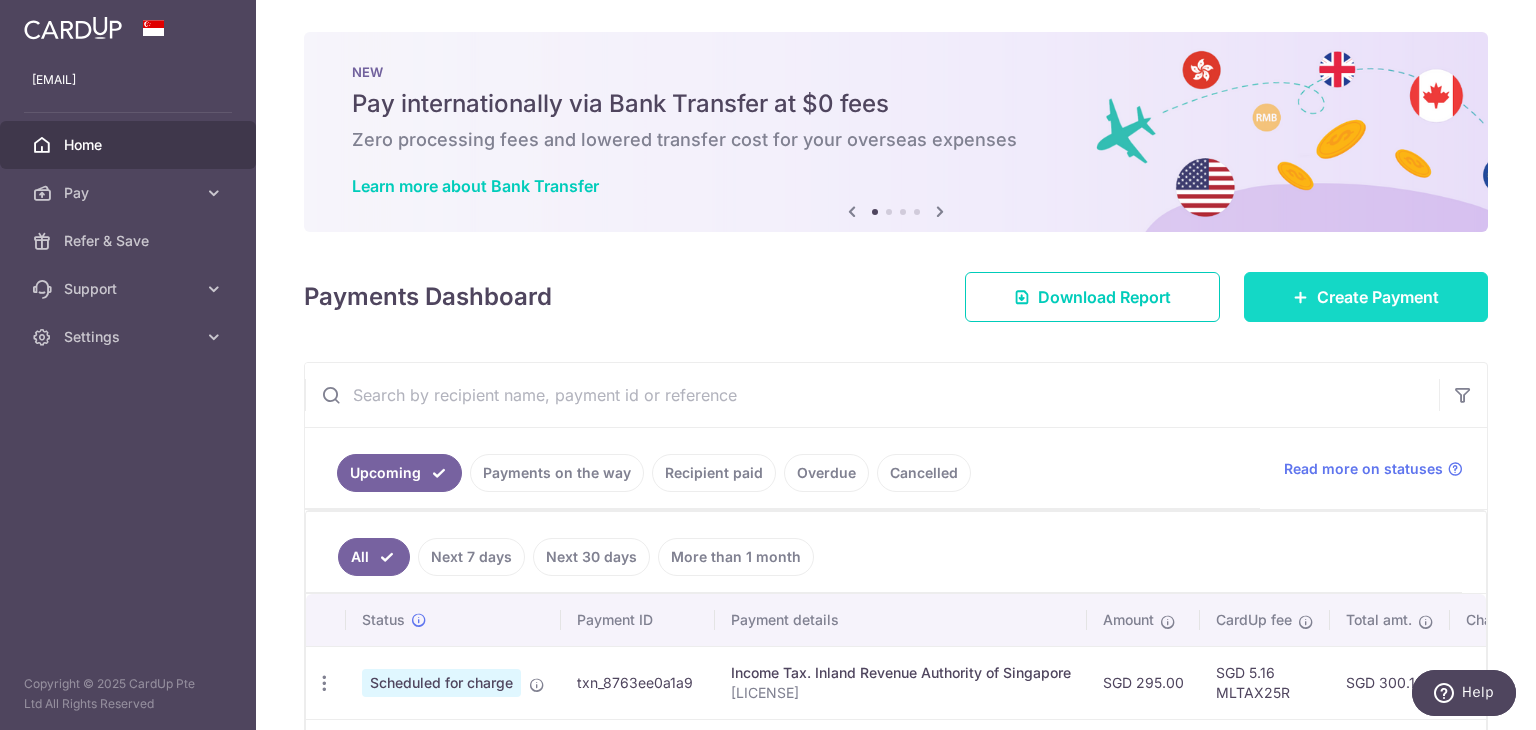 click at bounding box center [1301, 297] 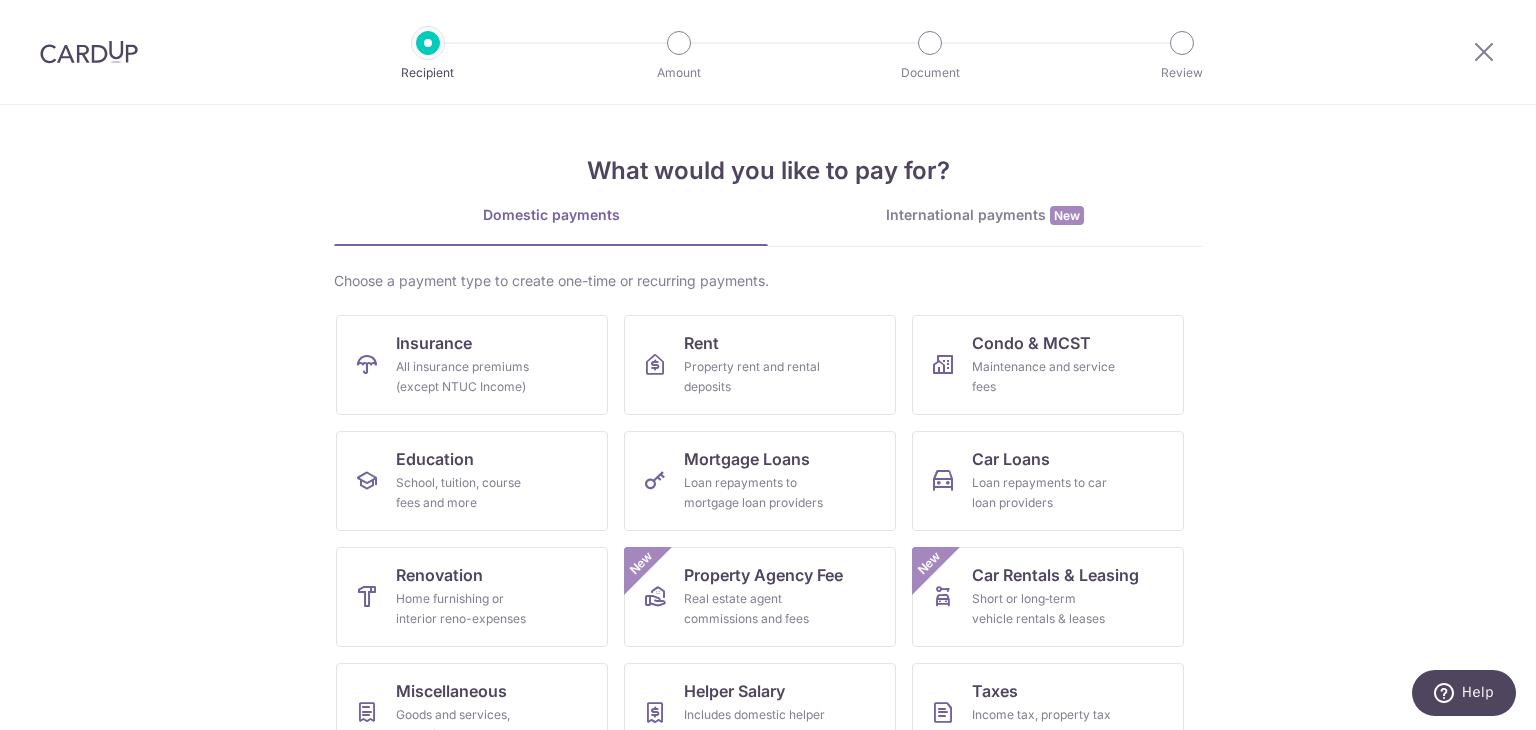 scroll, scrollTop: 100, scrollLeft: 0, axis: vertical 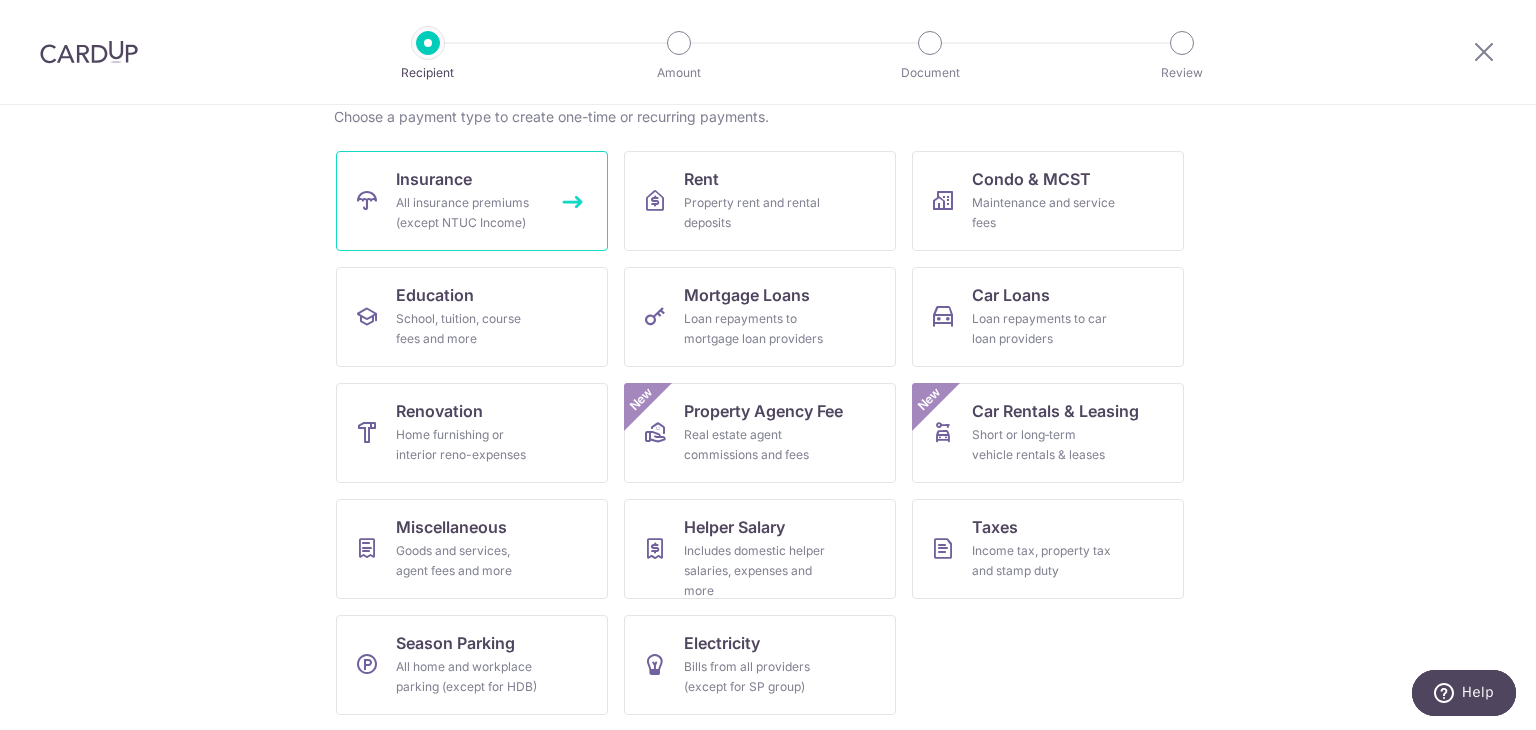 click on "All insurance premiums (except NTUC Income)" at bounding box center [468, 213] 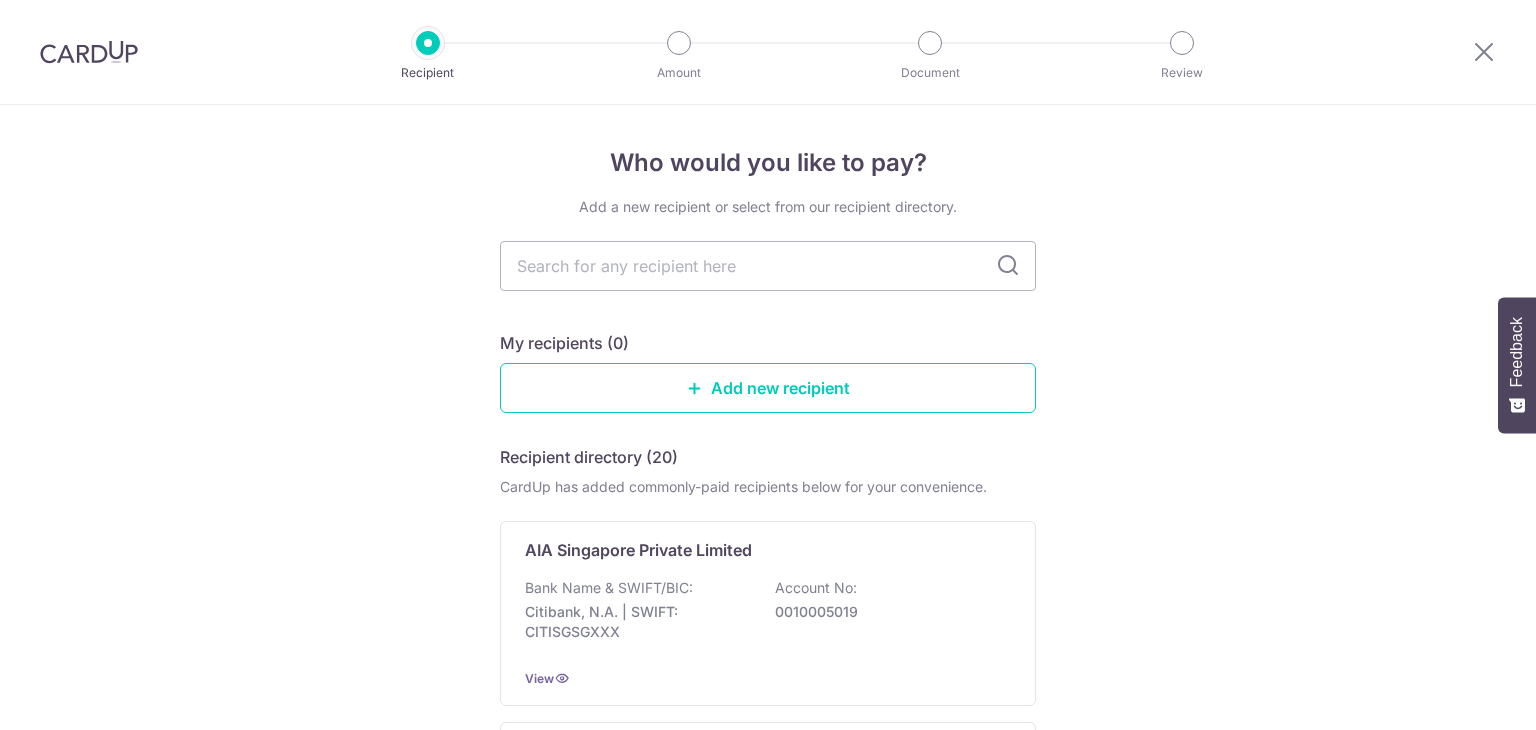 scroll, scrollTop: 0, scrollLeft: 0, axis: both 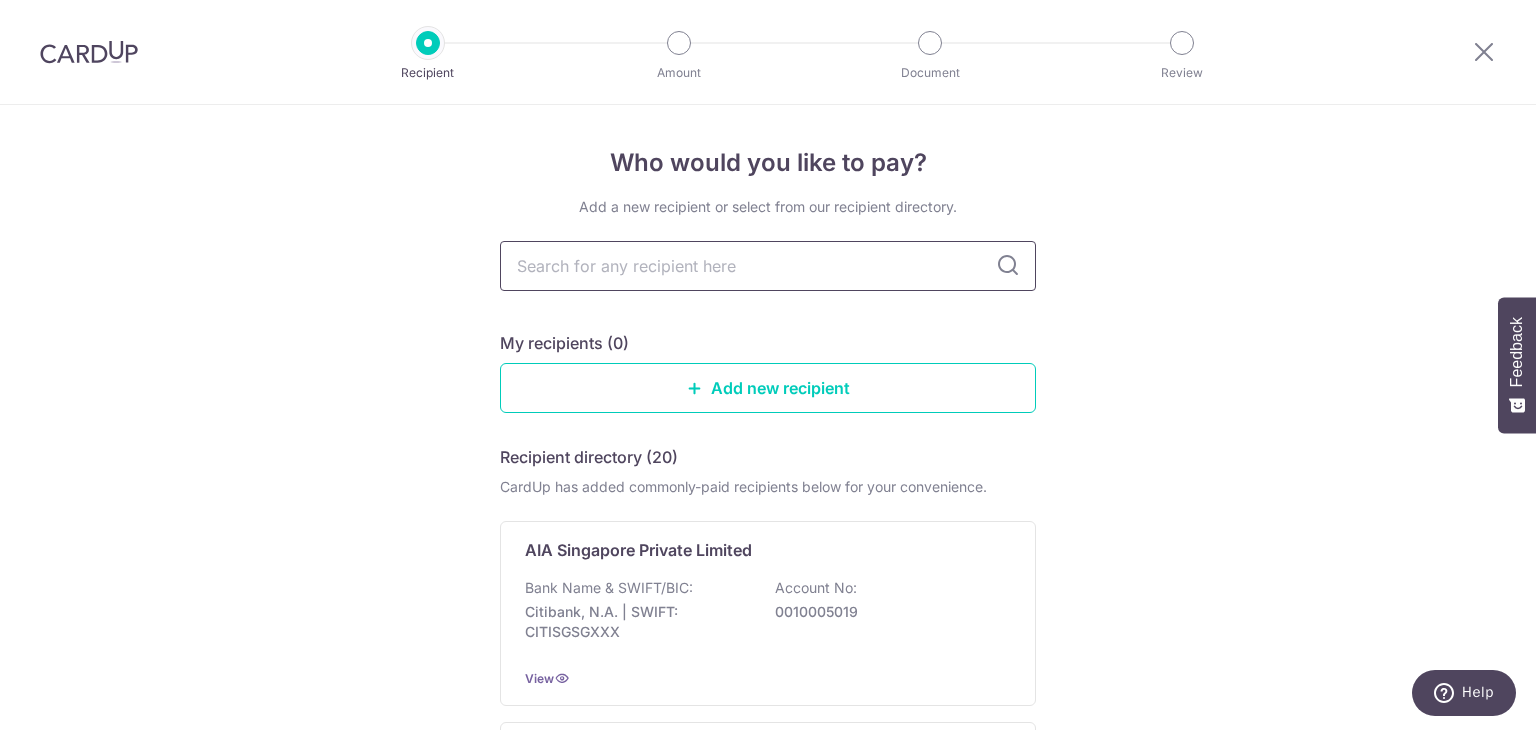 click at bounding box center [768, 266] 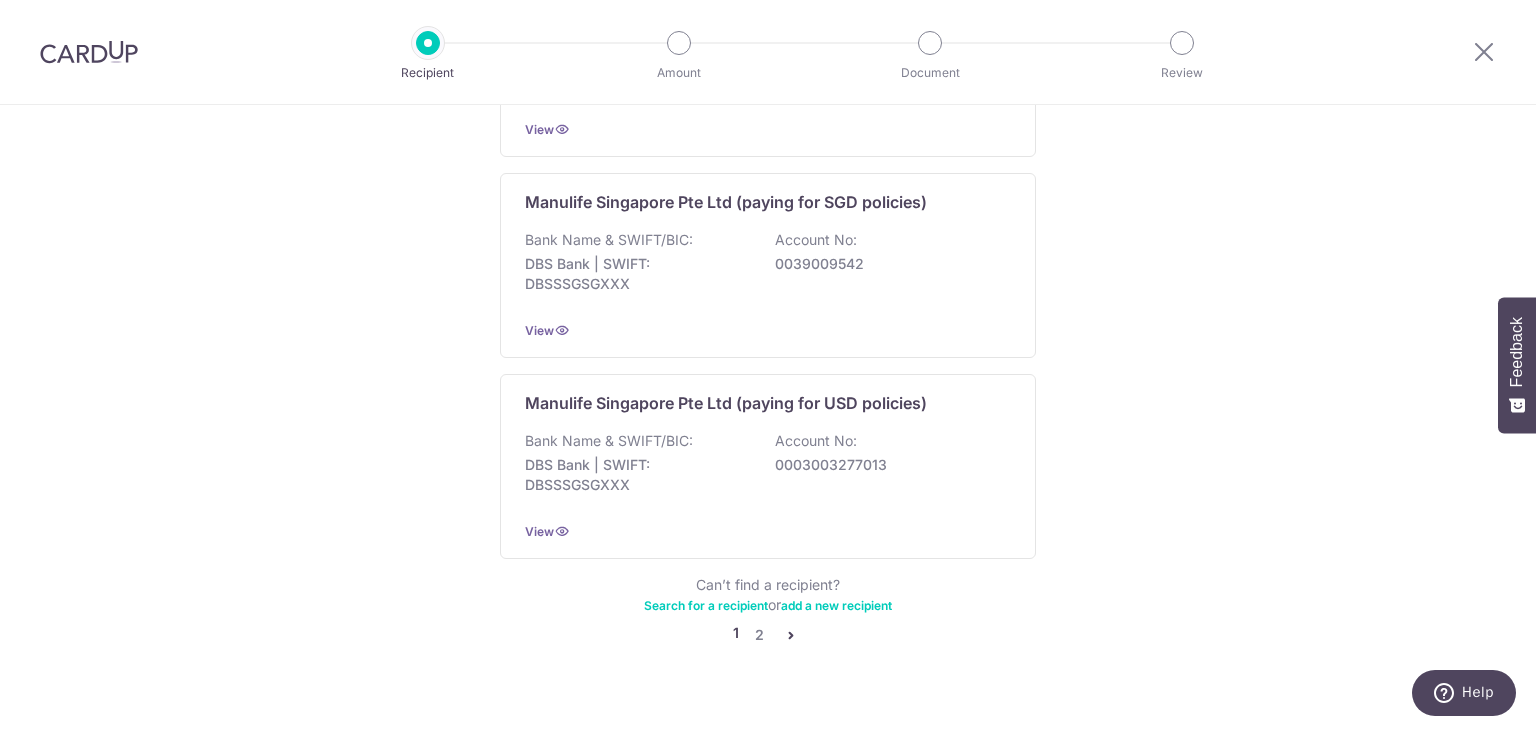 scroll, scrollTop: 1995, scrollLeft: 0, axis: vertical 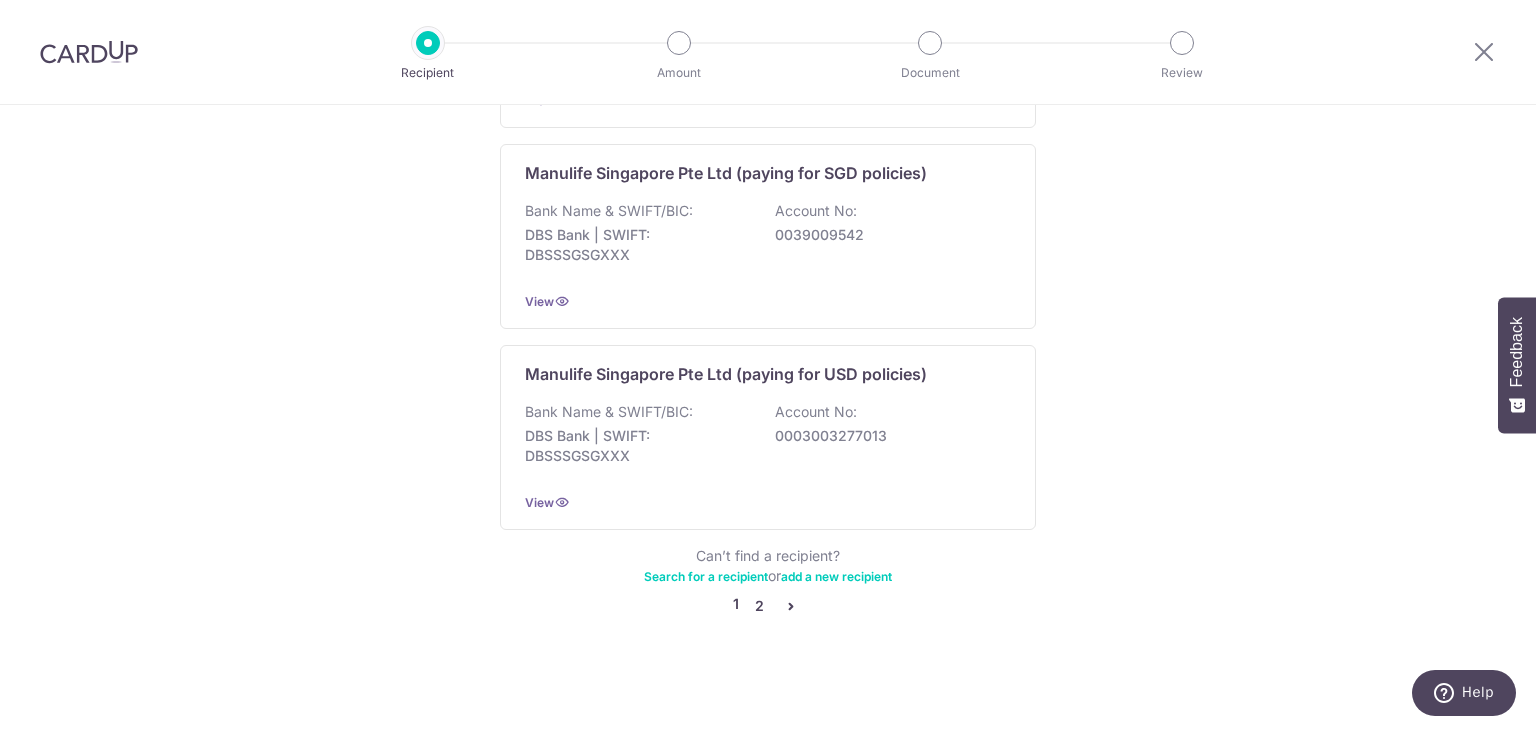 click on "2" at bounding box center [759, 606] 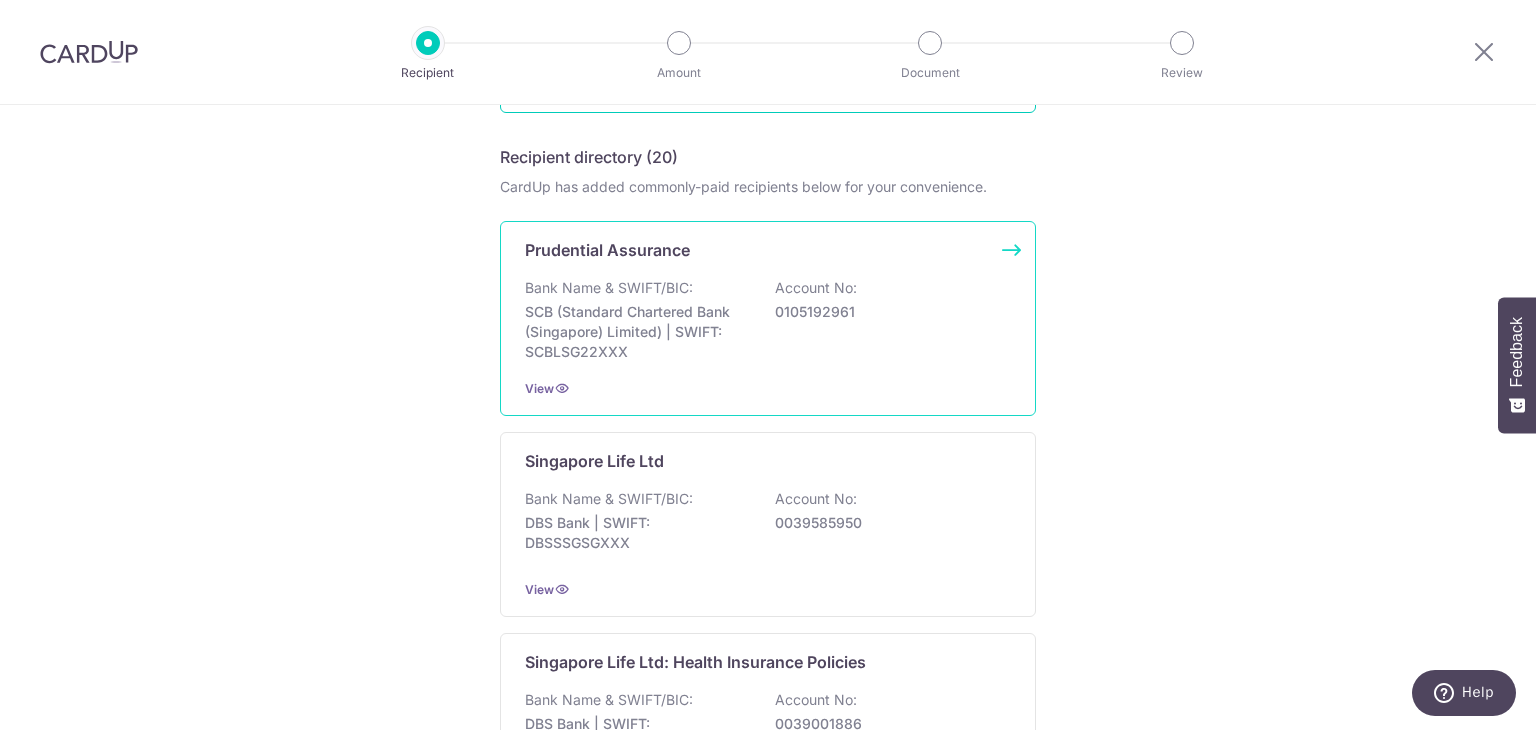 scroll, scrollTop: 0, scrollLeft: 0, axis: both 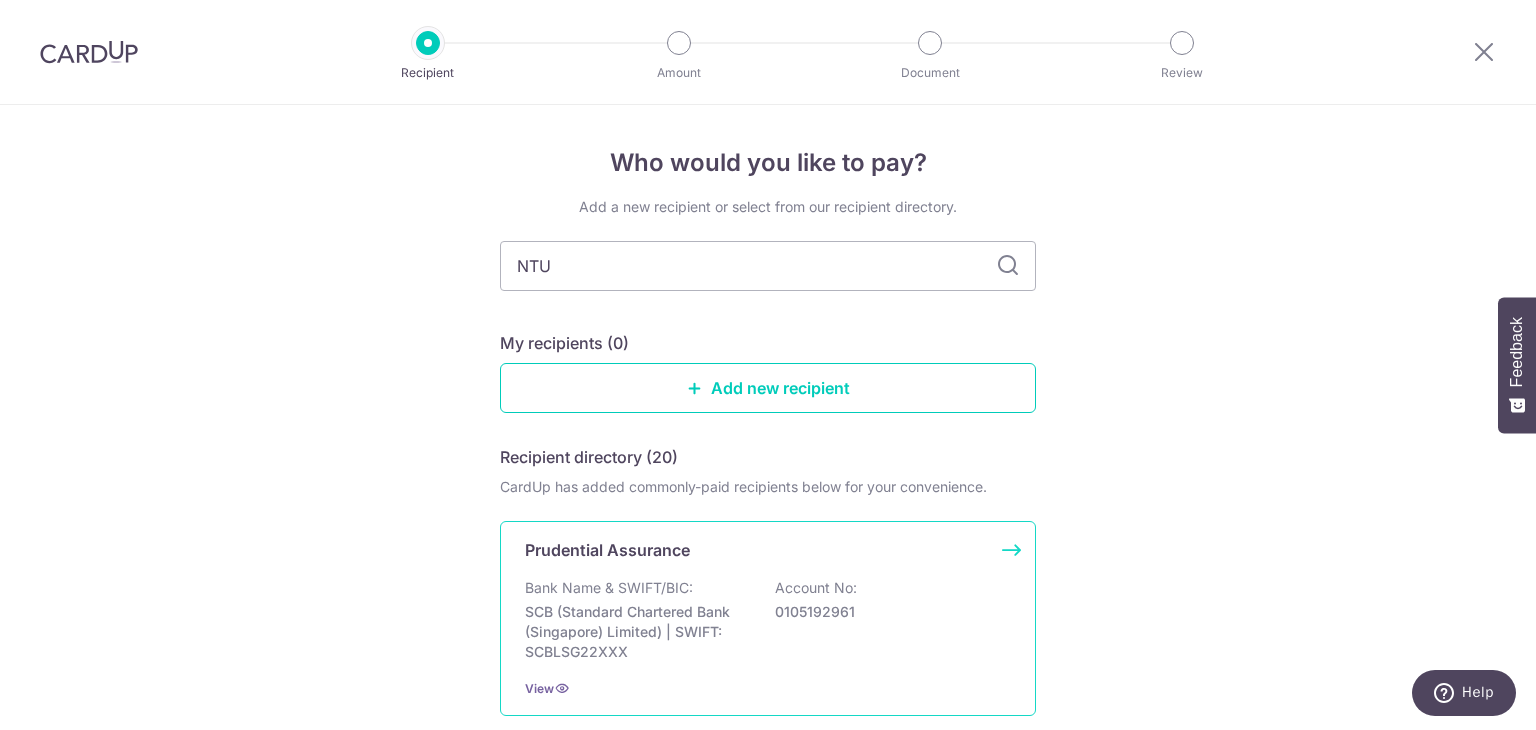 type on "NTUC" 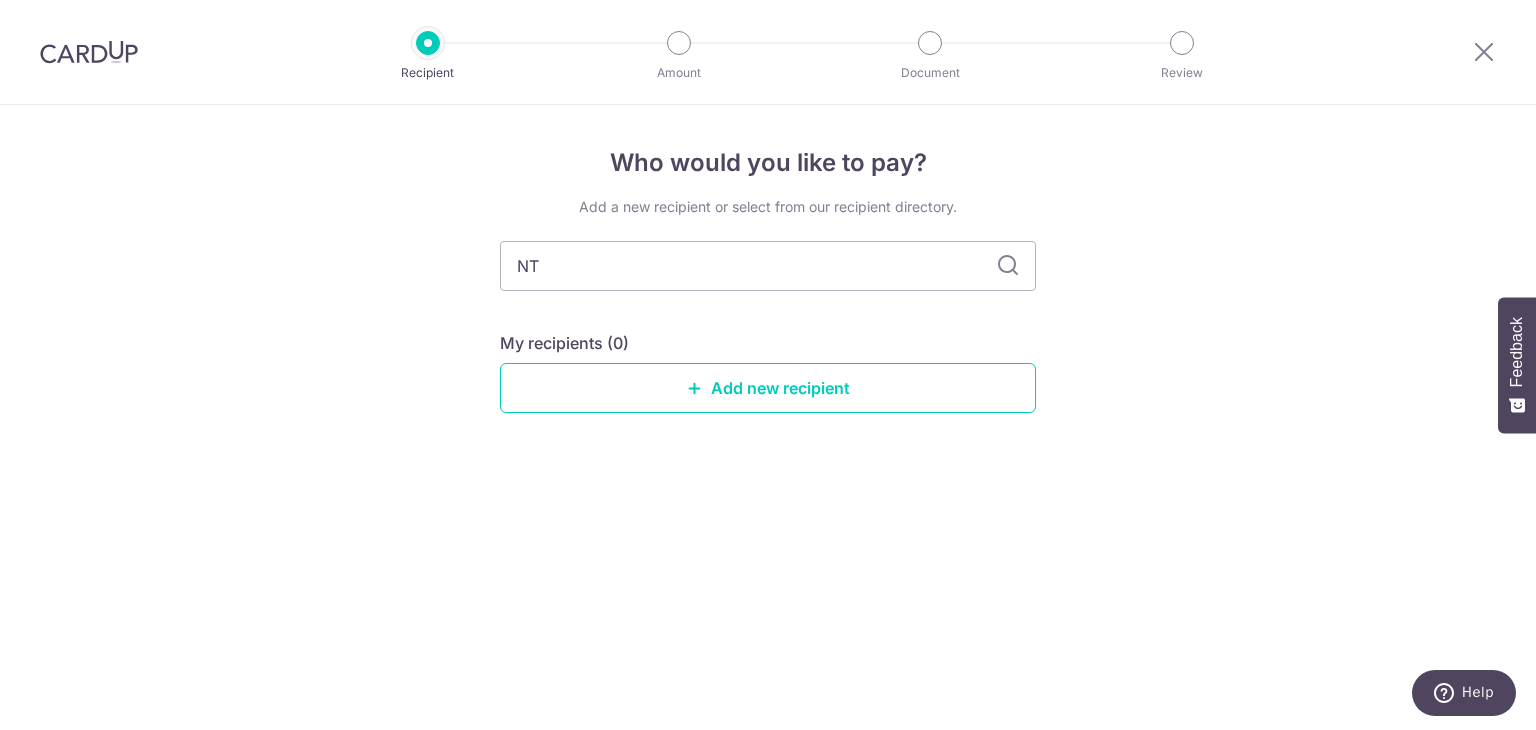 type on "N" 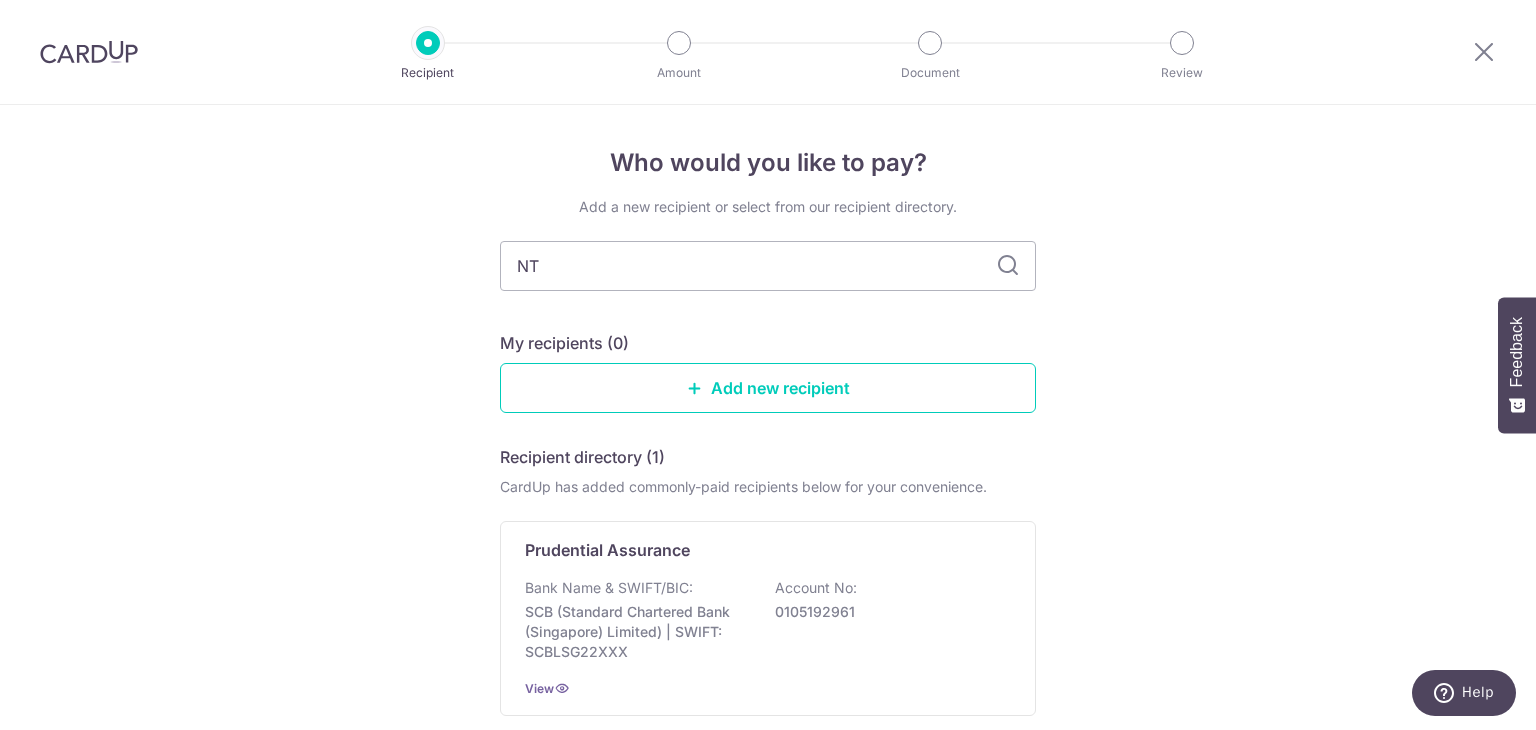 type on "NTC" 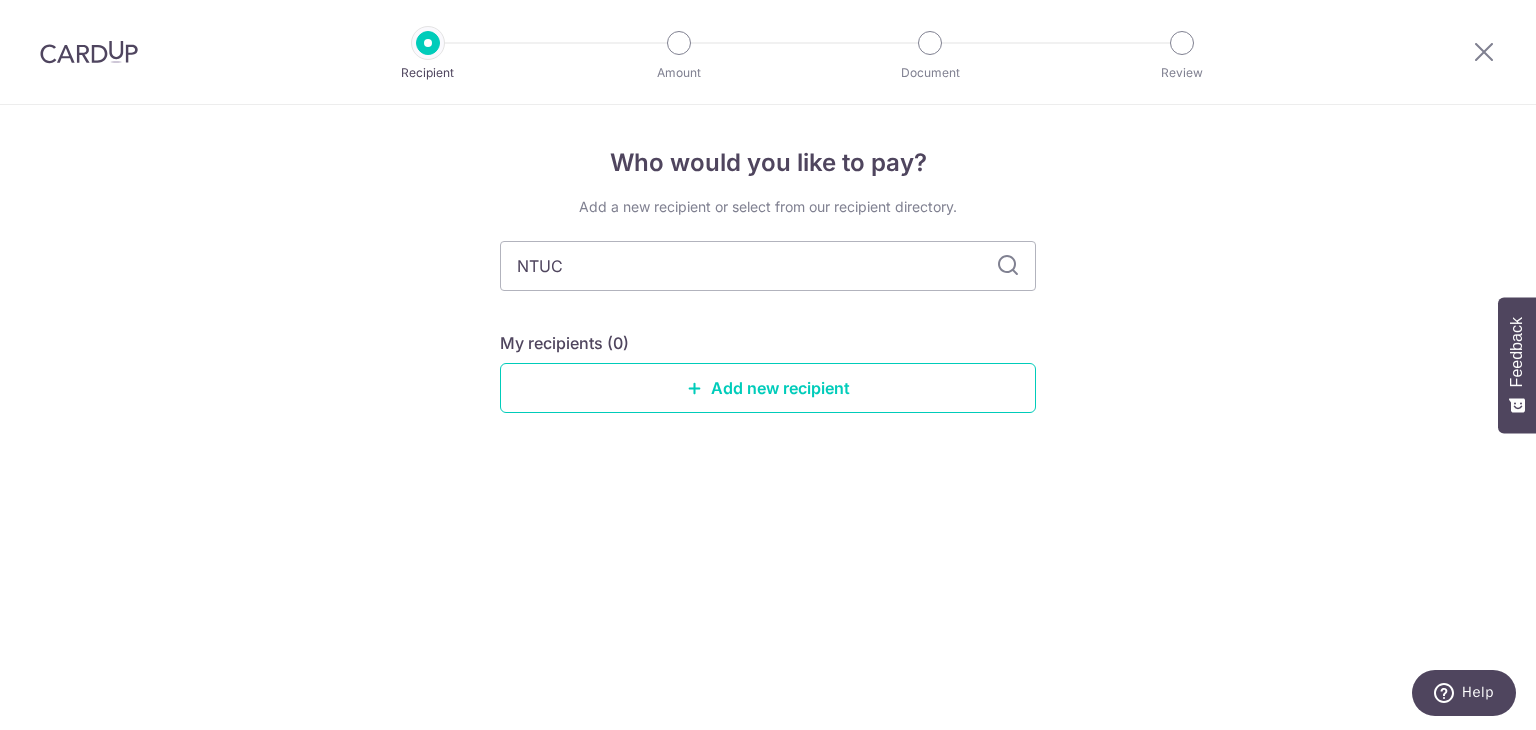 type on "NTUC" 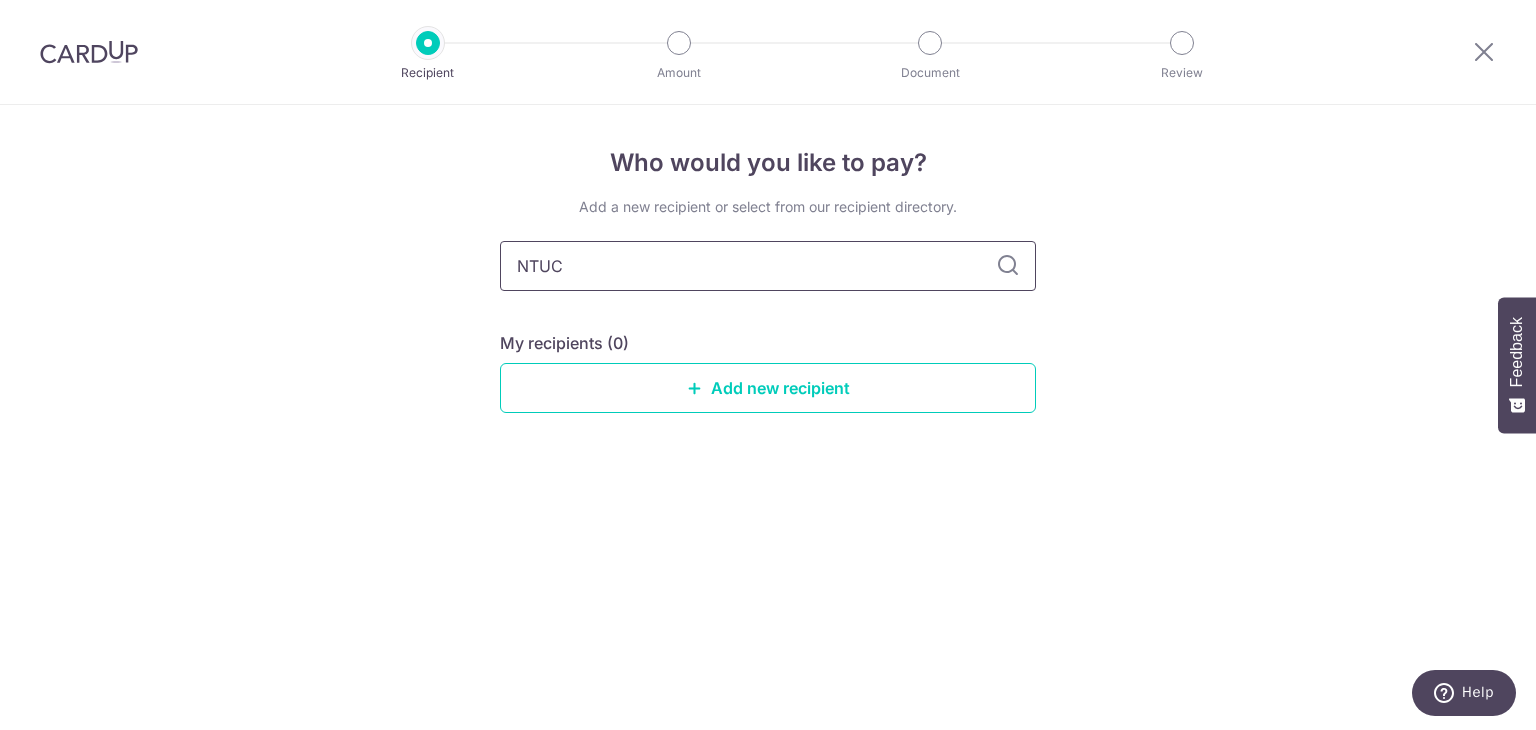 click on "NTUC" at bounding box center [768, 266] 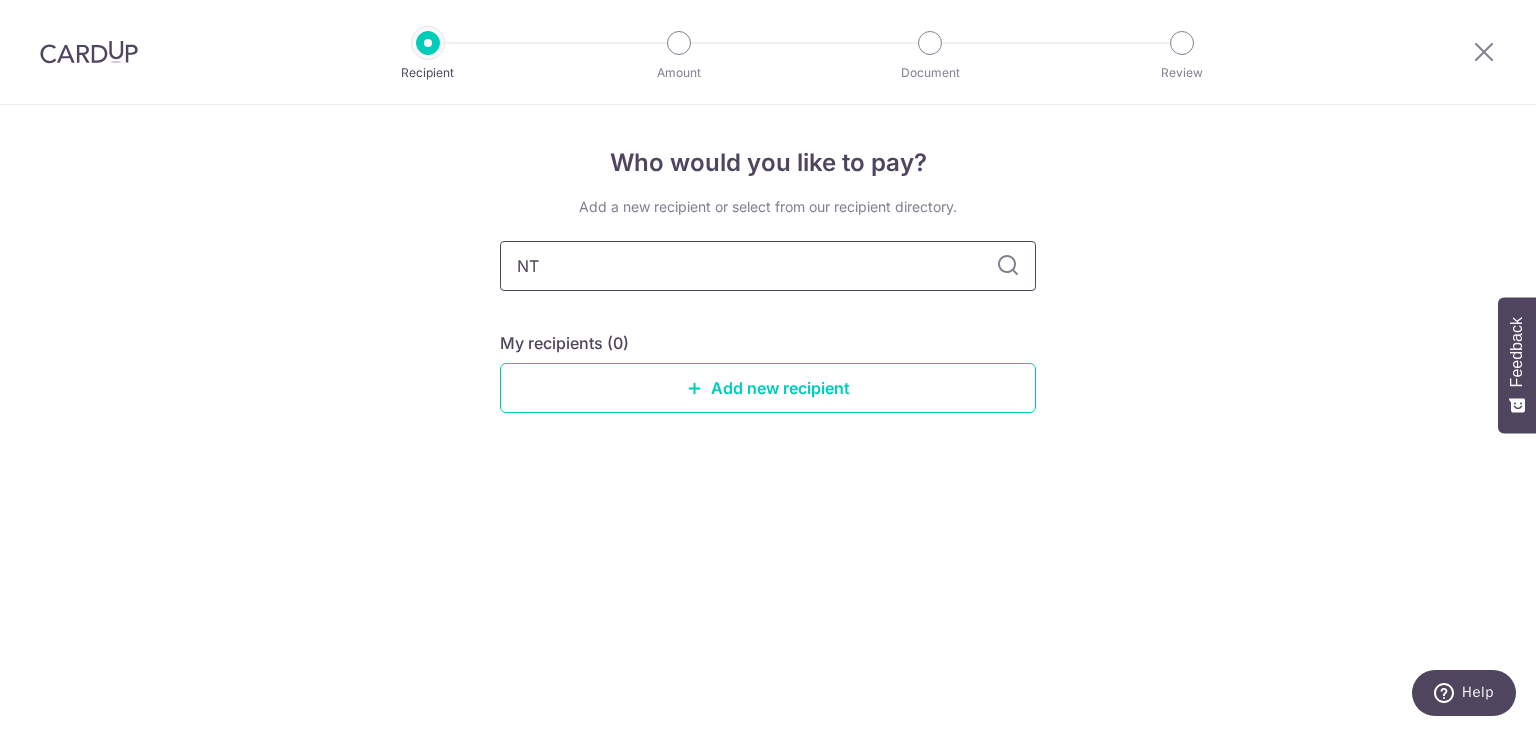 type on "N" 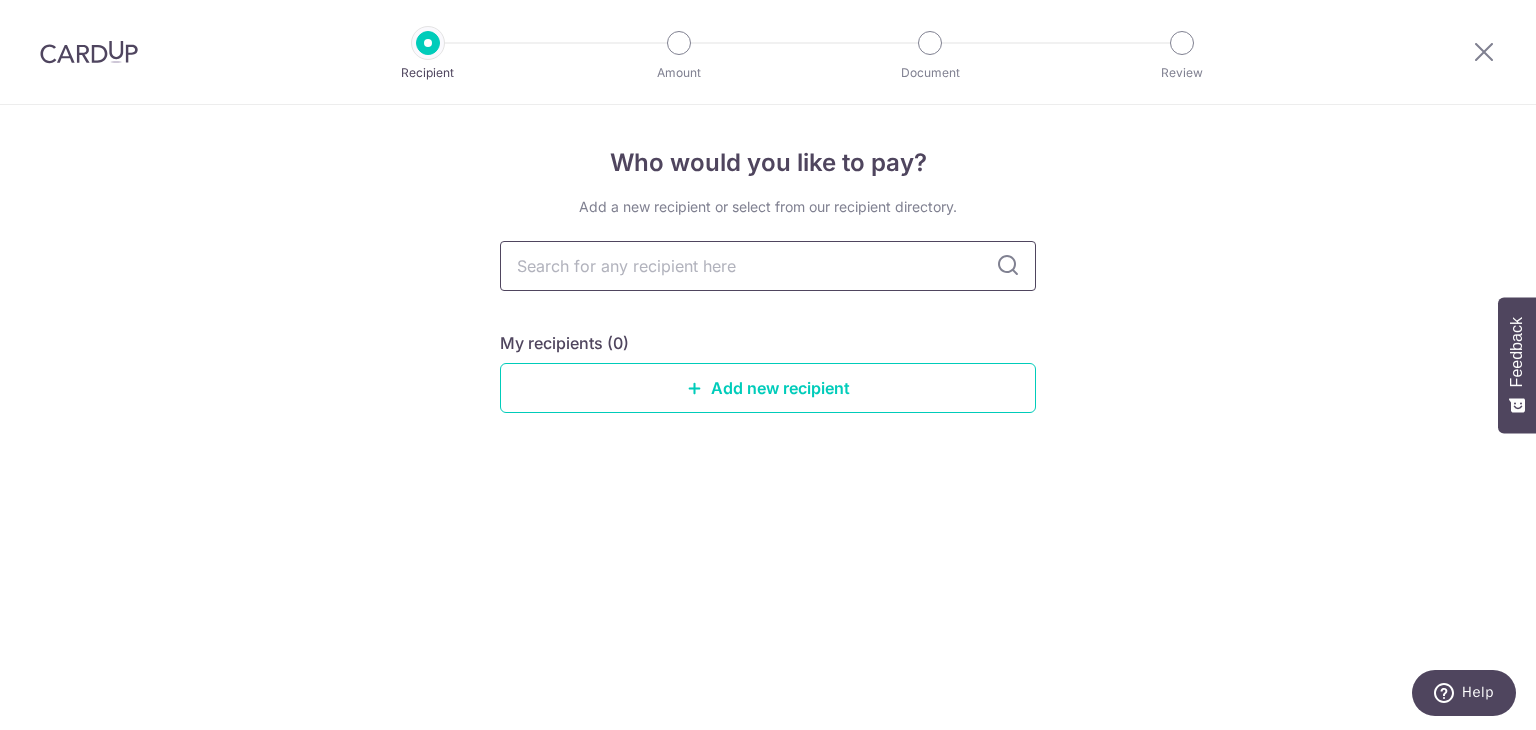 type on "N" 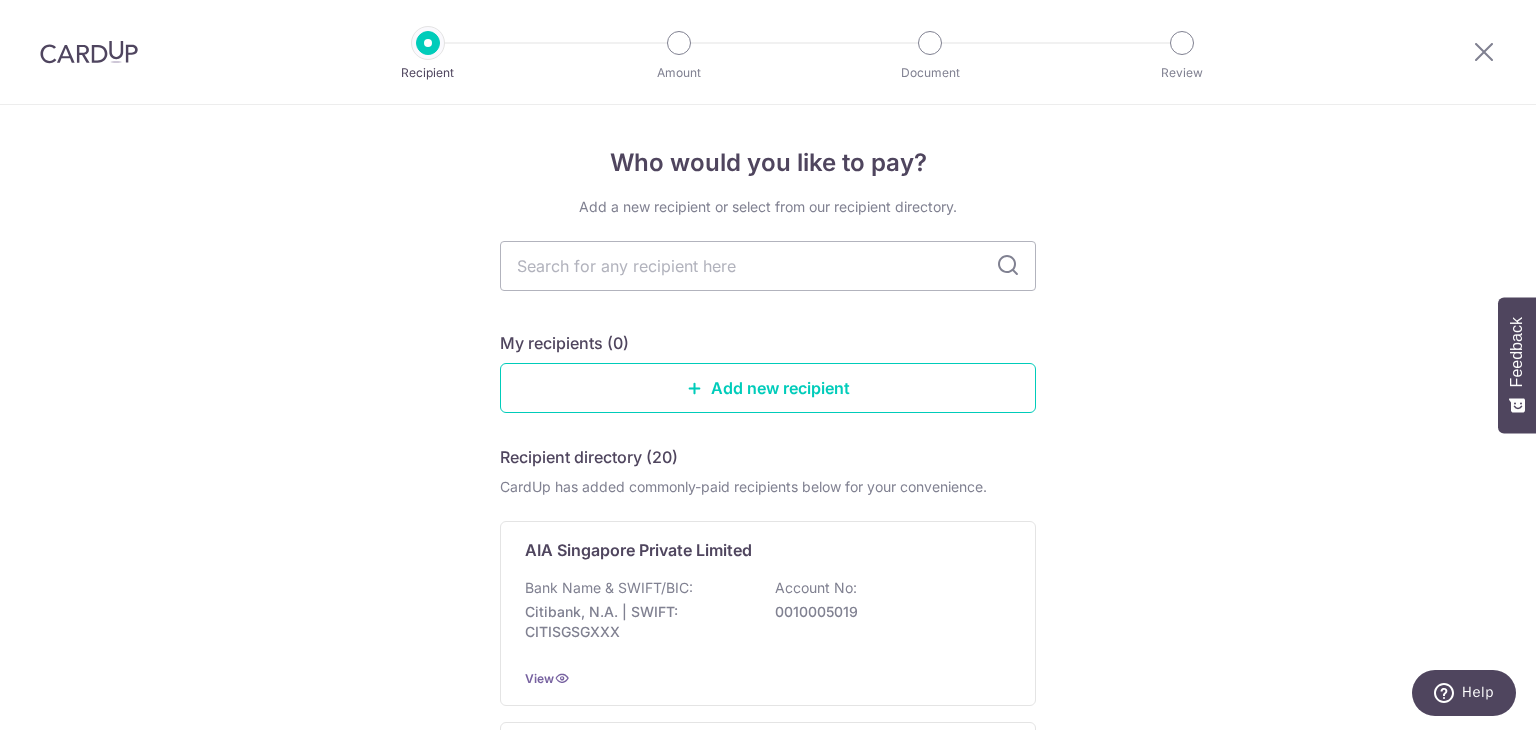 type on "T" 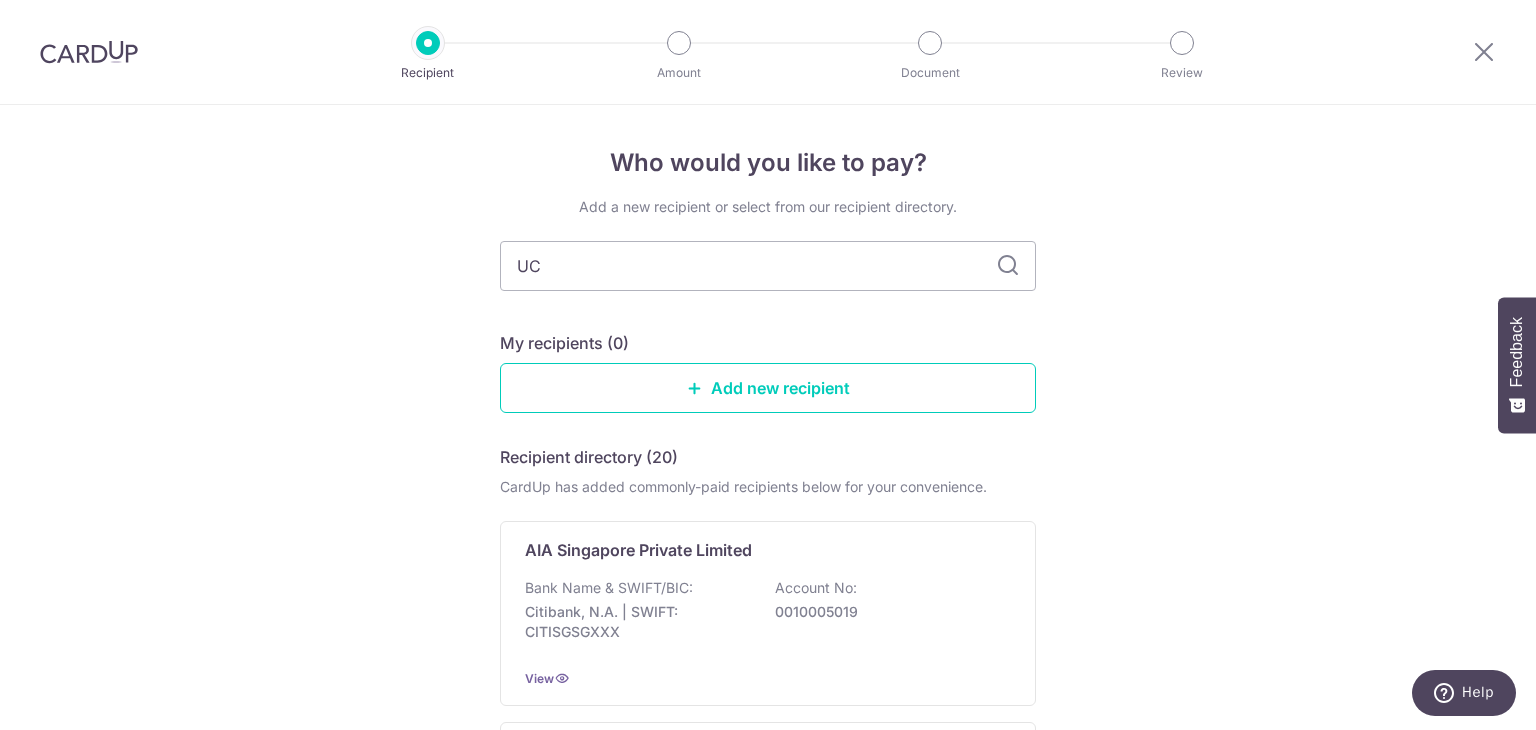 type on "U" 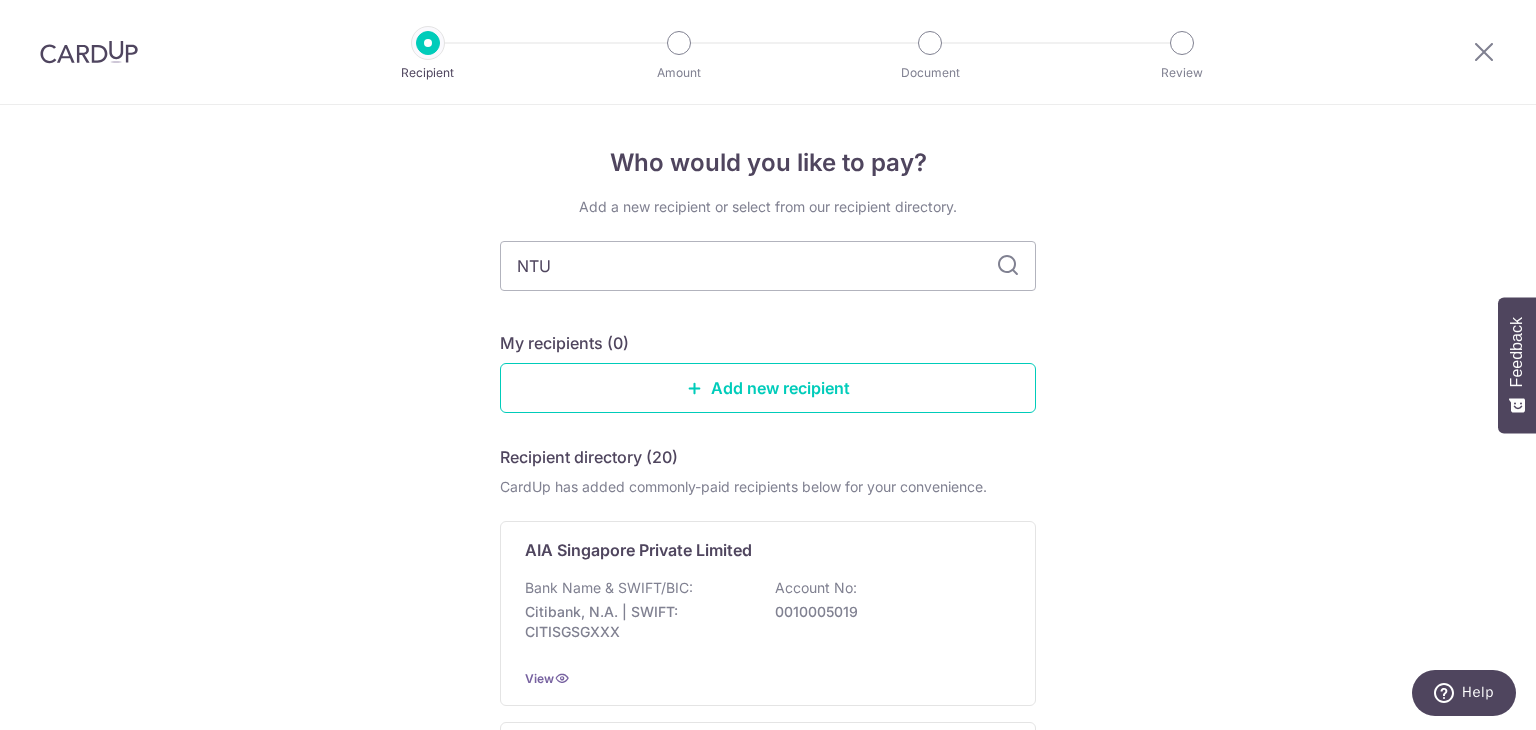 type on "NTUC" 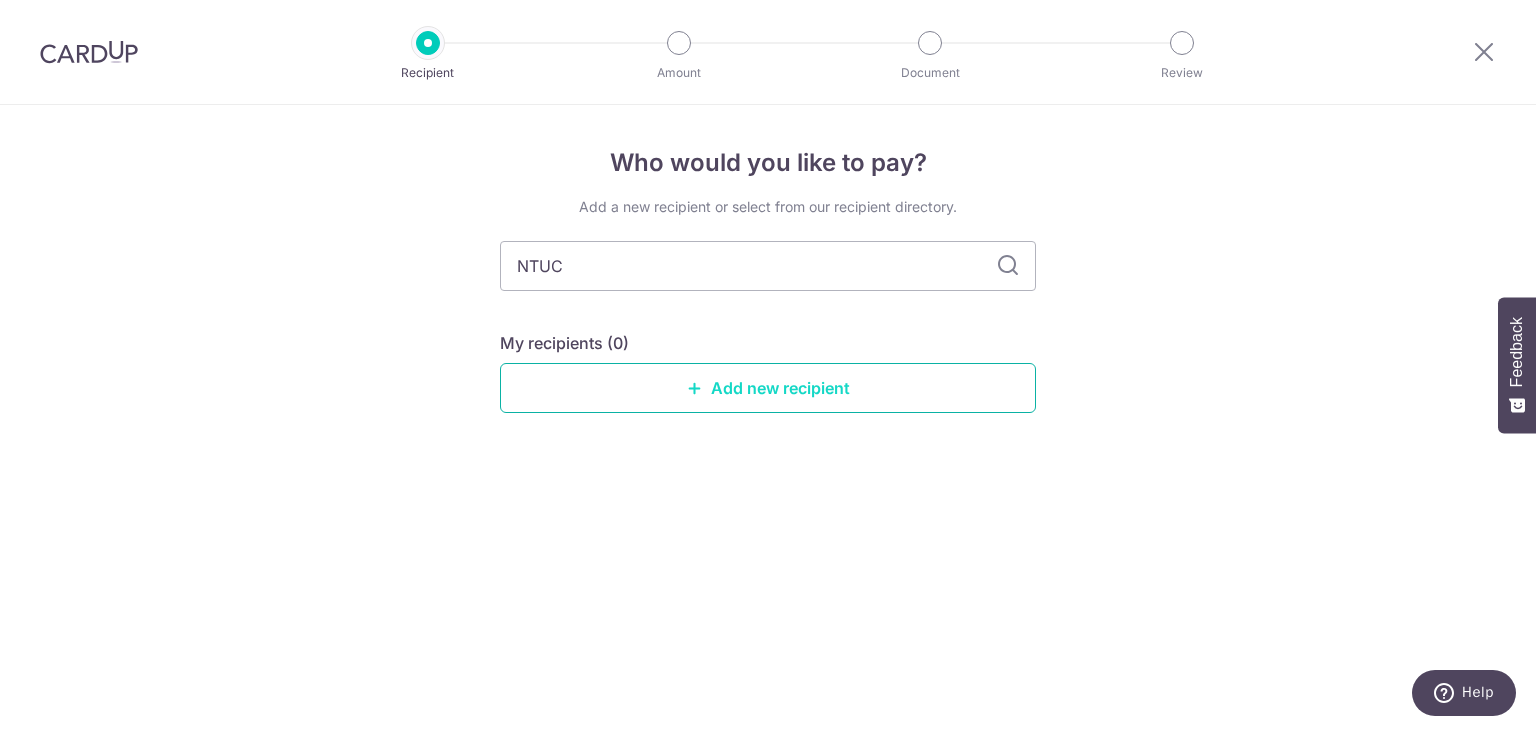 click on "Add new recipient" at bounding box center [768, 388] 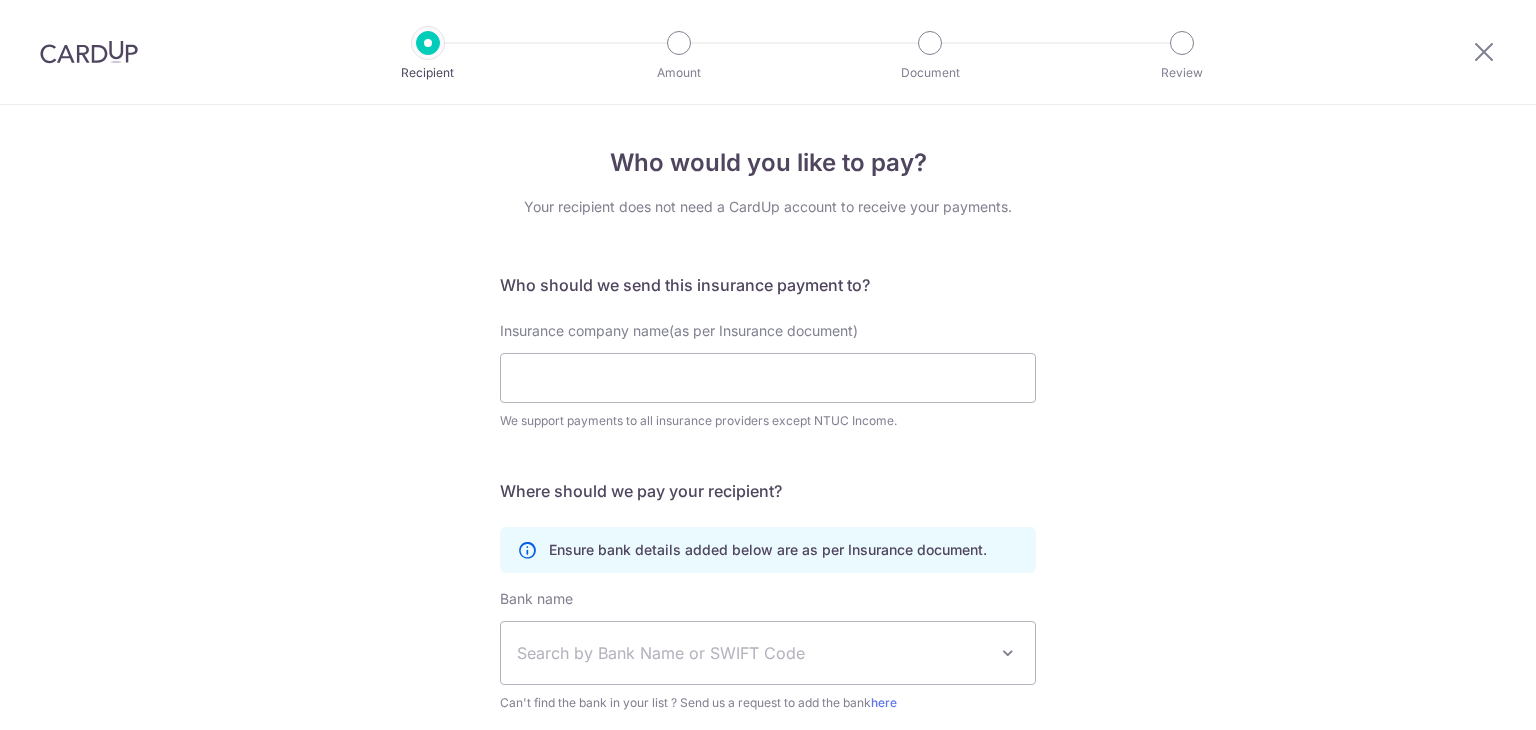 scroll, scrollTop: 0, scrollLeft: 0, axis: both 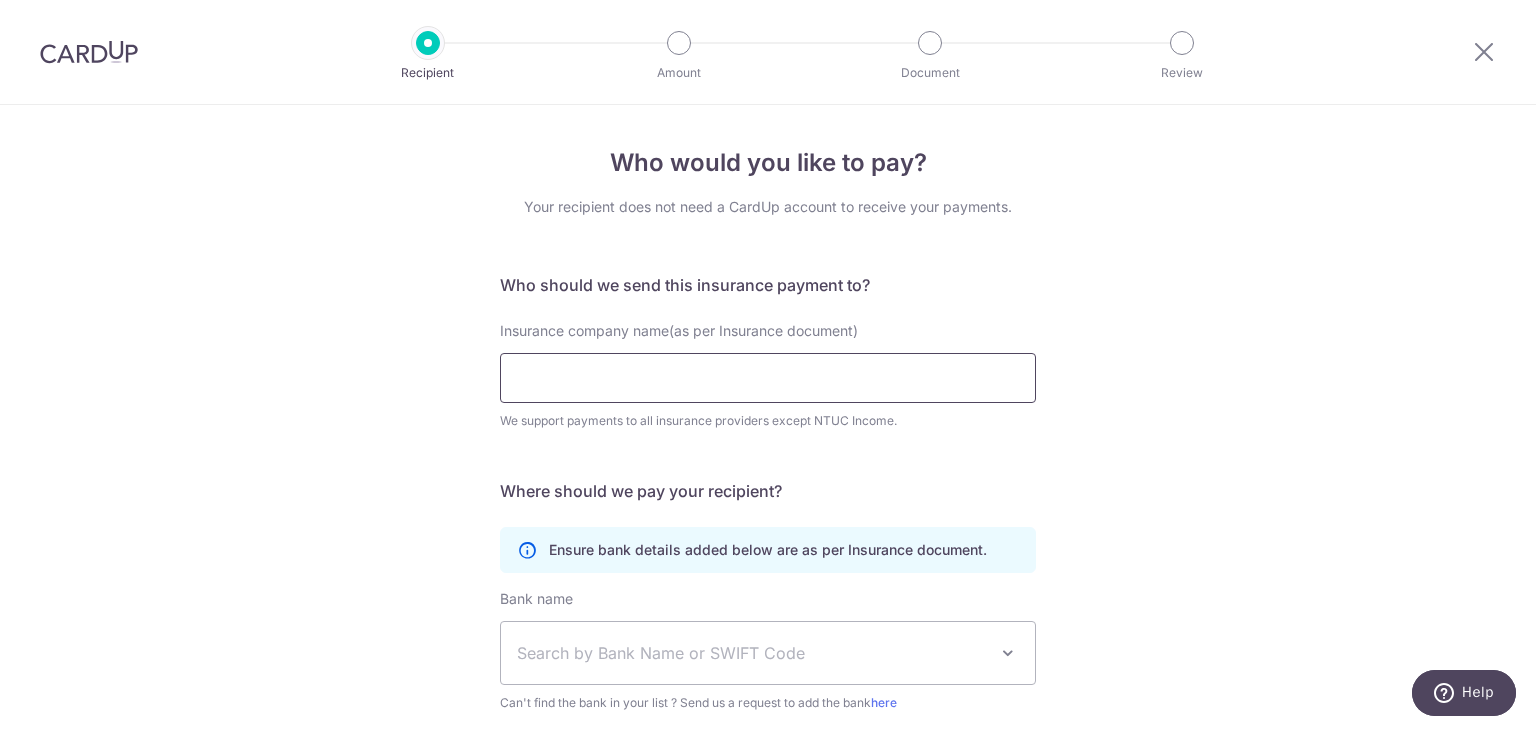 click on "Insurance company name(as per Insurance document)" at bounding box center [768, 378] 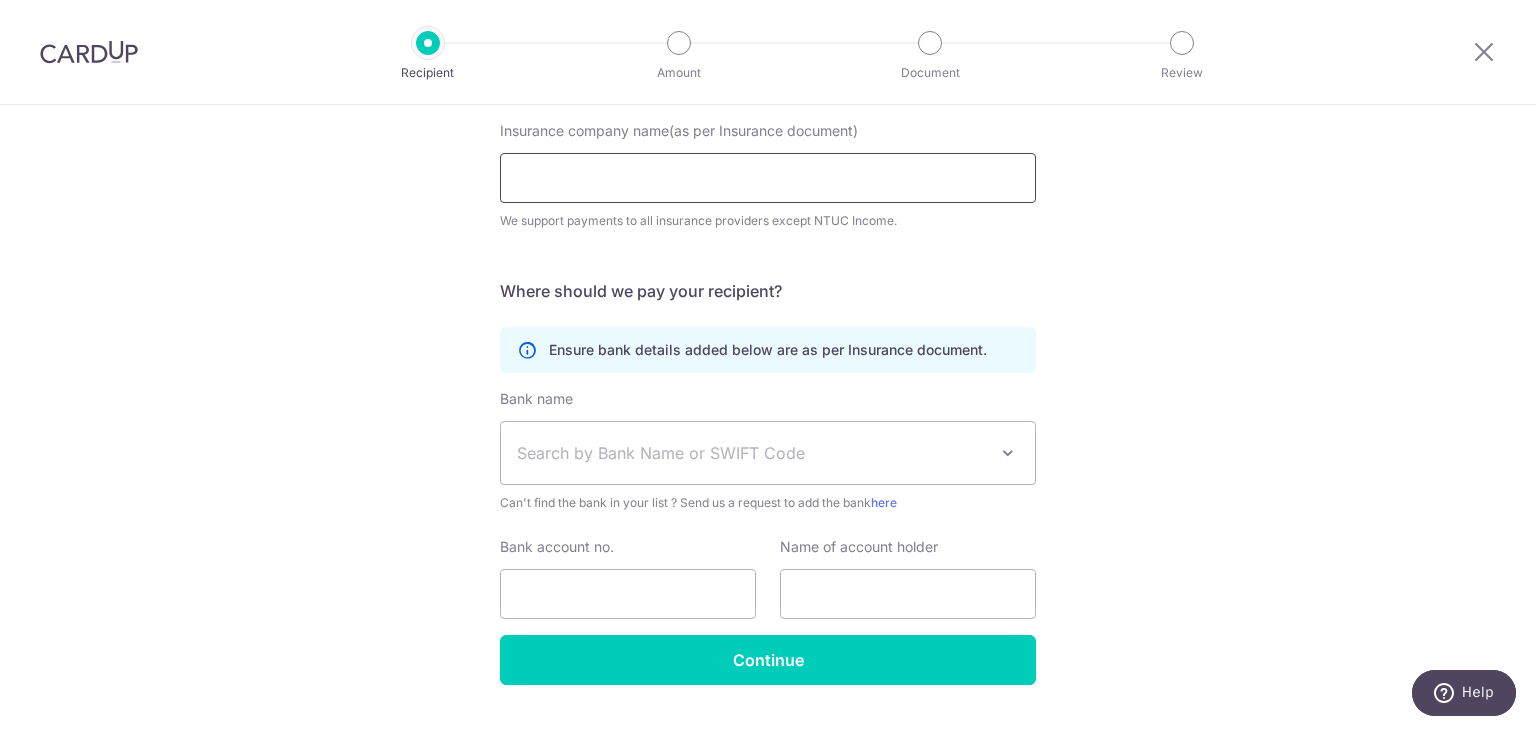 scroll, scrollTop: 0, scrollLeft: 0, axis: both 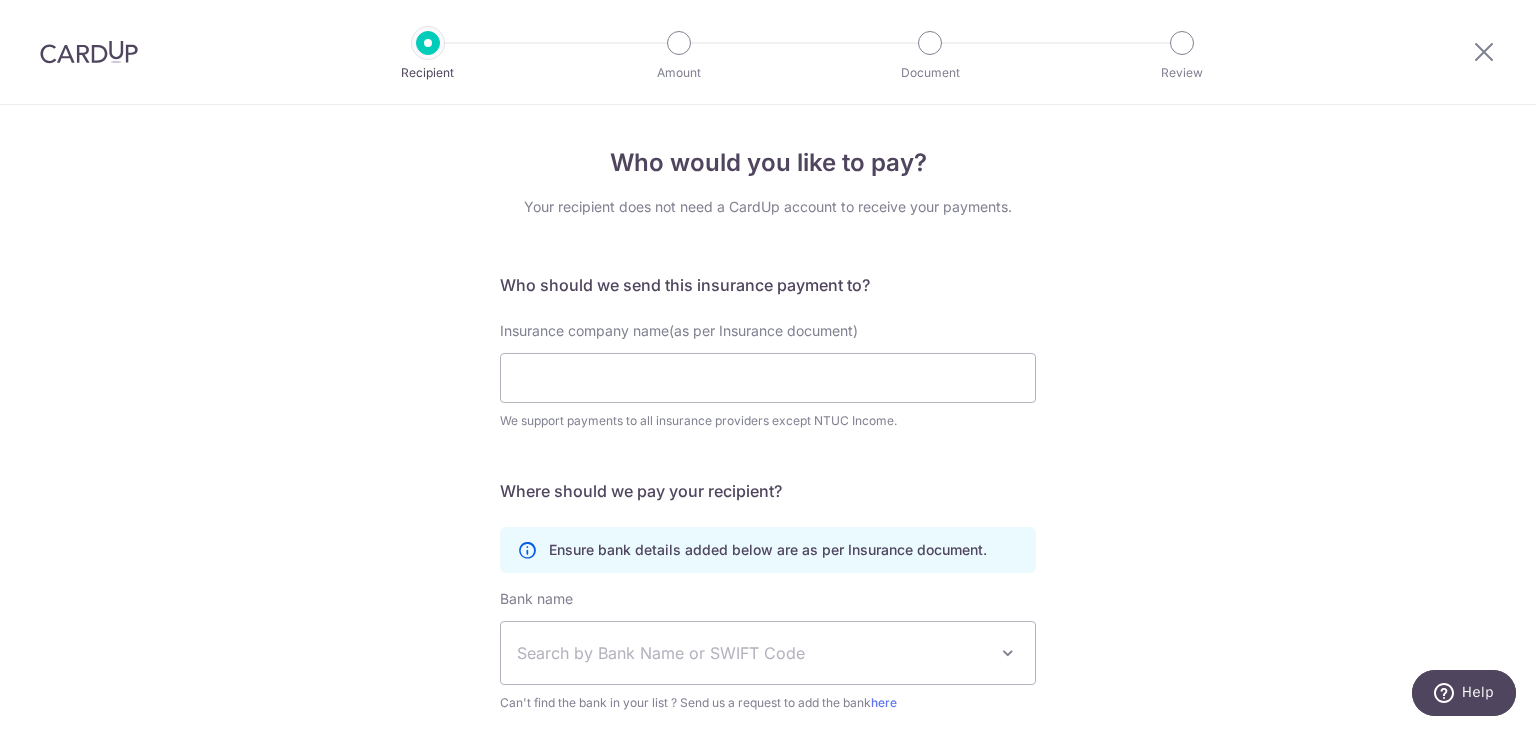 click on "Where should we pay your recipient?" at bounding box center [768, 491] 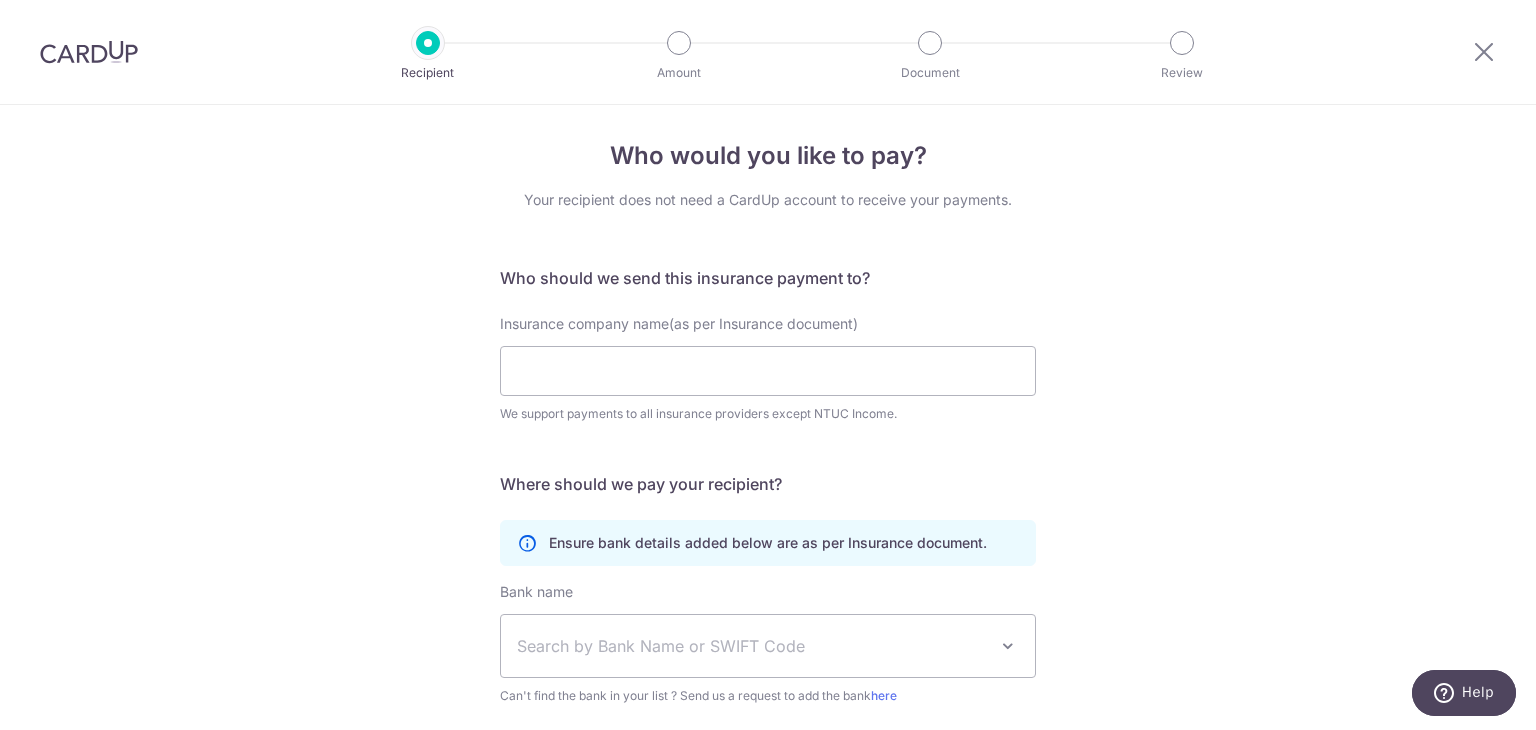 scroll, scrollTop: 0, scrollLeft: 0, axis: both 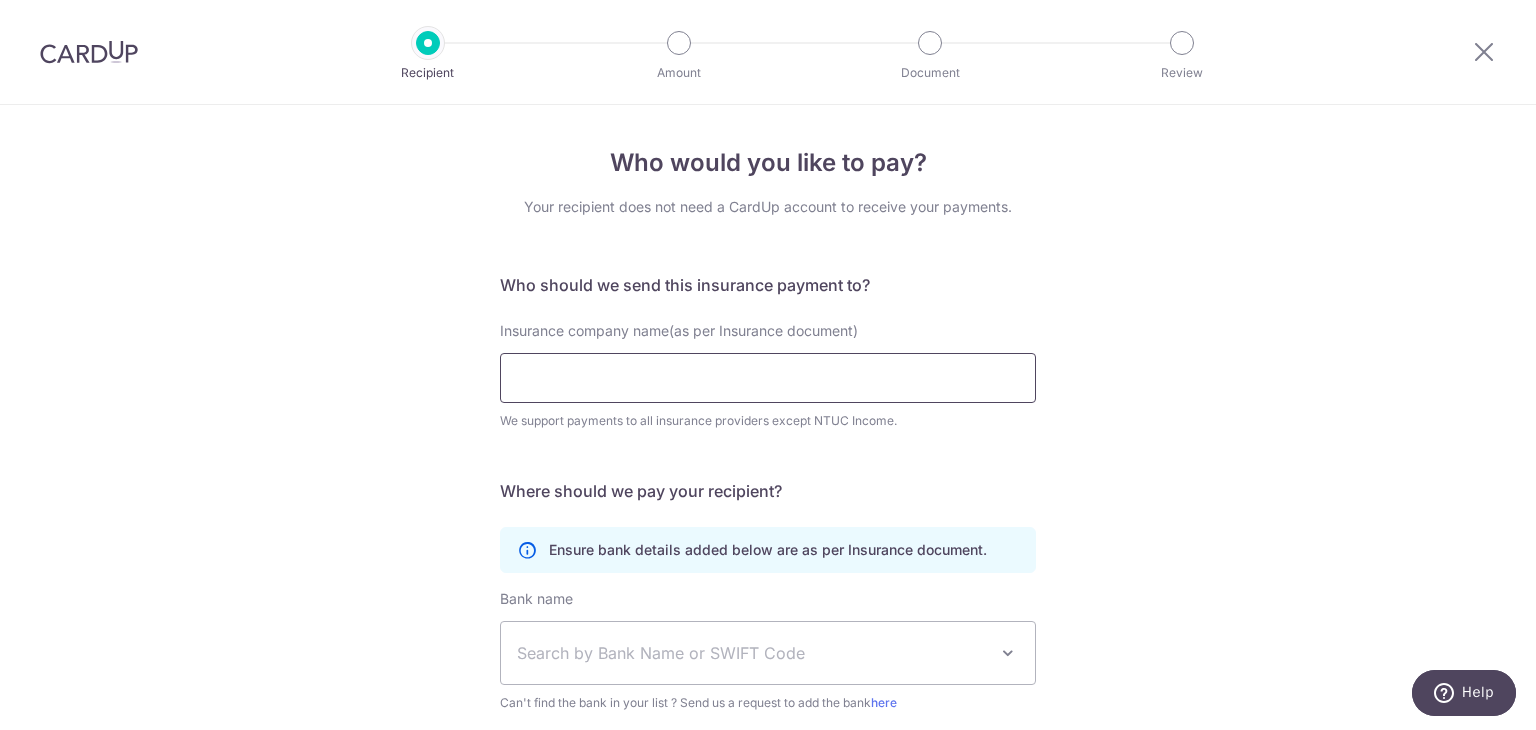 click on "Insurance company name(as per Insurance document)" at bounding box center (768, 378) 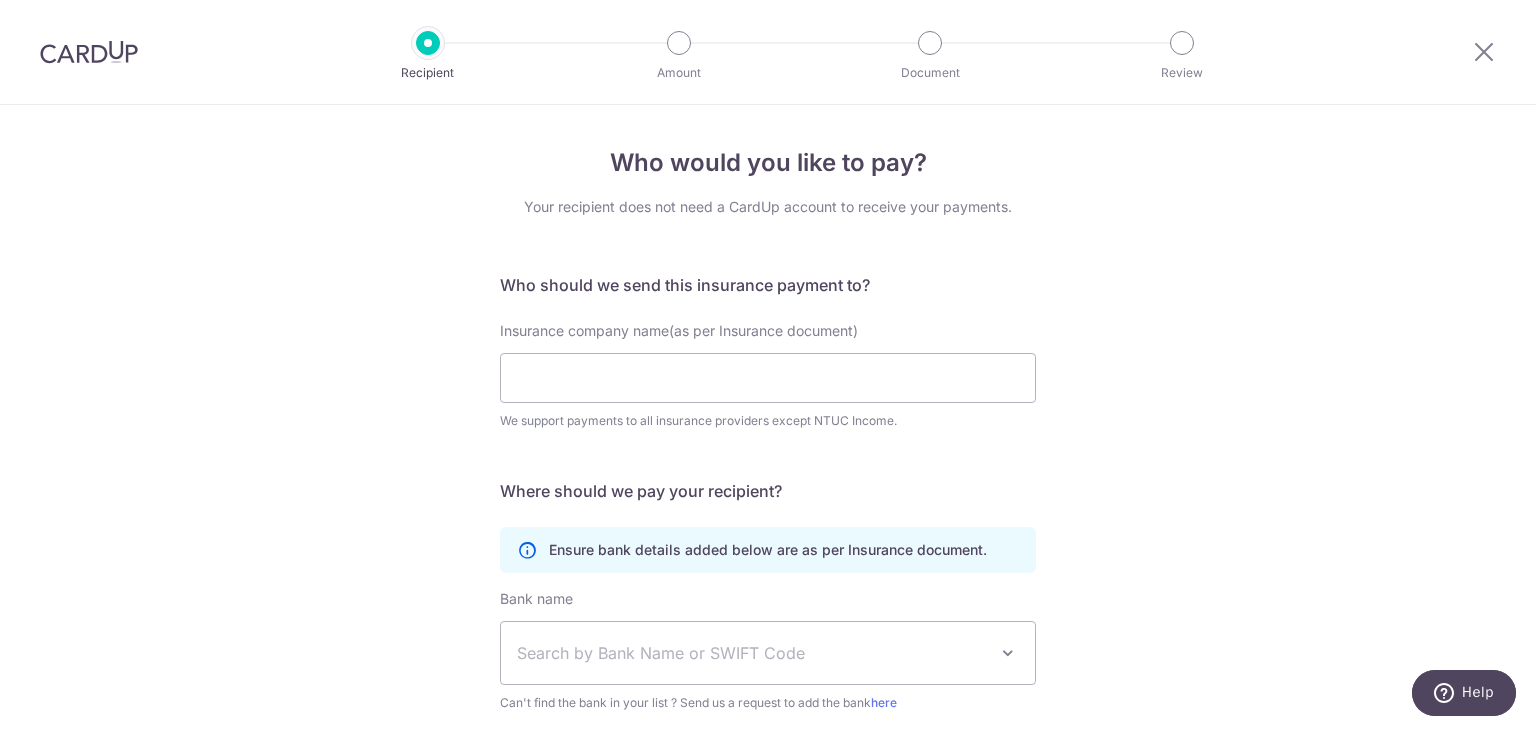 click on "Who would you like to pay?
Your recipient does not need a CardUp account to receive your payments.
Who should we send this insurance payment to?
Insurance company name(as per Insurance document)
We support payments to all insurance providers except NTUC Income.
Translation missing: en.no key
URL
Telephone
Where should we pay your recipient?
Ensure bank details added below are as per Insurance document.
Bank name" at bounding box center [768, 542] 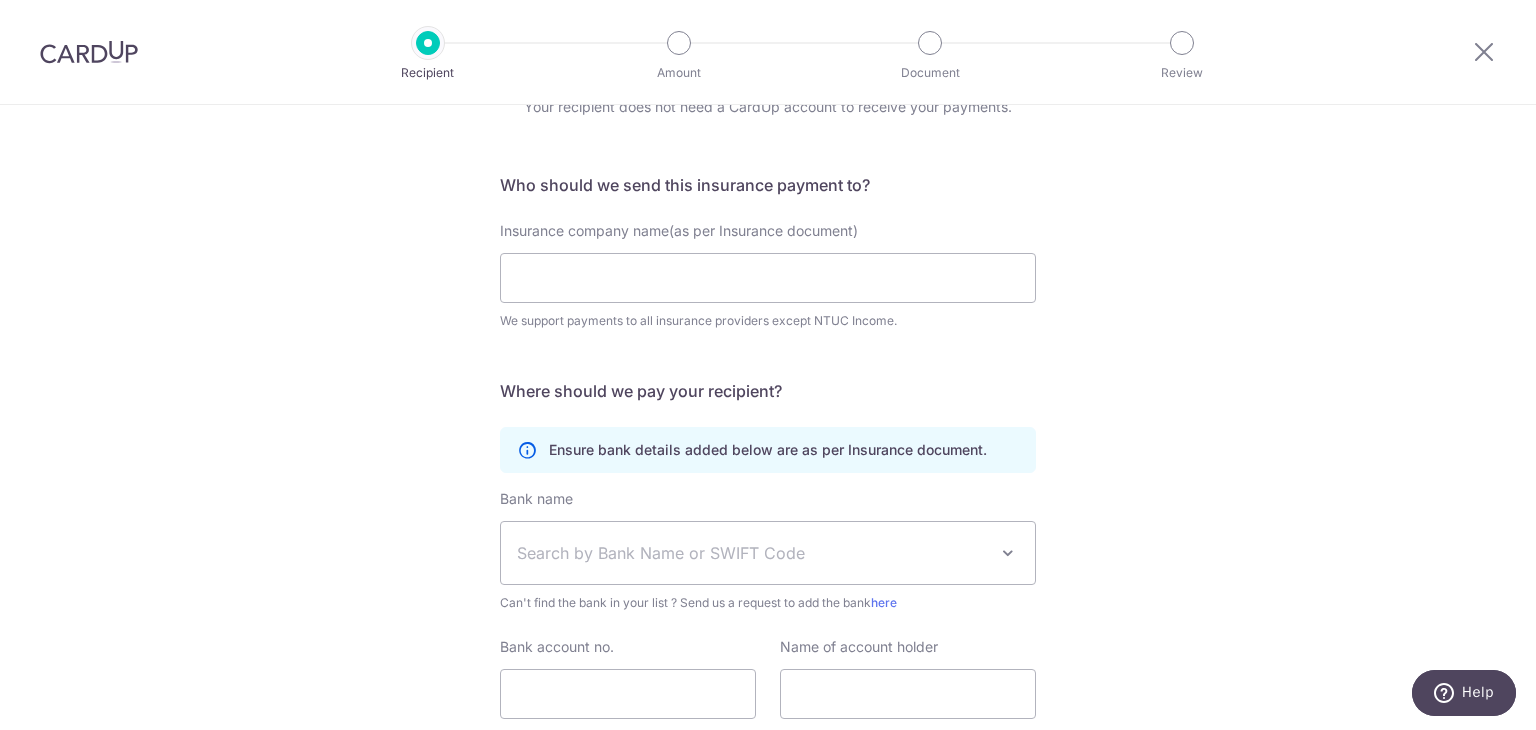 scroll, scrollTop: 0, scrollLeft: 0, axis: both 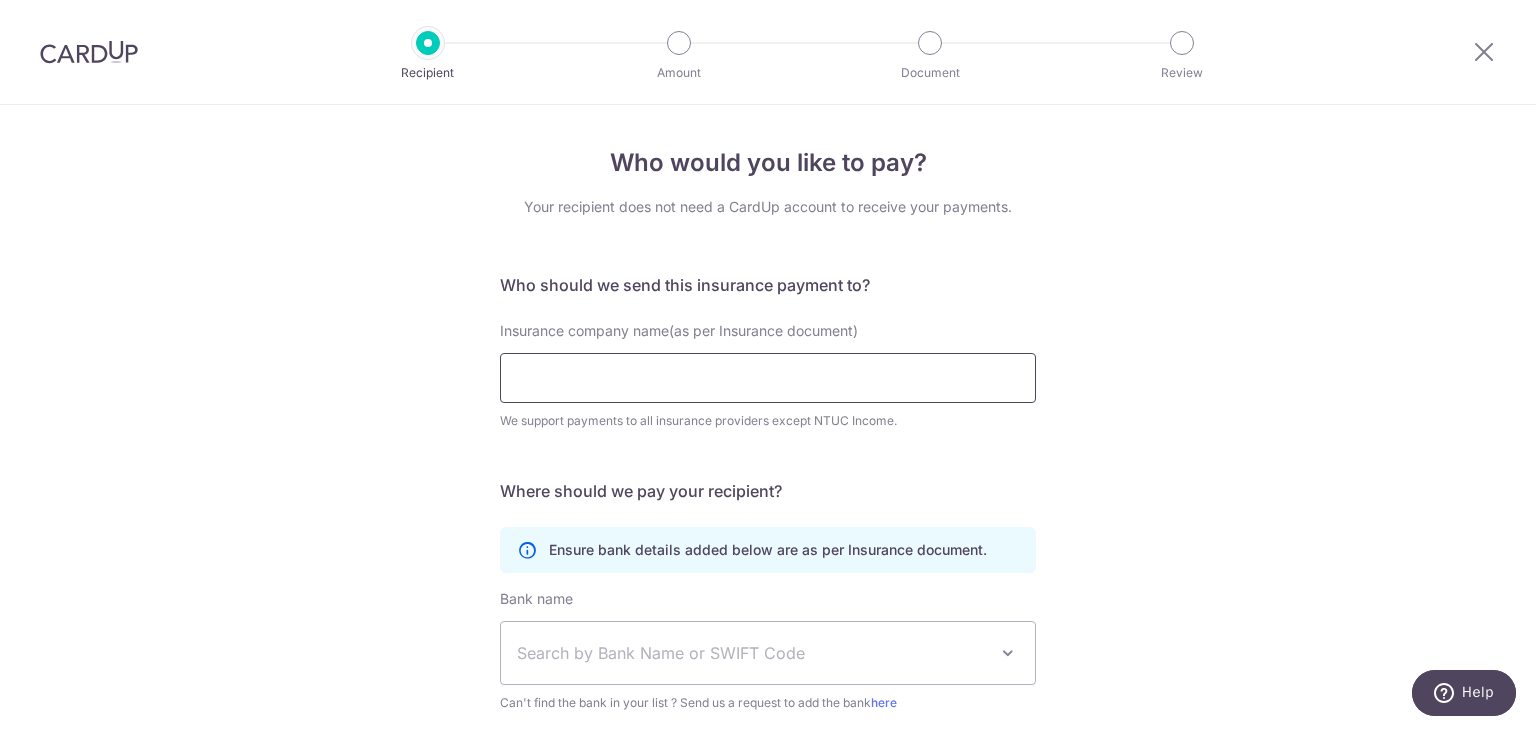 click on "Insurance company name(as per Insurance document)" at bounding box center (768, 378) 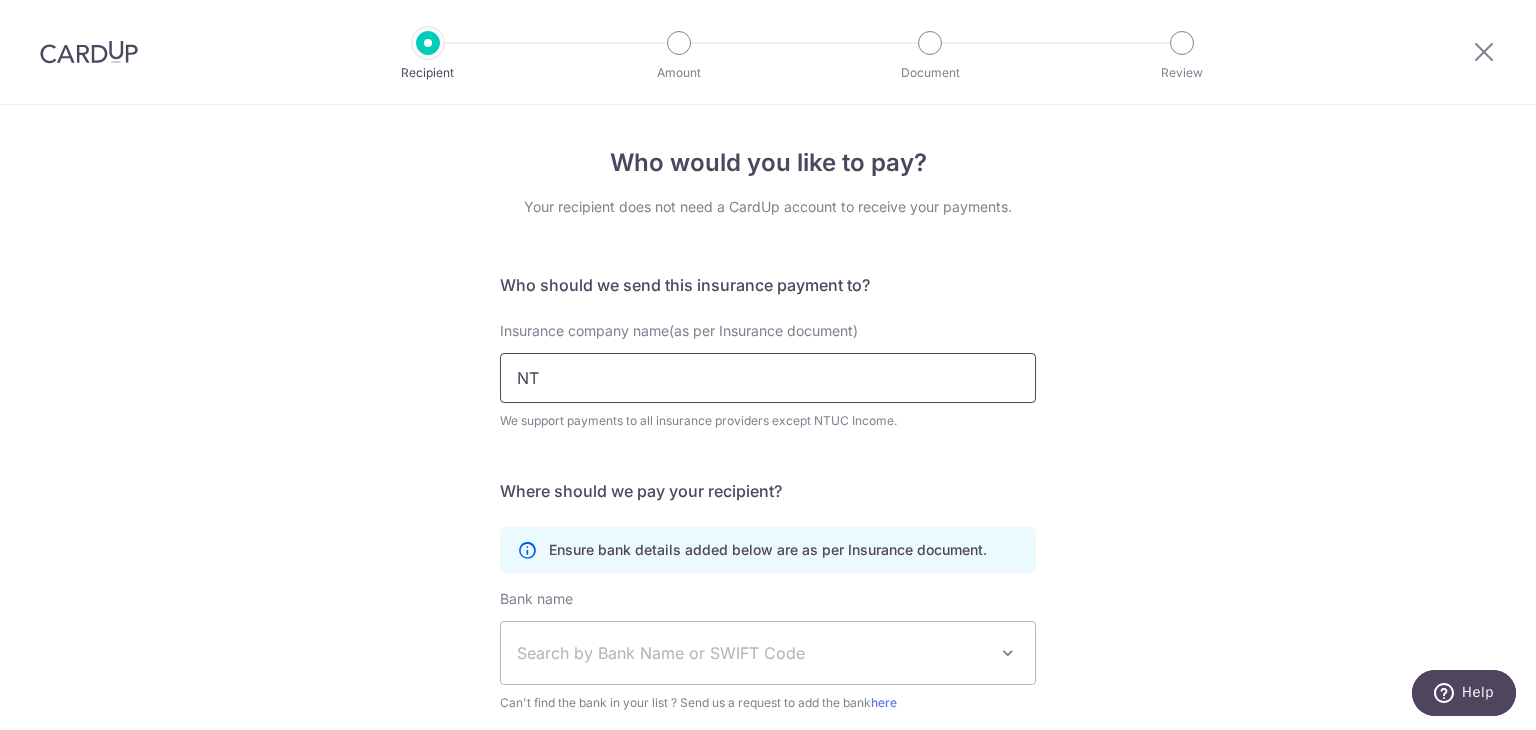 type on "N" 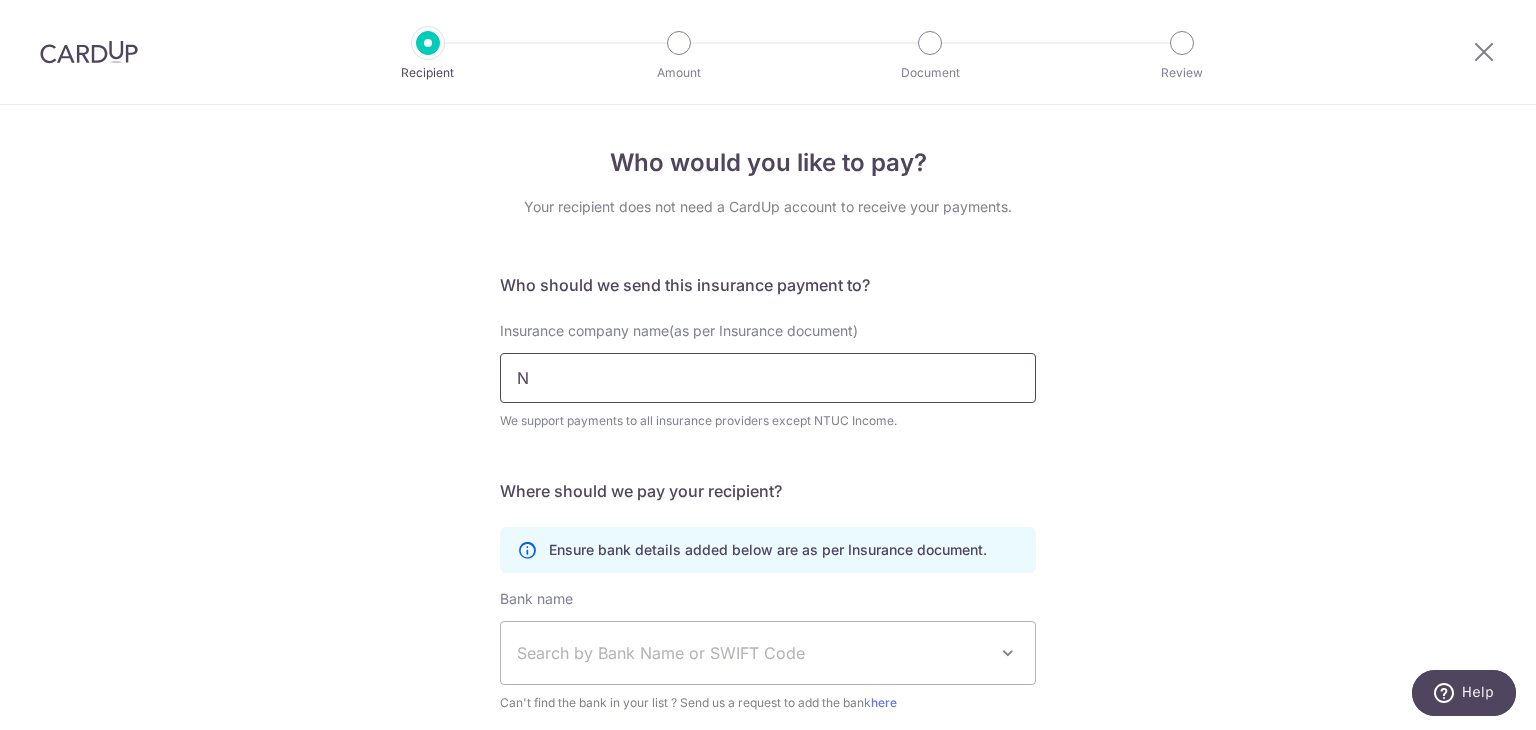 type 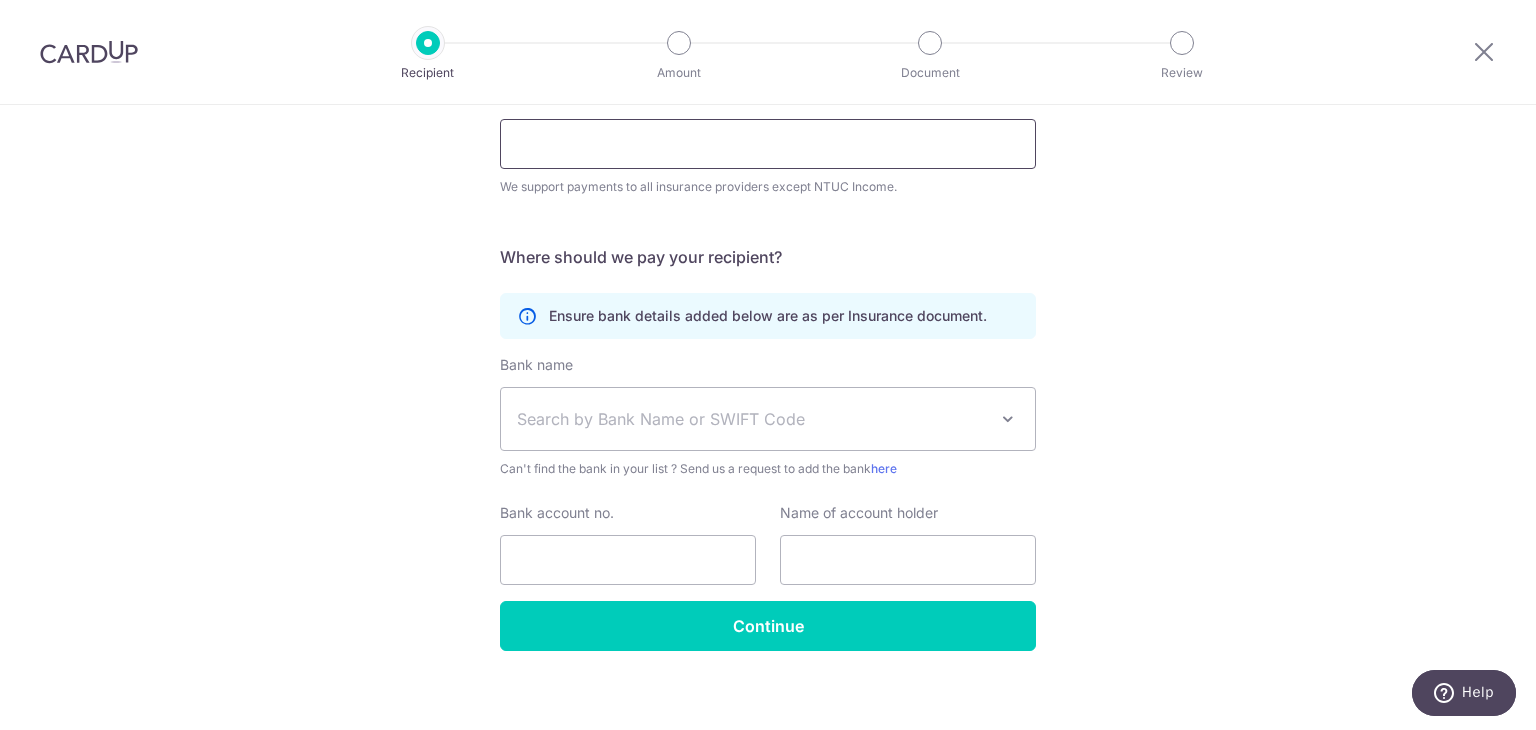 scroll, scrollTop: 248, scrollLeft: 0, axis: vertical 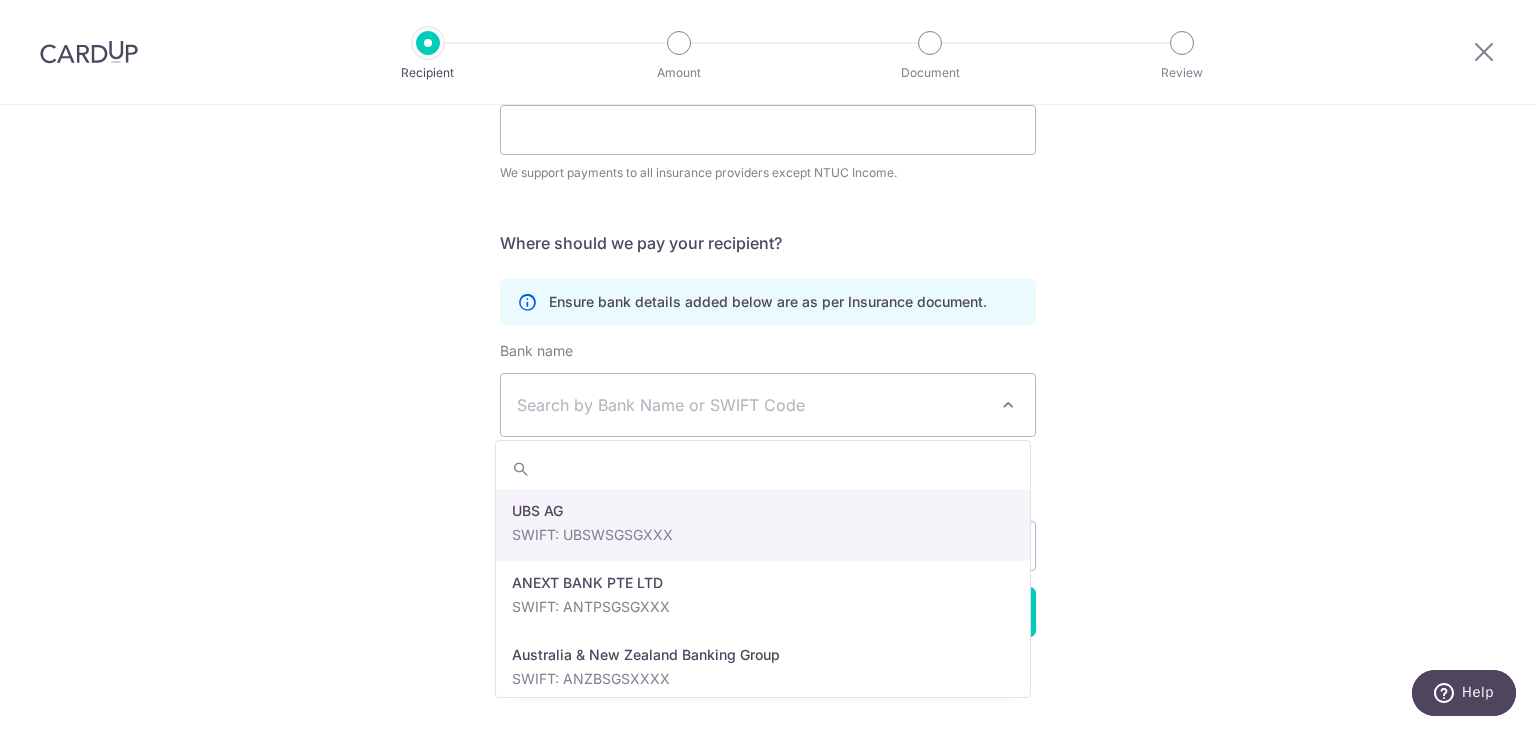 click at bounding box center [1008, 405] 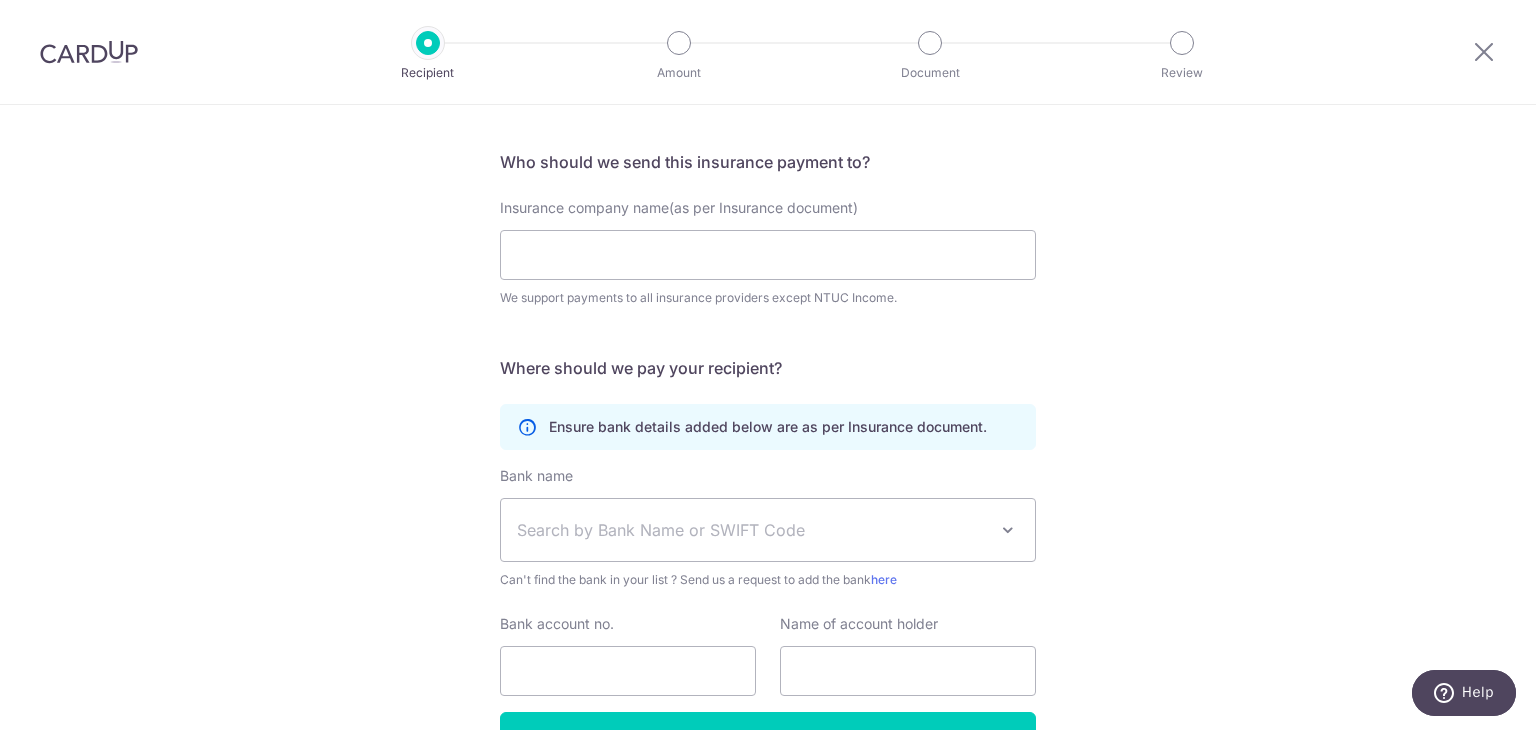 scroll, scrollTop: 0, scrollLeft: 0, axis: both 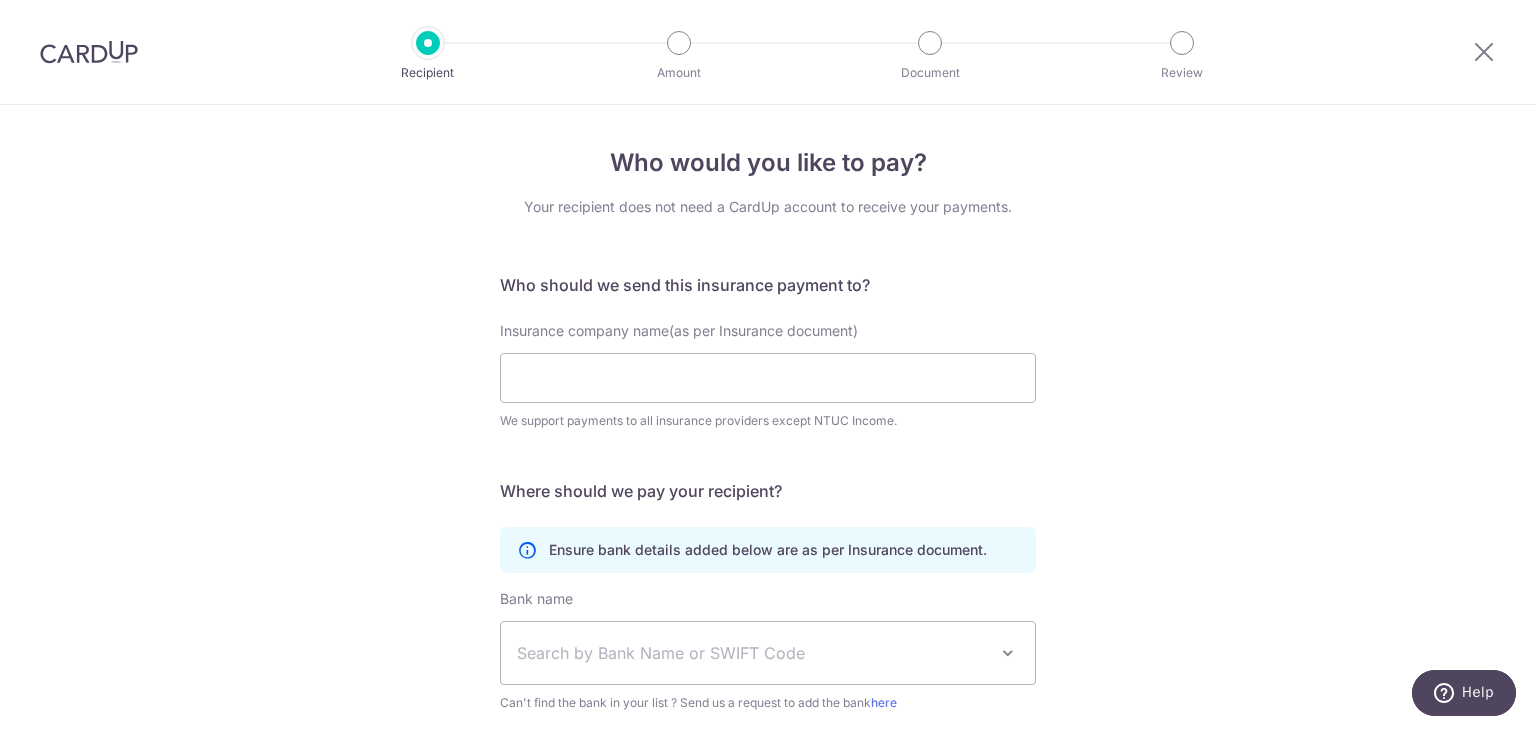 click on "Who would you like to pay?
Your recipient does not need a CardUp account to receive your payments.
Who should we send this insurance payment to?
Insurance company name(as per Insurance document)
We support payments to all insurance providers except NTUC Income.
Translation missing: en.no key
URL
Telephone
Where should we pay your recipient?
Ensure bank details added below are as per Insurance document.
Bank name" at bounding box center (768, 542) 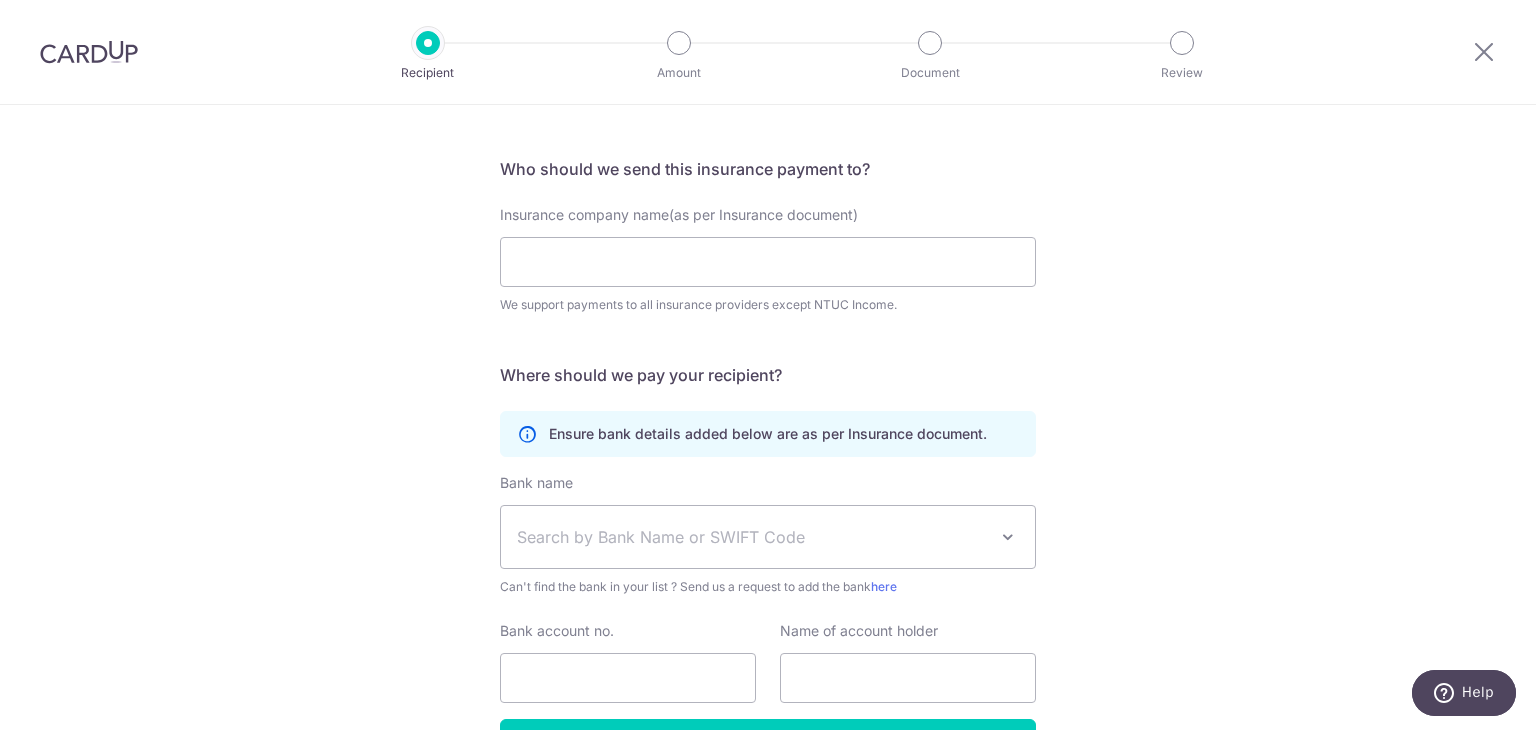 scroll, scrollTop: 200, scrollLeft: 0, axis: vertical 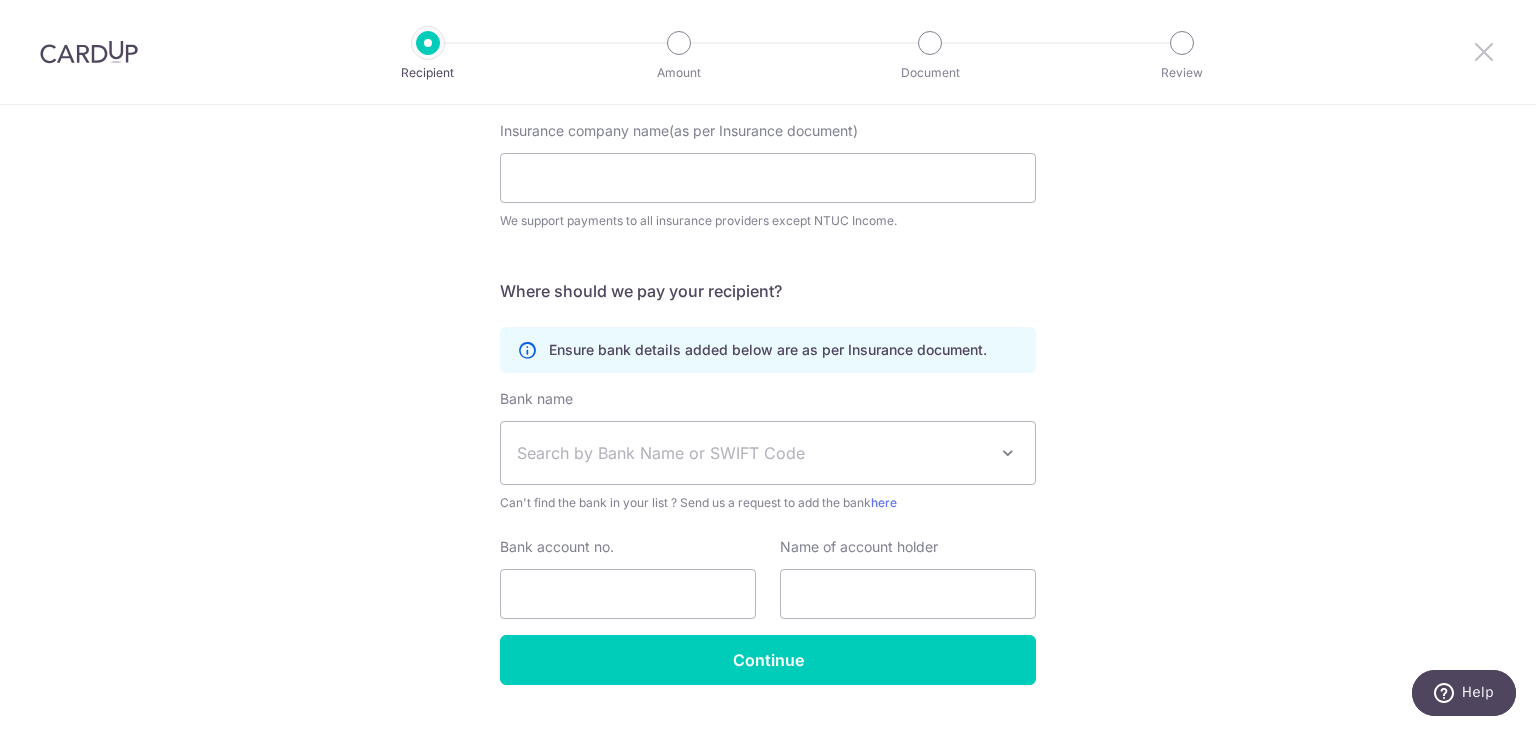 drag, startPoint x: 1479, startPoint y: 39, endPoint x: 865, endPoint y: 114, distance: 618.56366 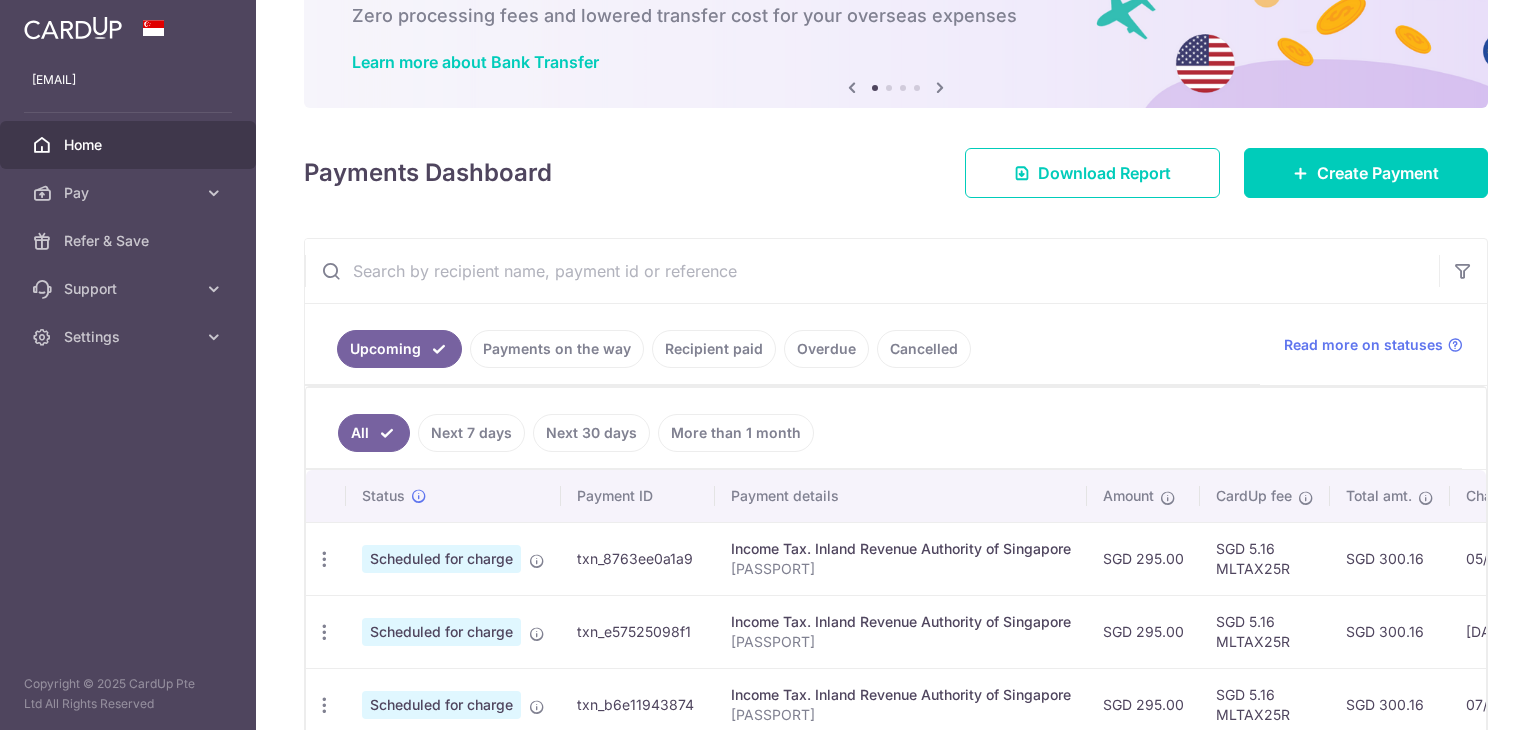 scroll, scrollTop: 200, scrollLeft: 0, axis: vertical 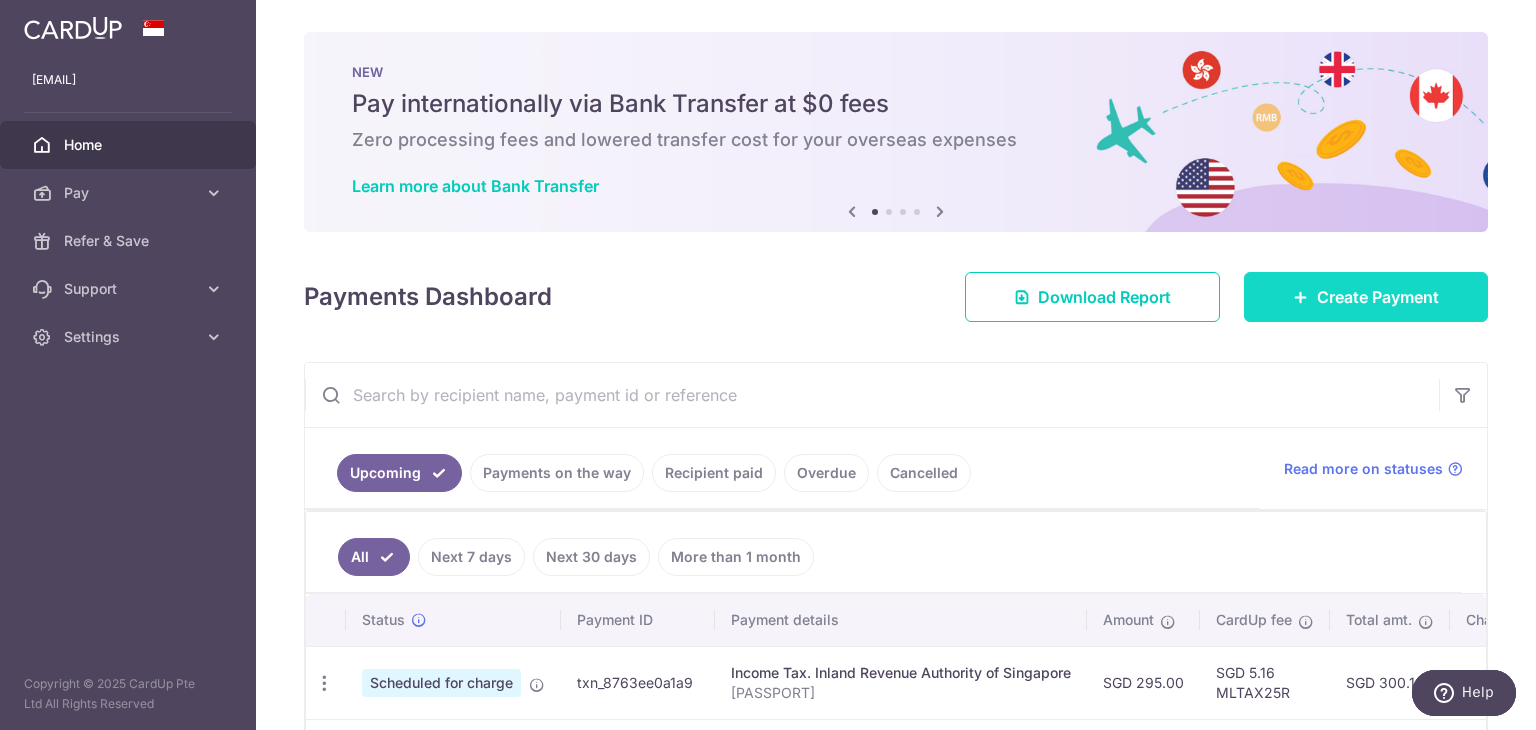 click on "Create Payment" at bounding box center (1366, 297) 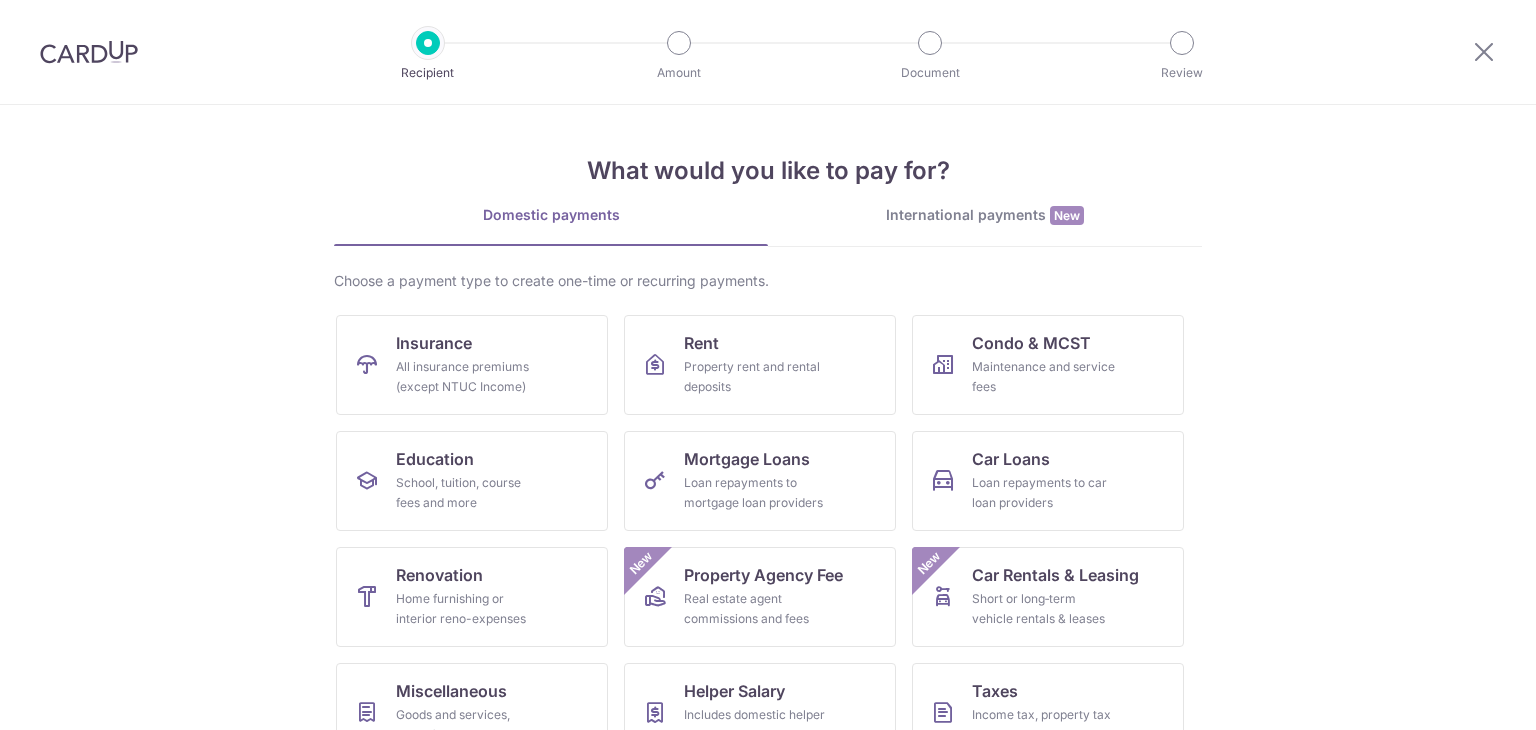 scroll, scrollTop: 0, scrollLeft: 0, axis: both 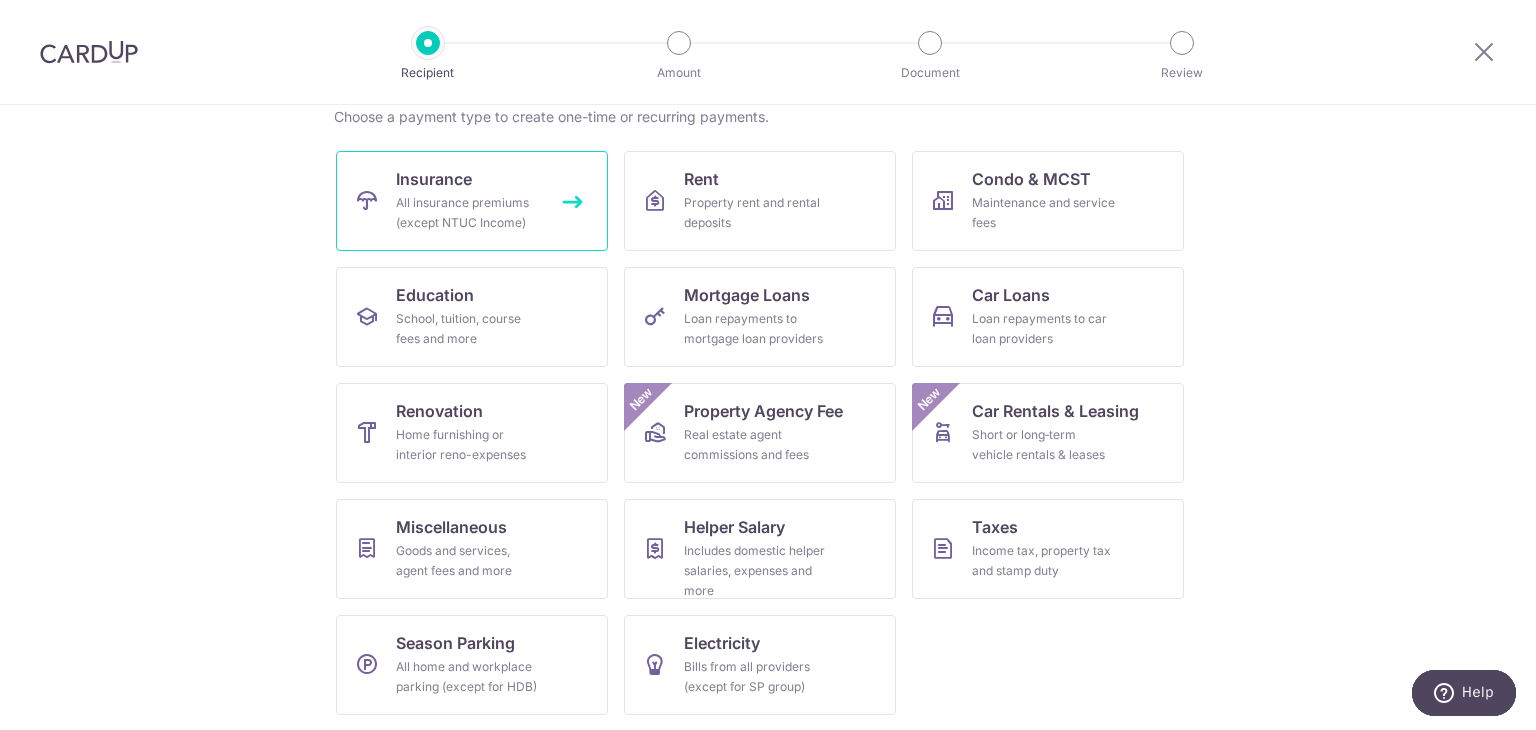 click on "Insurance All insurance premiums (except NTUC Income)" at bounding box center [472, 201] 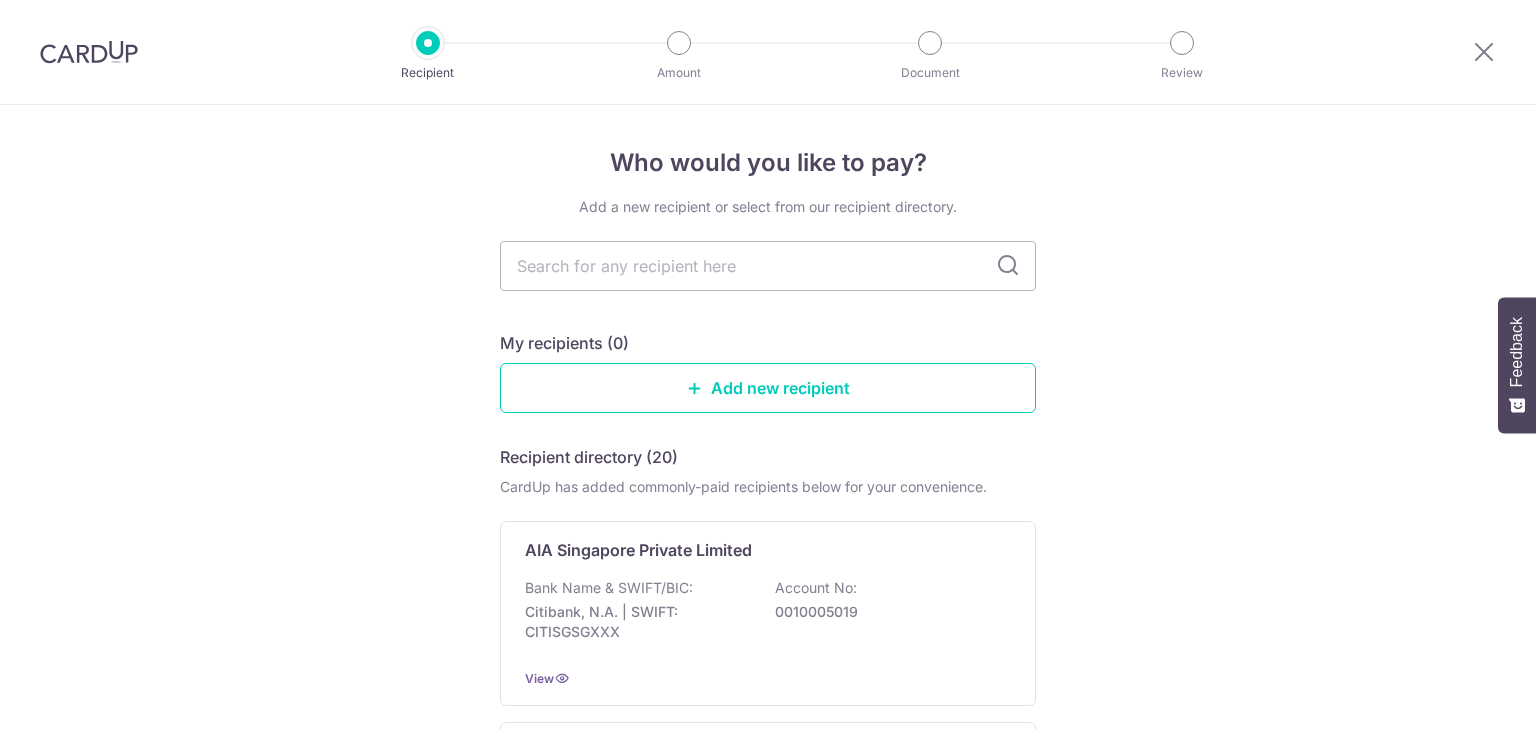 scroll, scrollTop: 0, scrollLeft: 0, axis: both 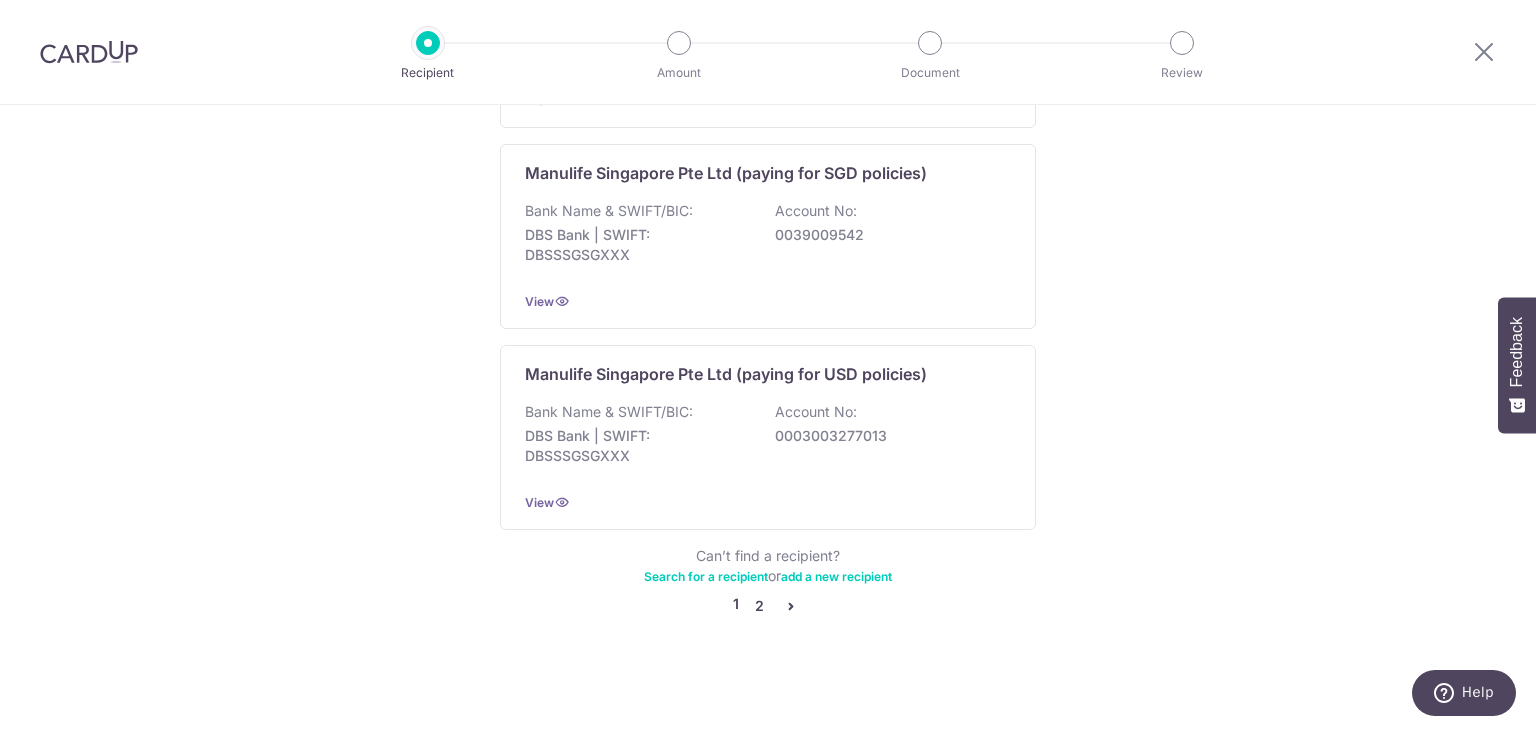 click on "2" at bounding box center [759, 606] 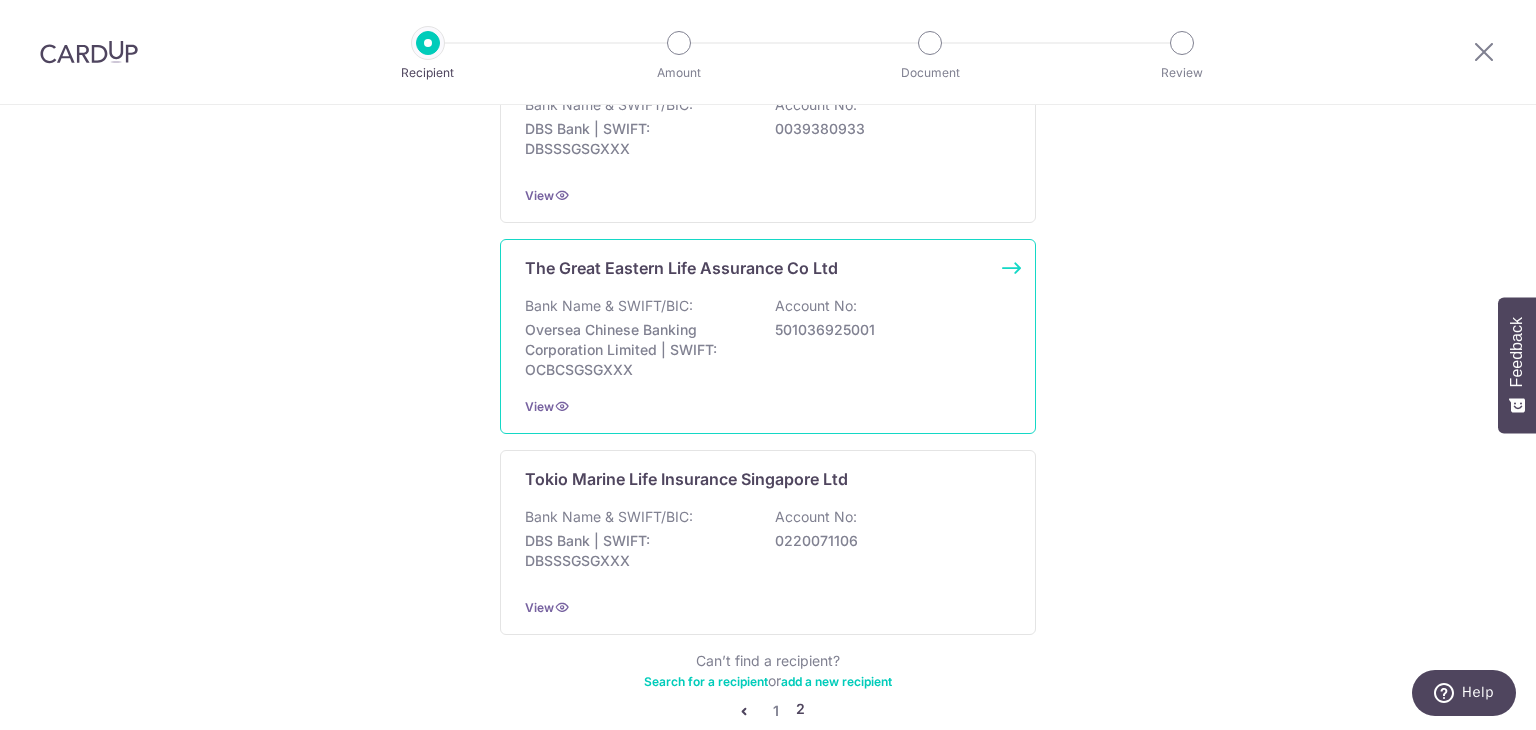 scroll, scrollTop: 2004, scrollLeft: 0, axis: vertical 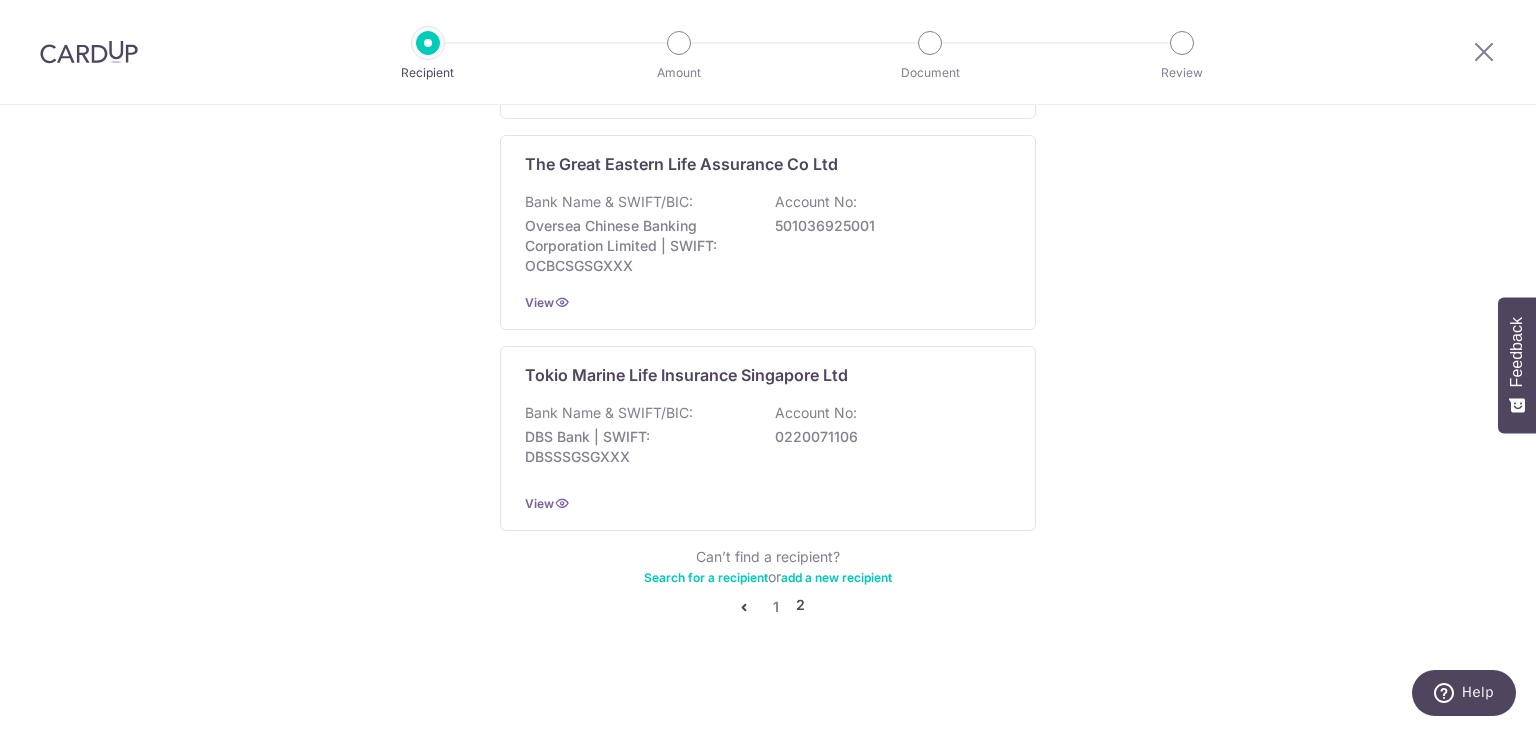 click on "2" at bounding box center (800, 607) 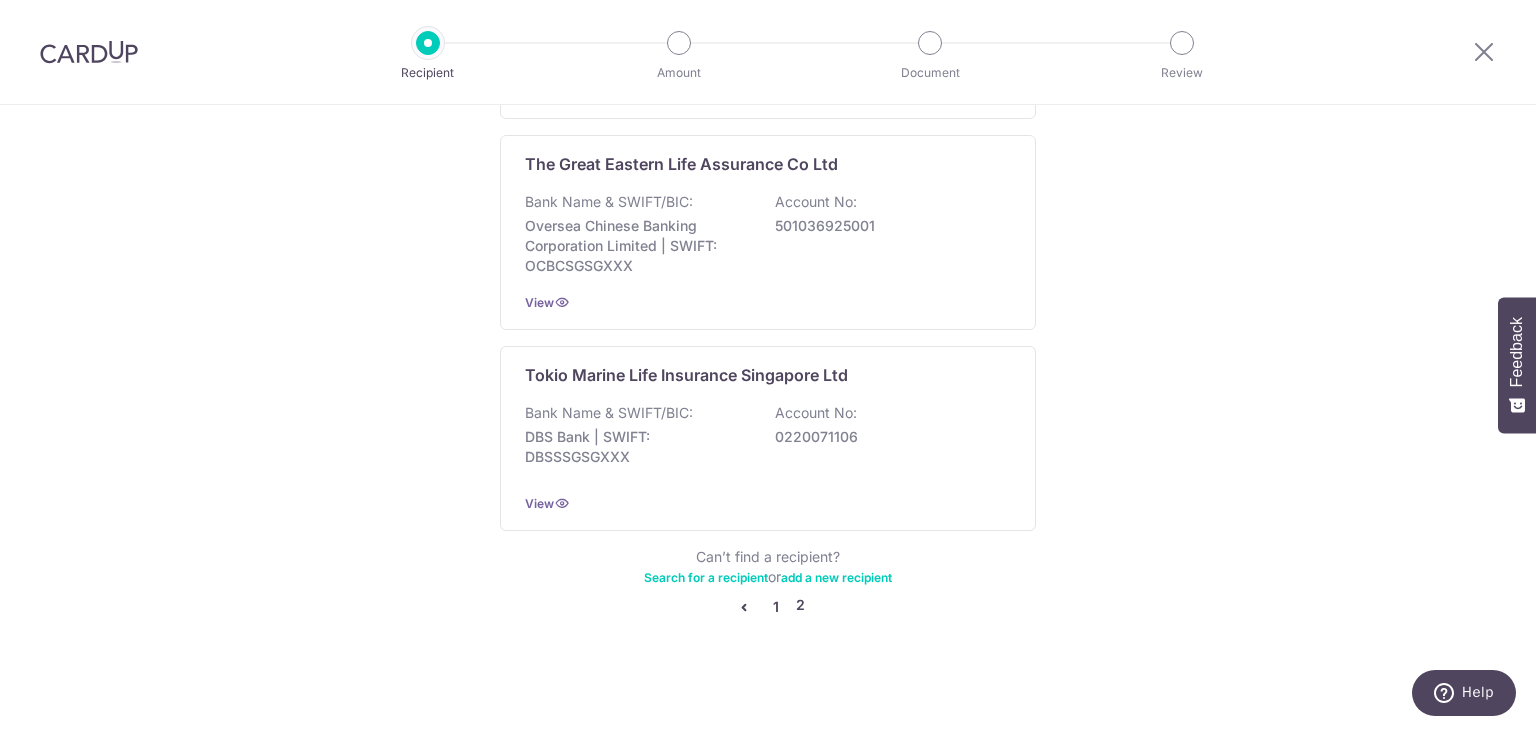 click on "1" at bounding box center [776, 607] 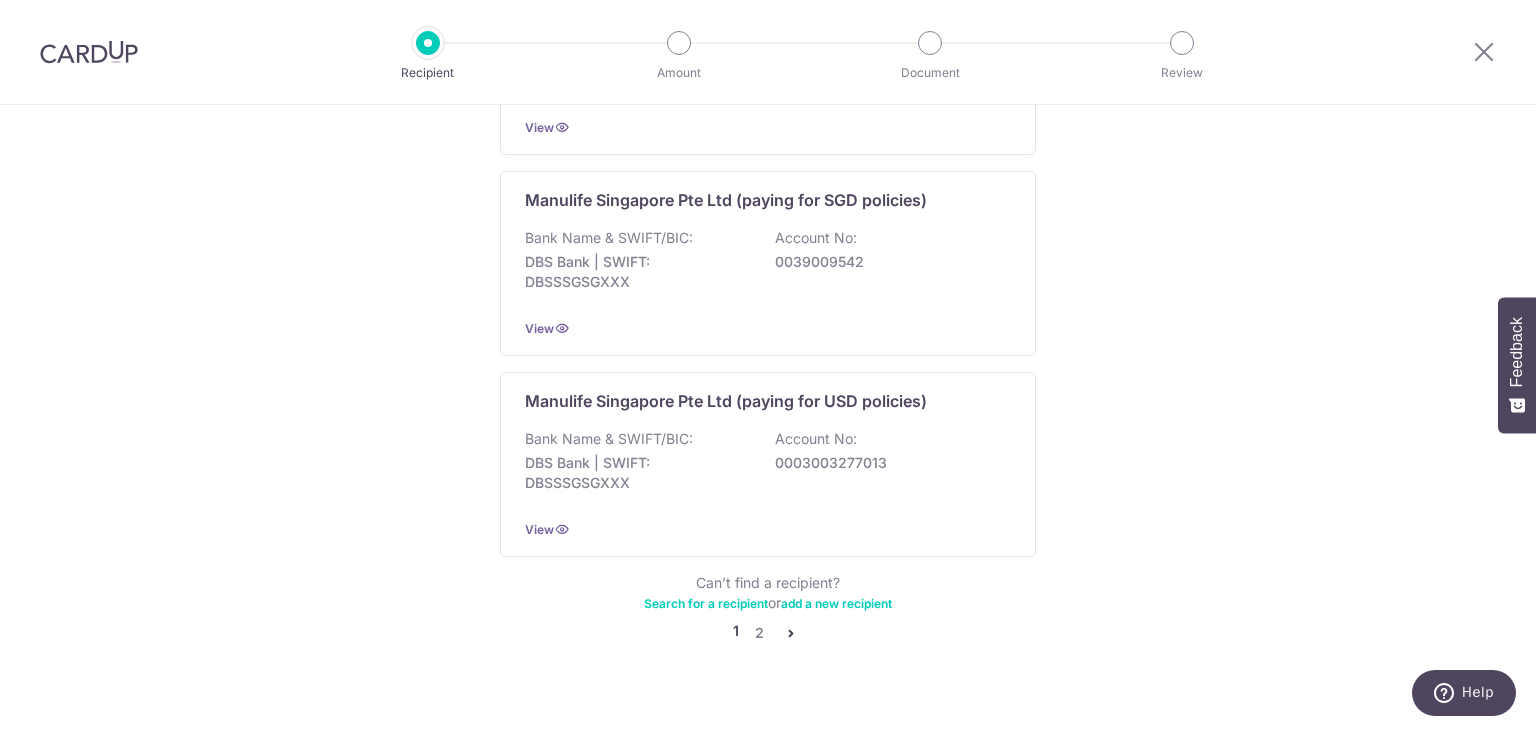 scroll, scrollTop: 1995, scrollLeft: 0, axis: vertical 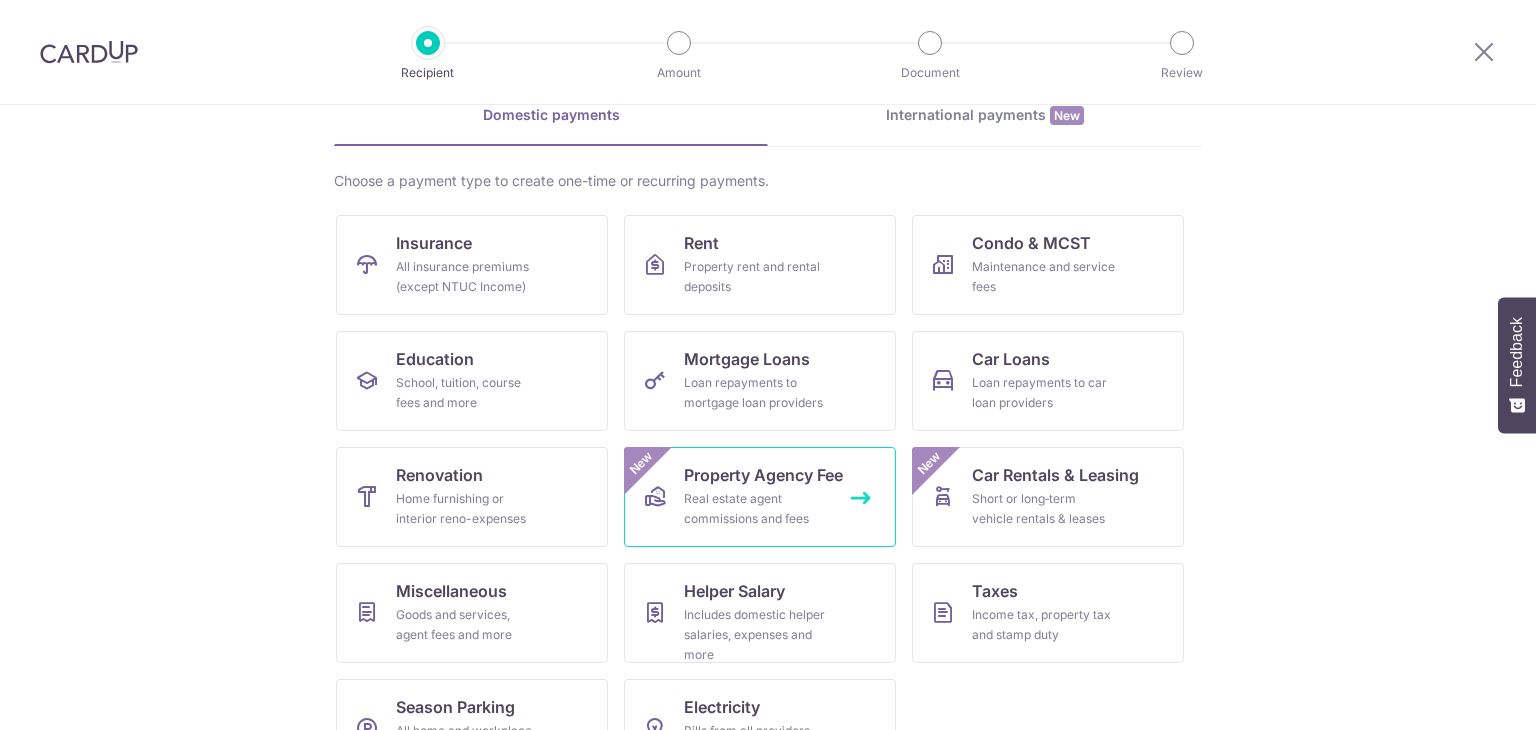 click on "Real estate agent commissions and fees" at bounding box center (756, 509) 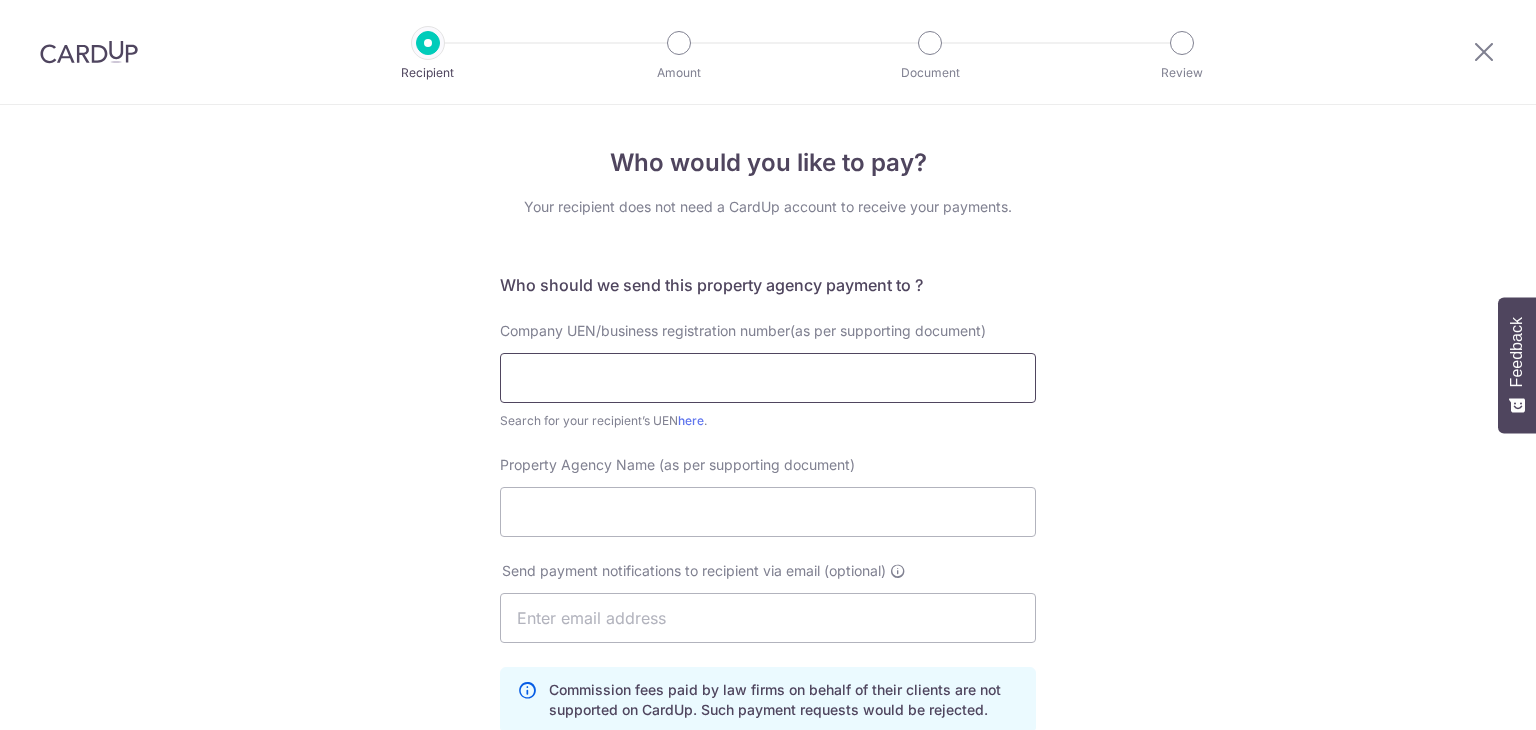 scroll, scrollTop: 0, scrollLeft: 0, axis: both 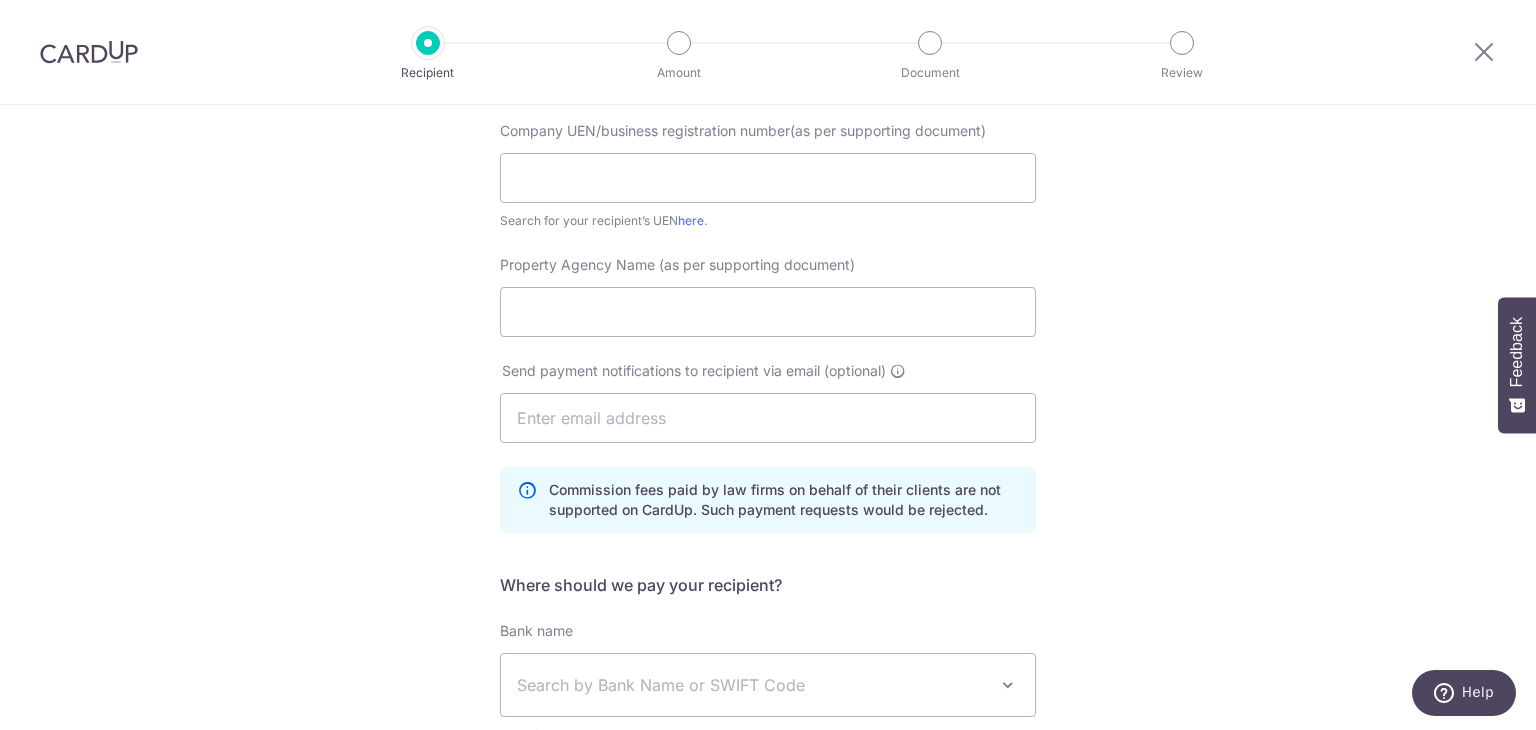 click on "Property Agency Name (as per supporting document)" at bounding box center [768, 296] 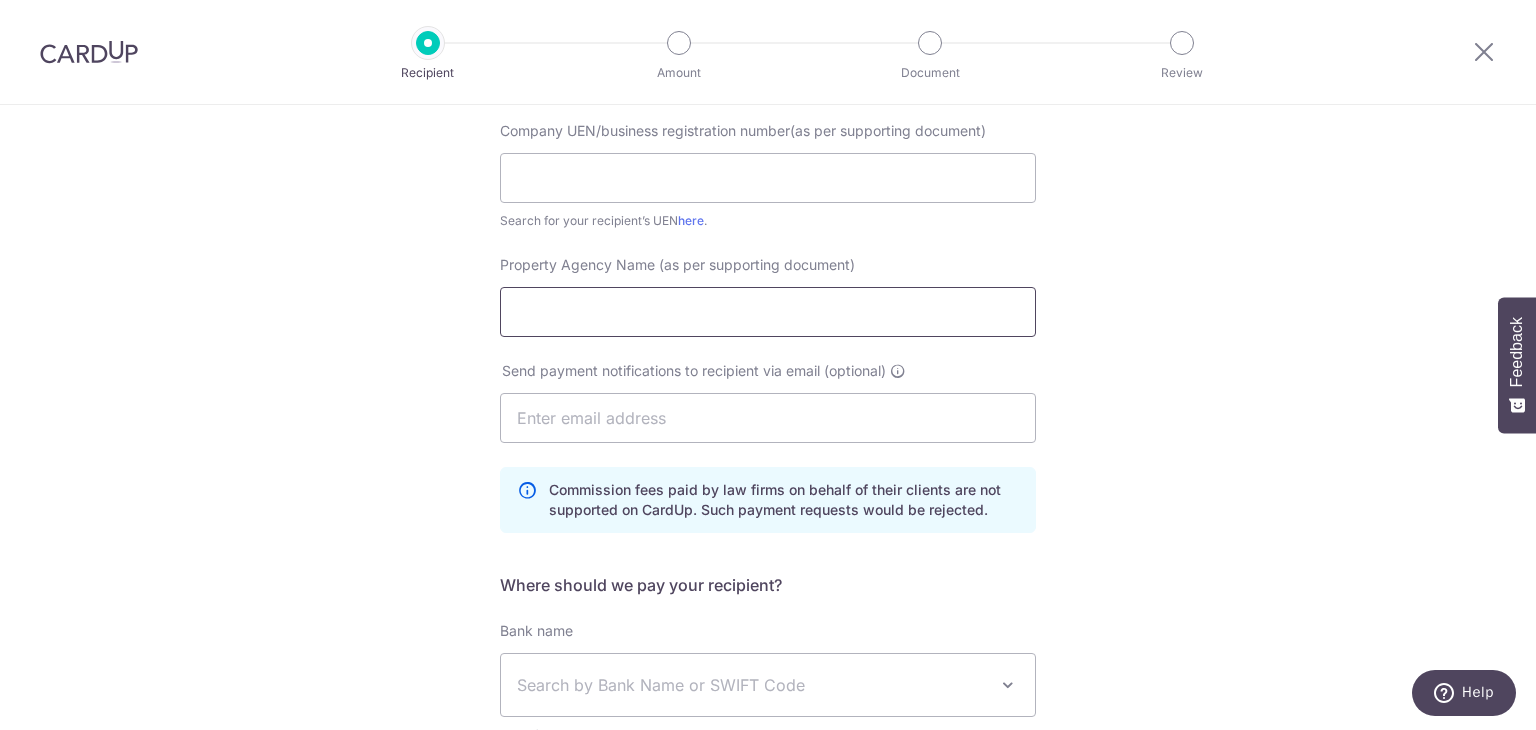 click on "Property Agency Name (as per supporting document)" at bounding box center (768, 312) 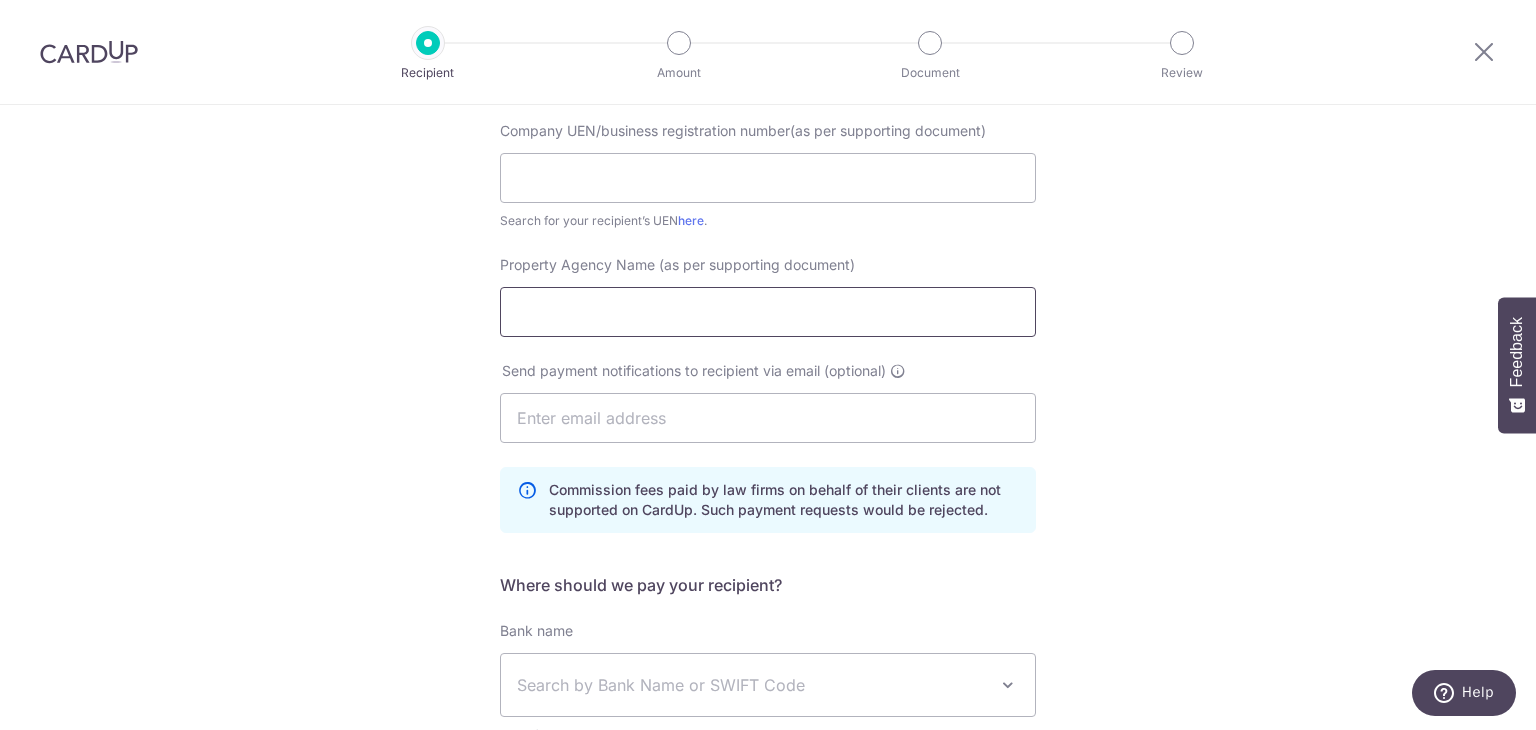 scroll, scrollTop: 0, scrollLeft: 0, axis: both 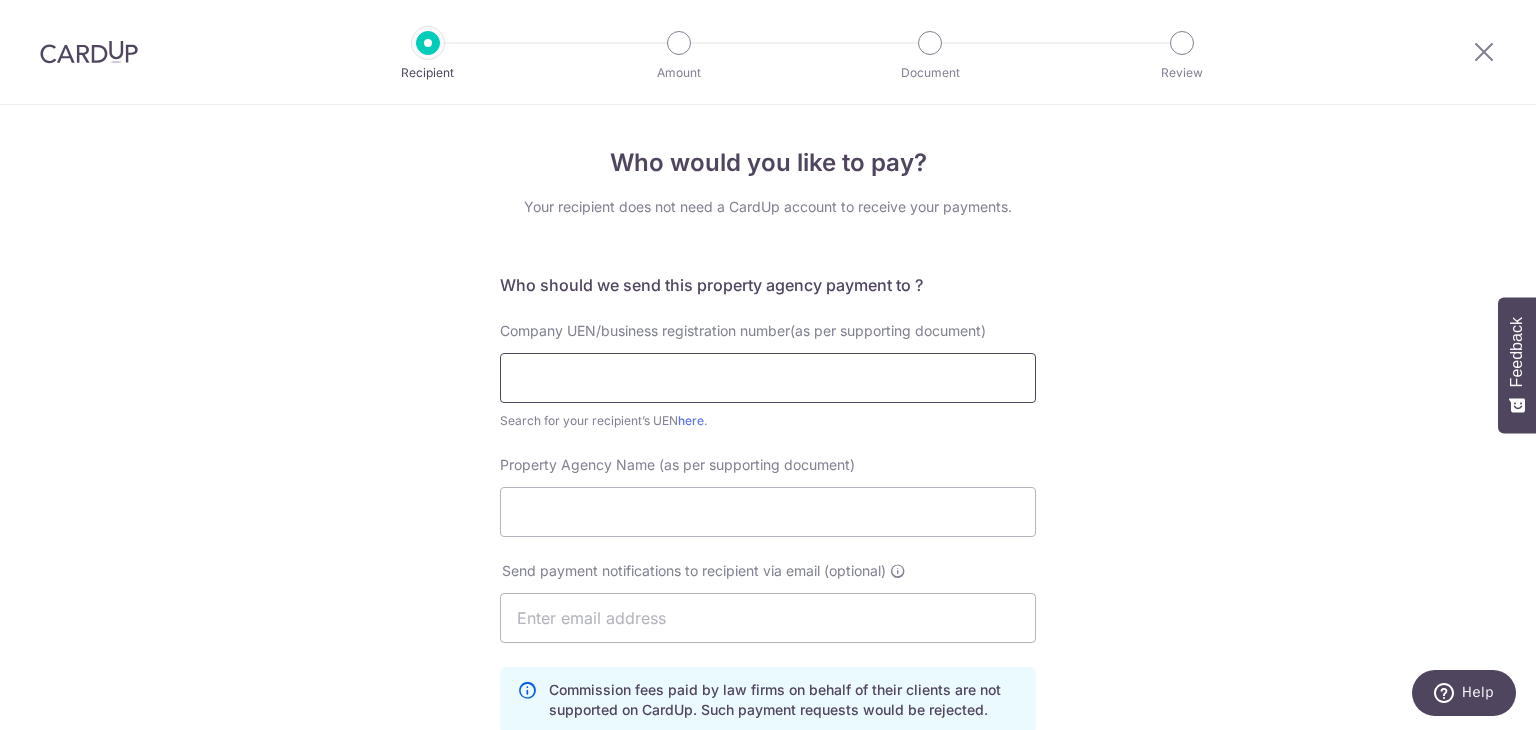 click at bounding box center [768, 378] 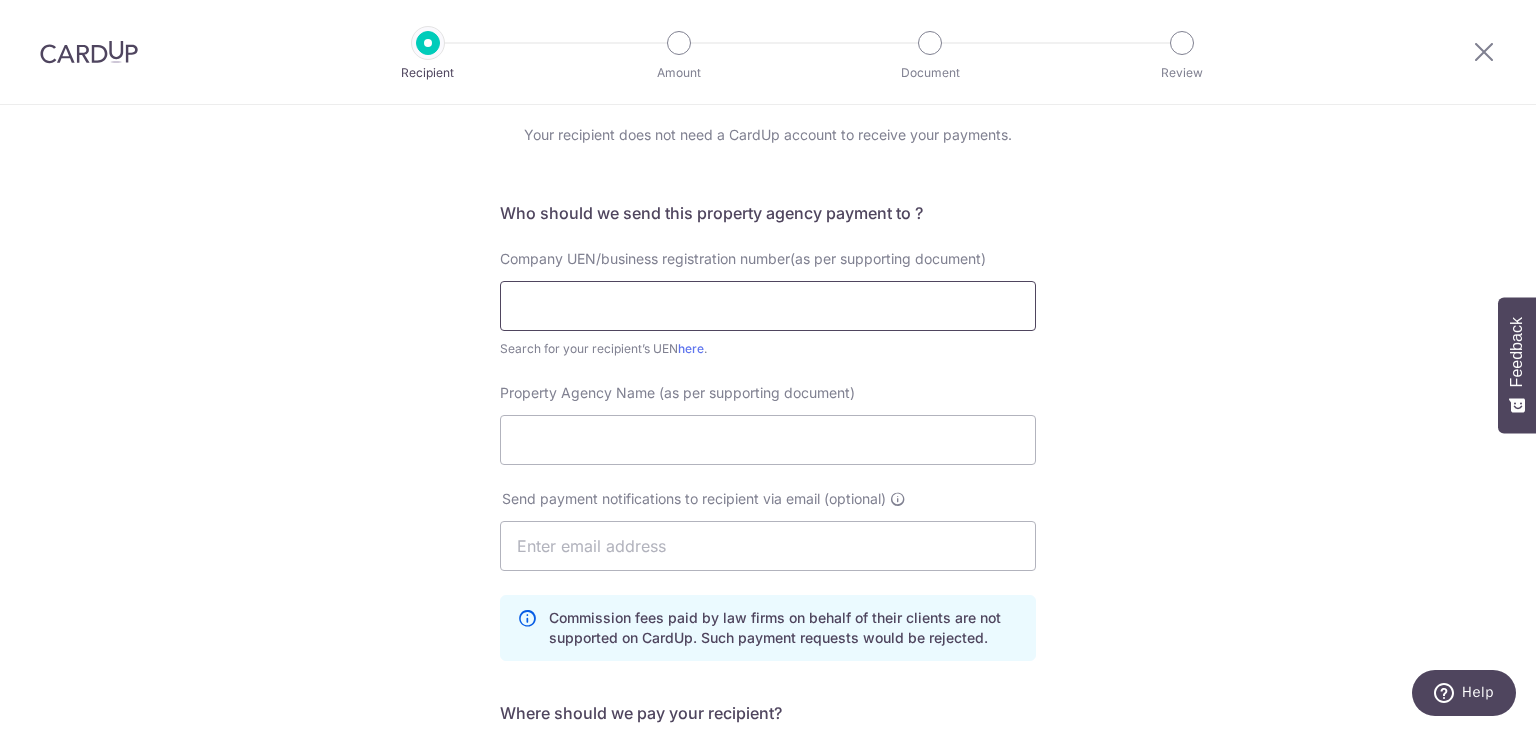 scroll, scrollTop: 100, scrollLeft: 0, axis: vertical 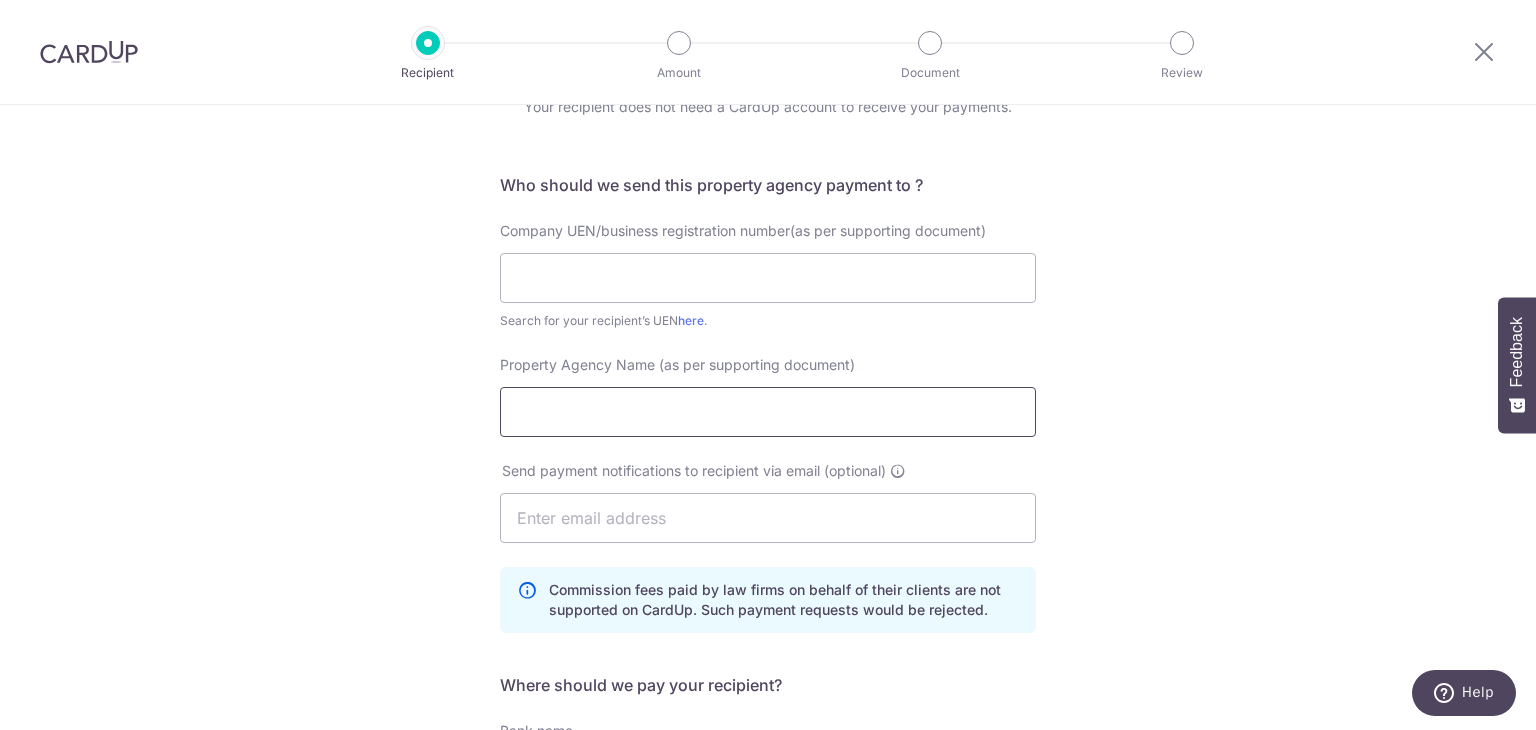 click on "Property Agency Name (as per supporting document)" at bounding box center (768, 412) 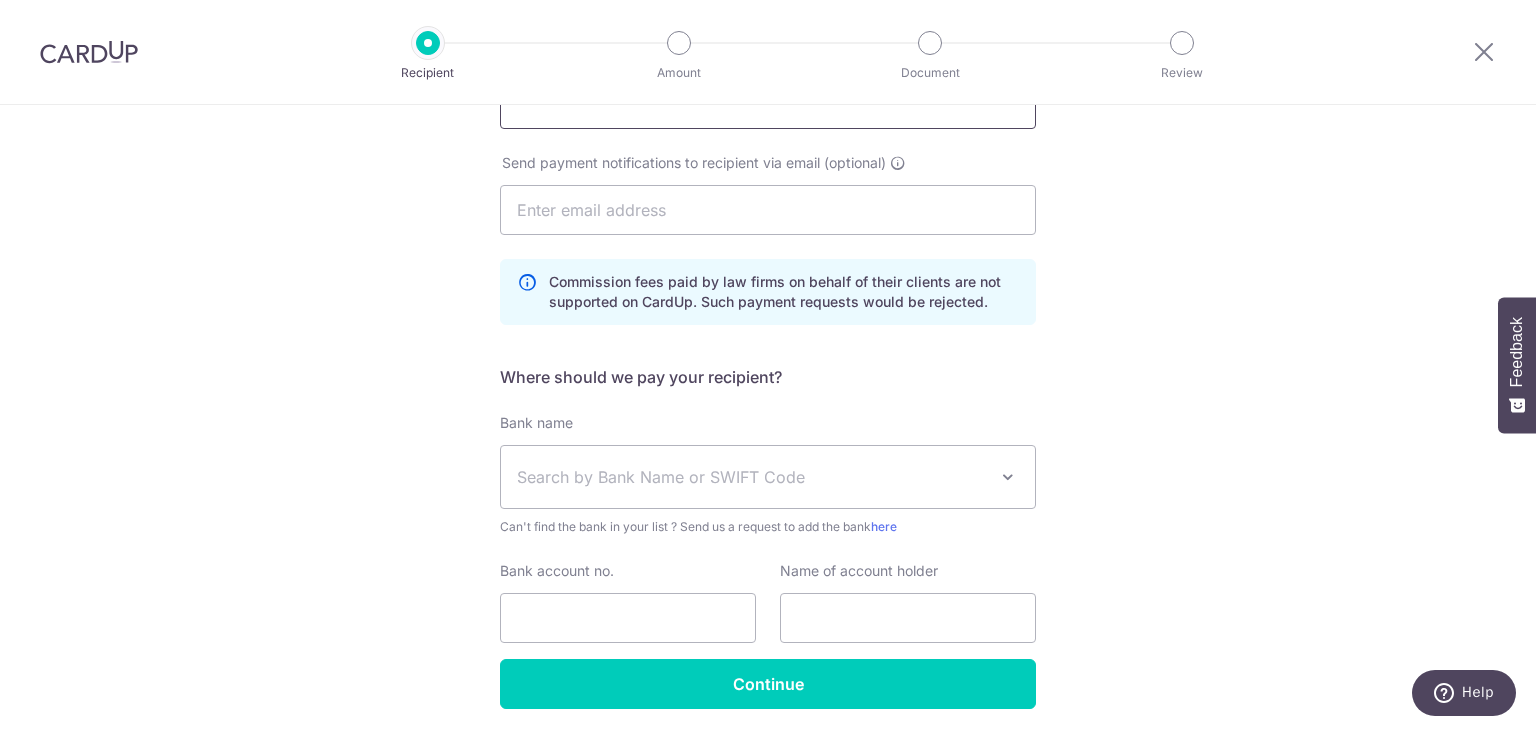 scroll, scrollTop: 480, scrollLeft: 0, axis: vertical 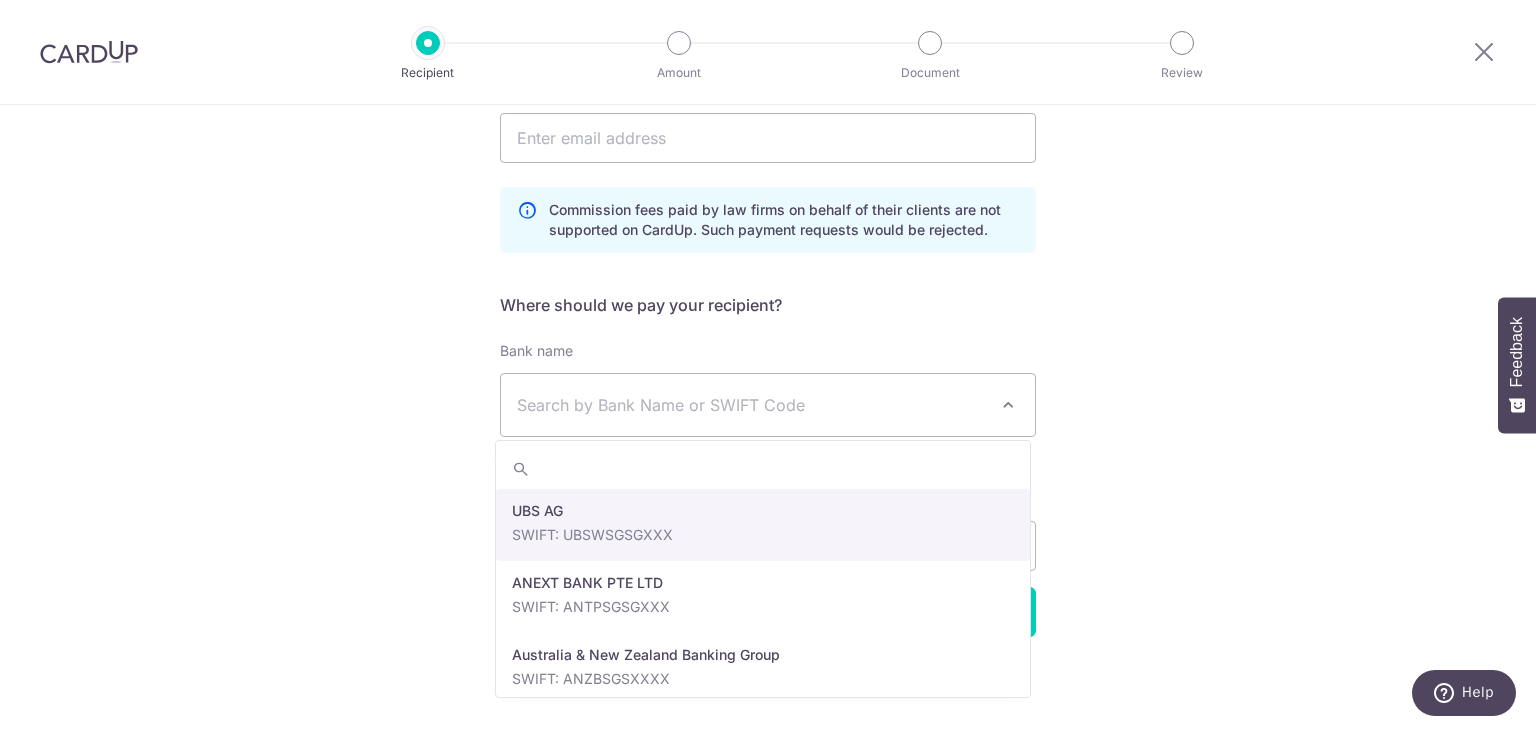 click on "Search by Bank Name or SWIFT Code" at bounding box center (752, 405) 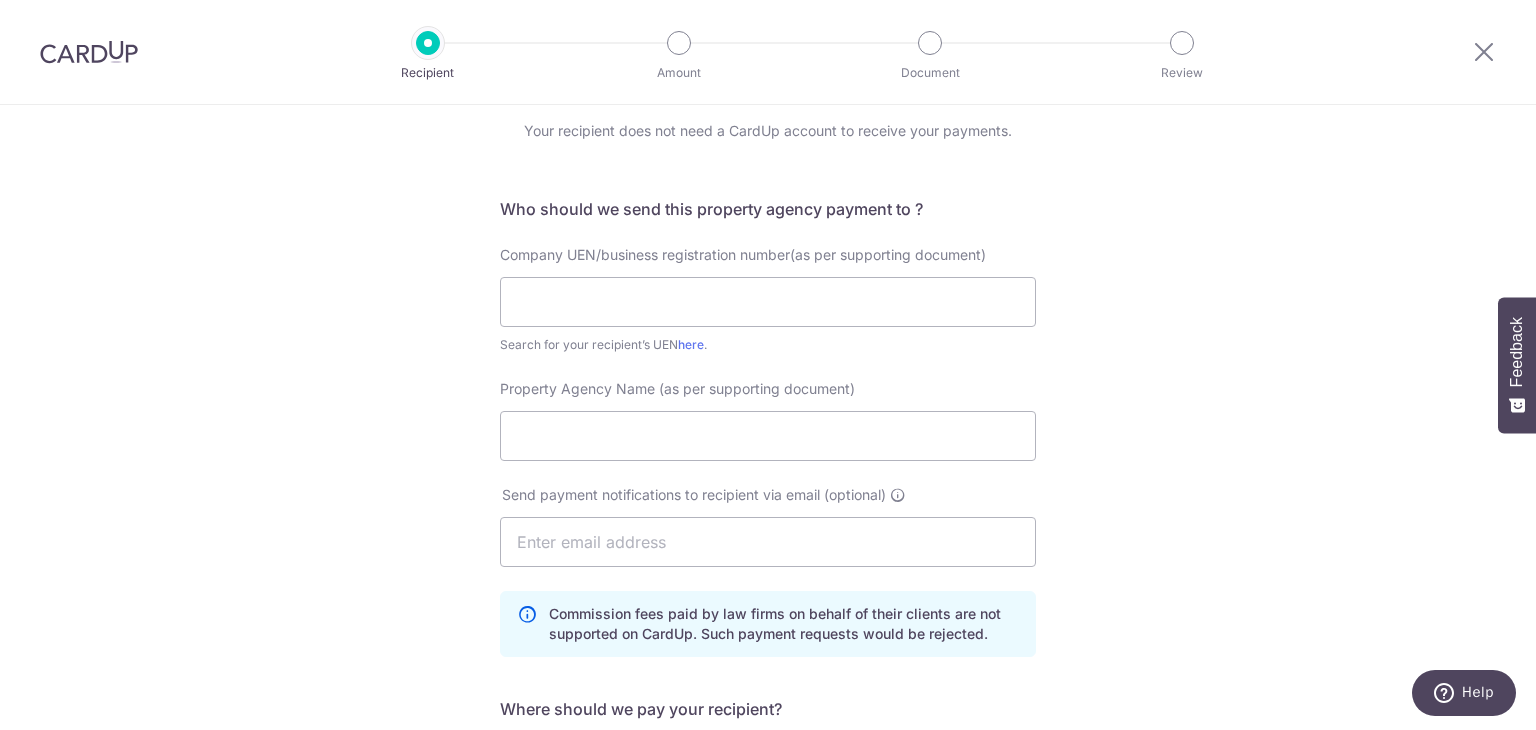 scroll, scrollTop: 100, scrollLeft: 0, axis: vertical 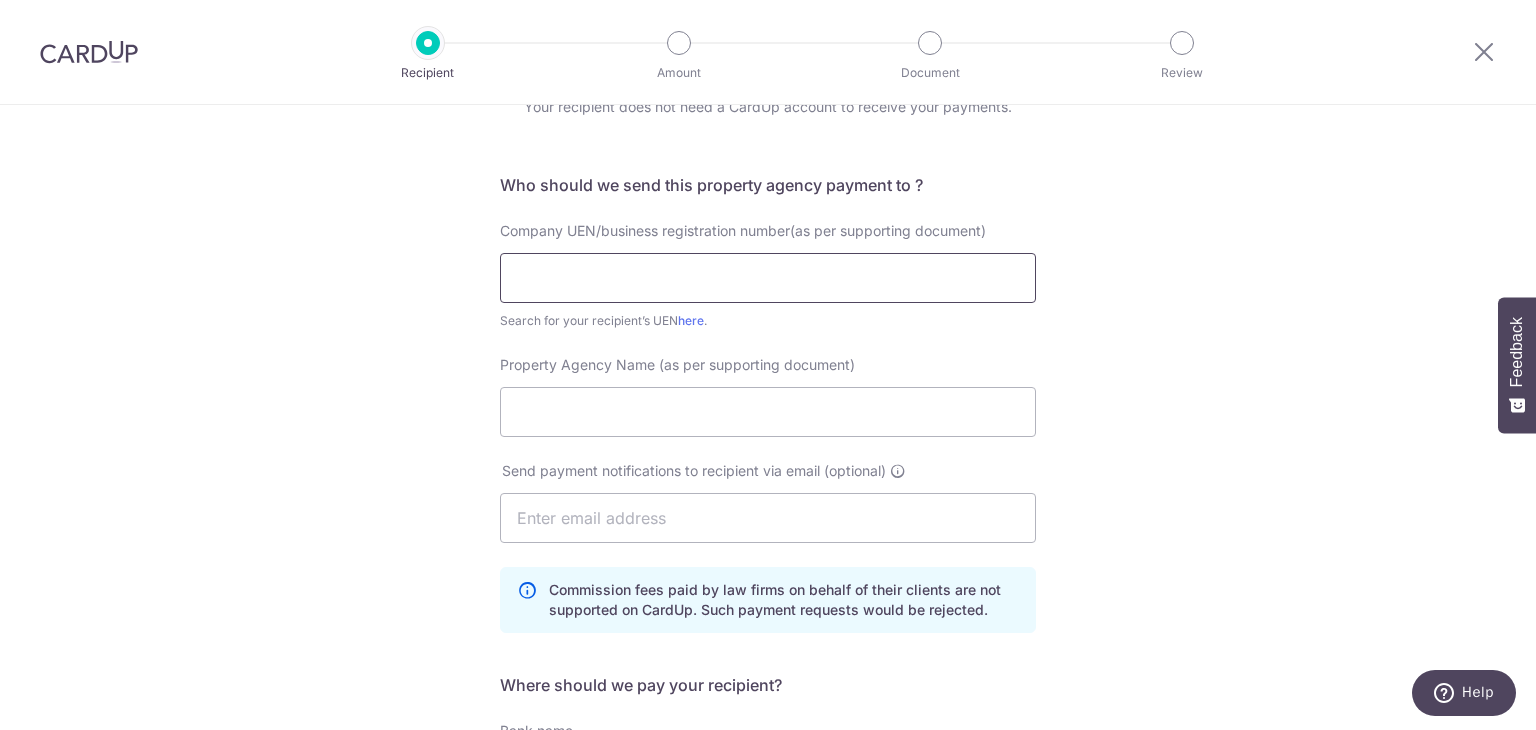 click at bounding box center (768, 278) 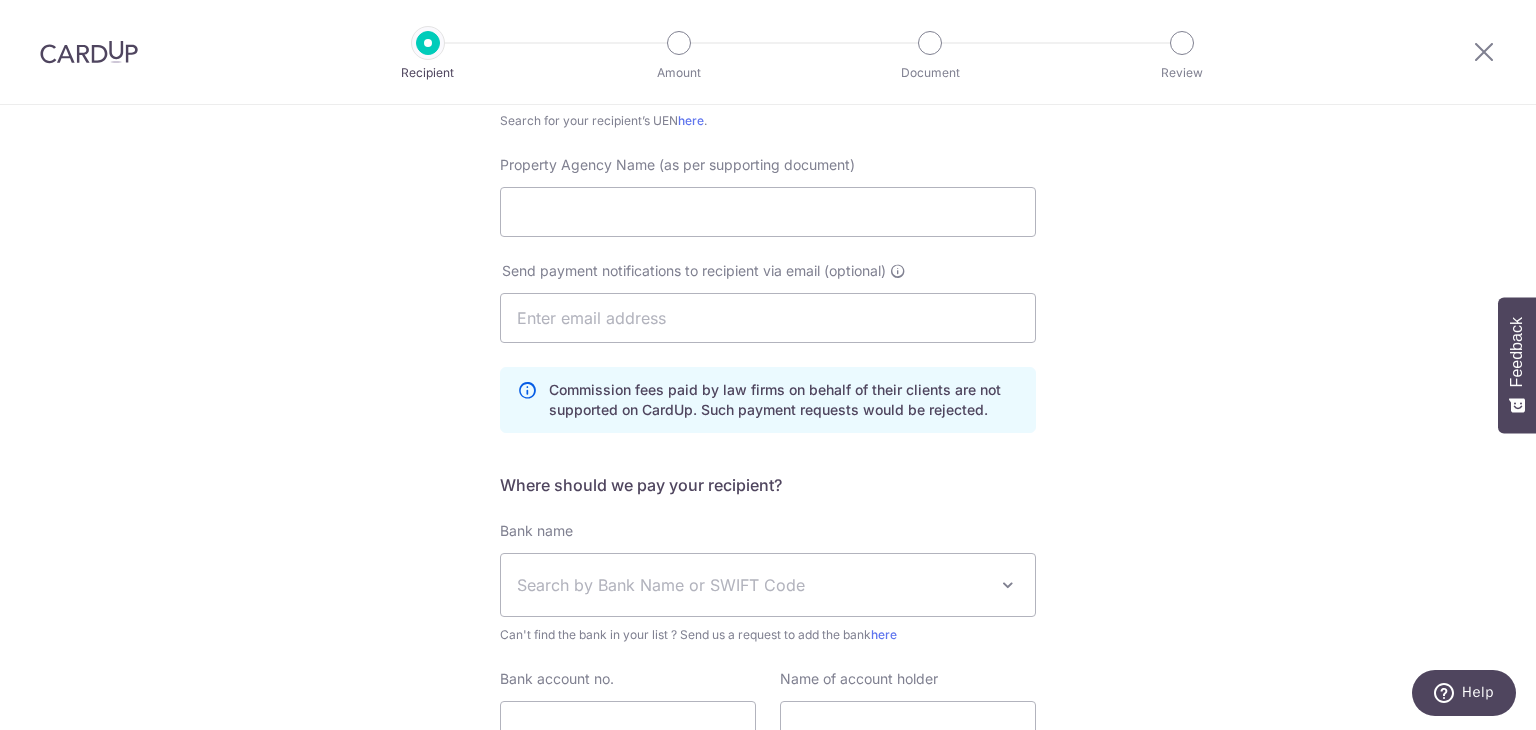 scroll, scrollTop: 400, scrollLeft: 0, axis: vertical 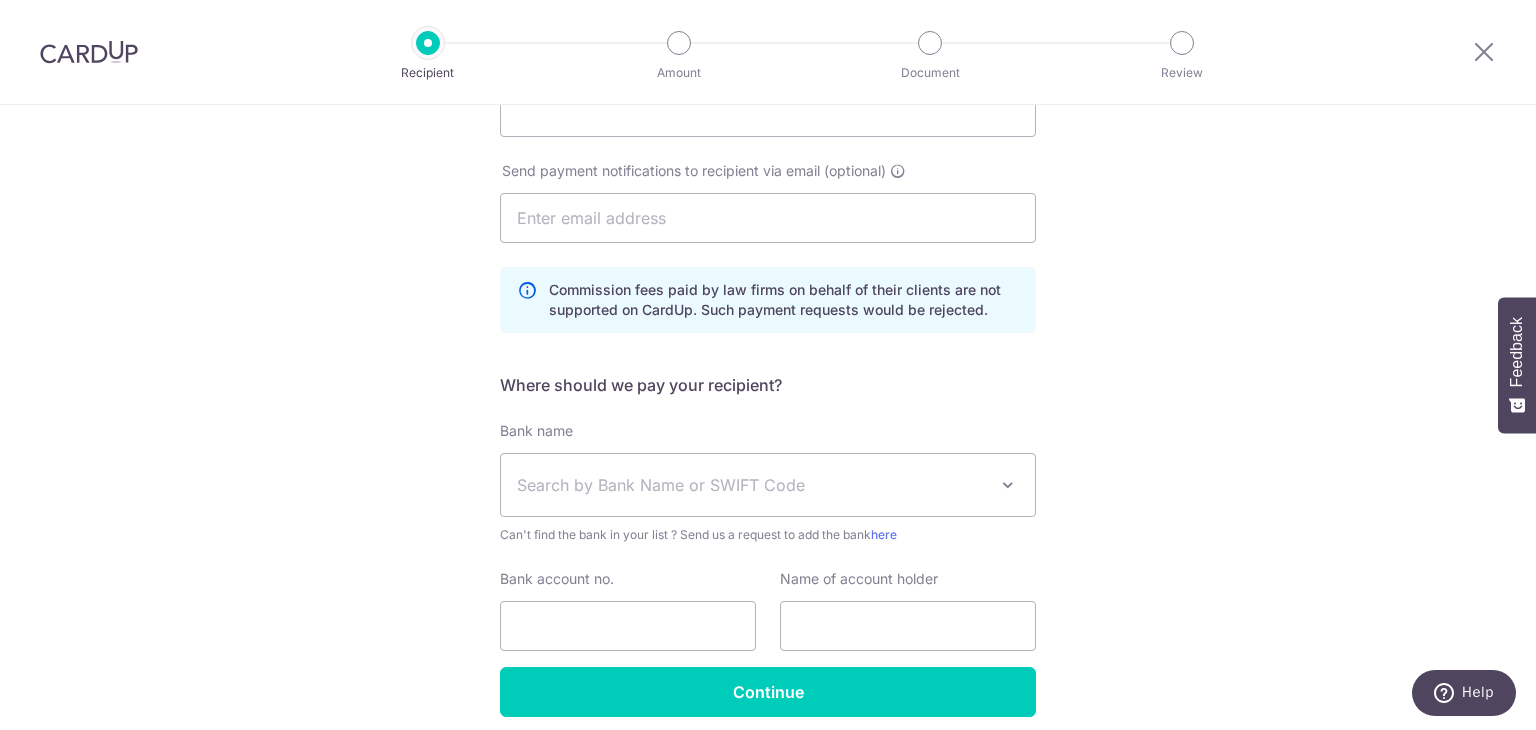 click on "Commission fees paid by law firms on behalf of their clients are not supported on CardUp. Such payment requests would be rejected." at bounding box center [784, 300] 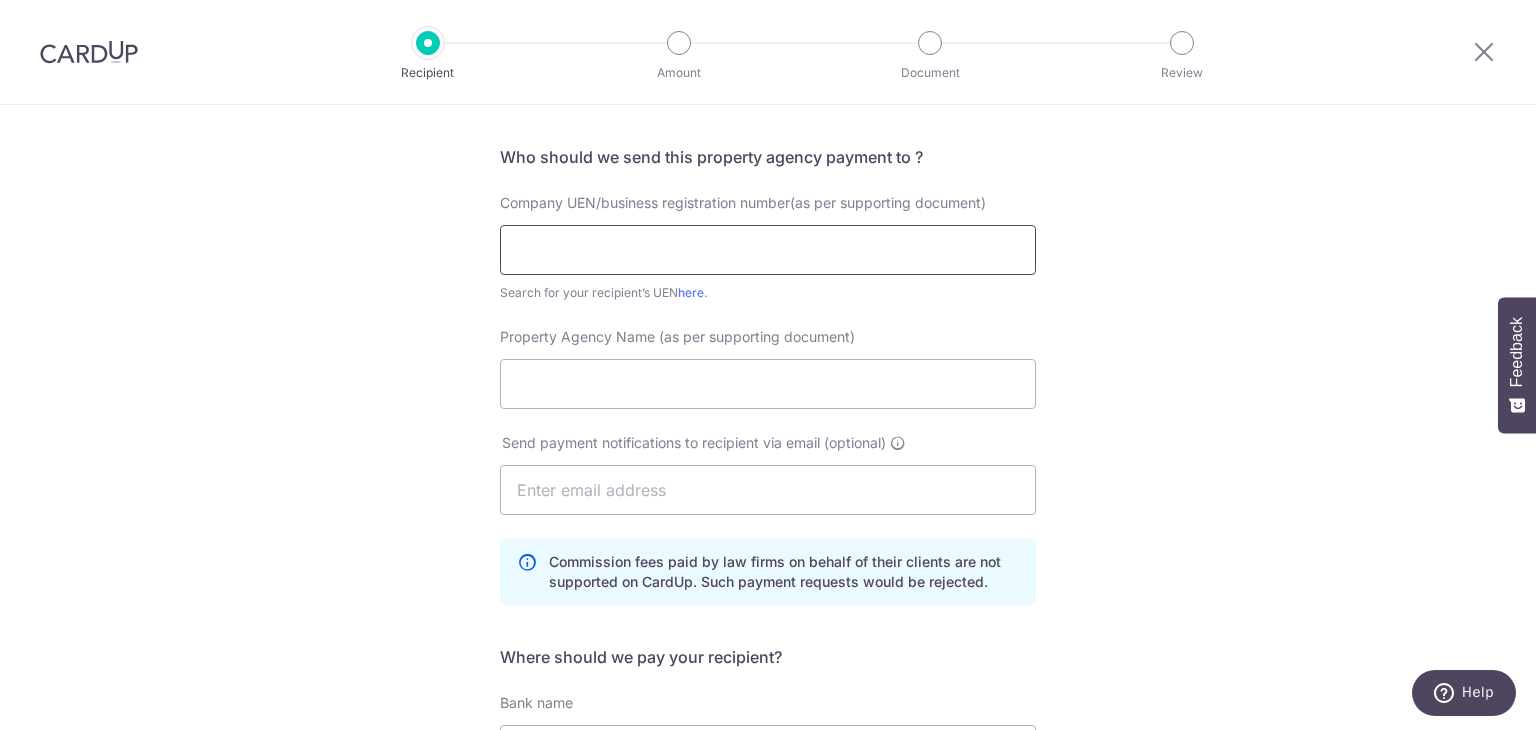 scroll, scrollTop: 100, scrollLeft: 0, axis: vertical 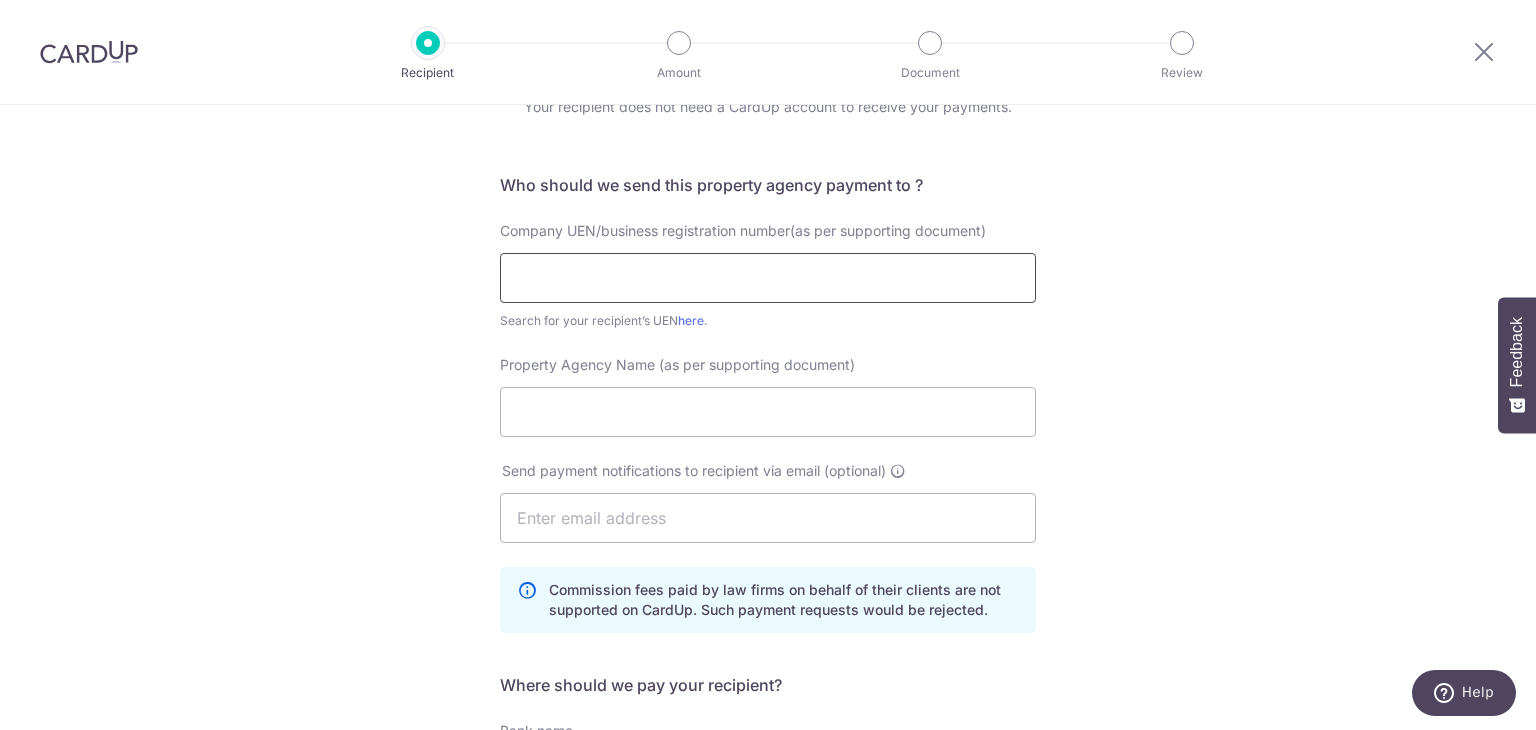 click at bounding box center [768, 278] 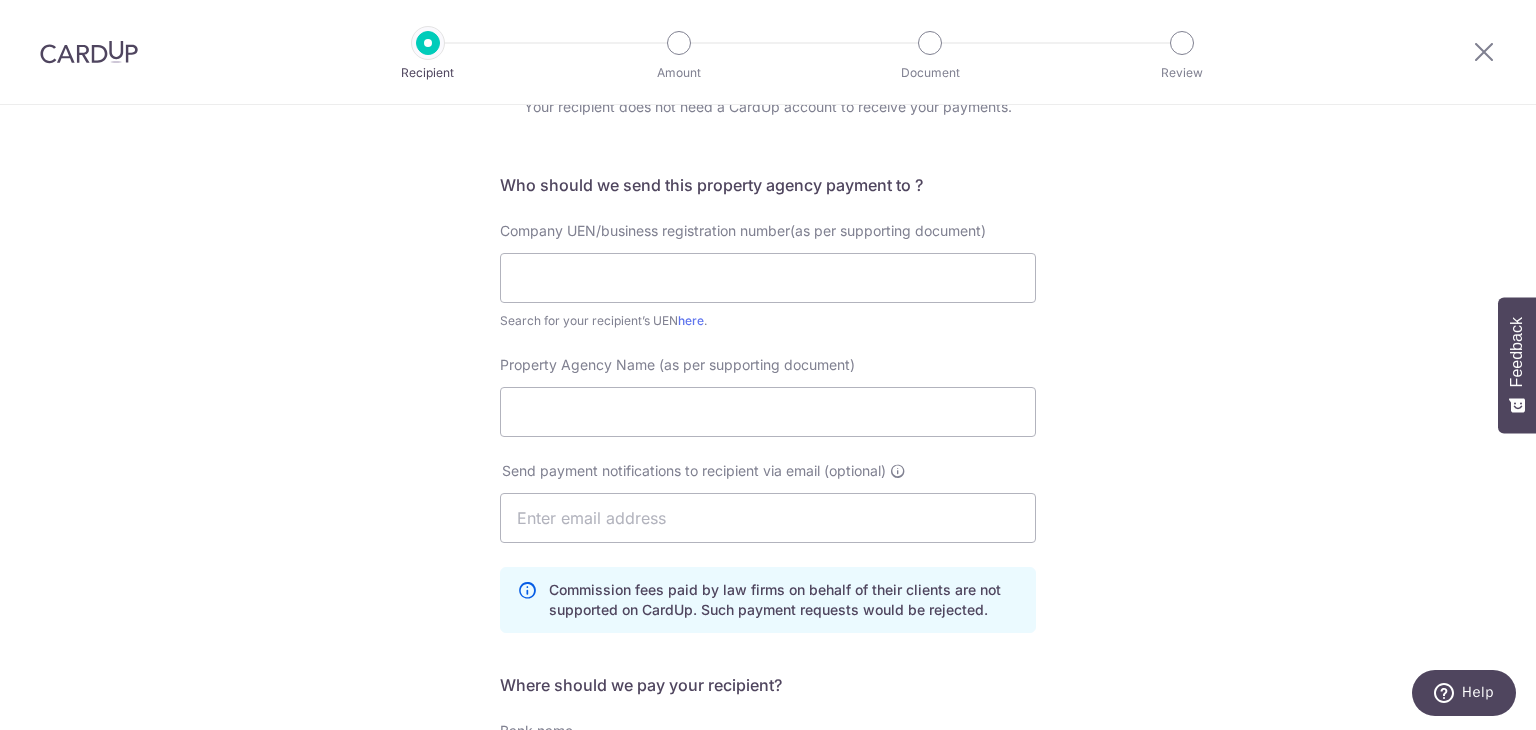 click on "Search for your recipient’s UEN  here ." at bounding box center [768, 321] 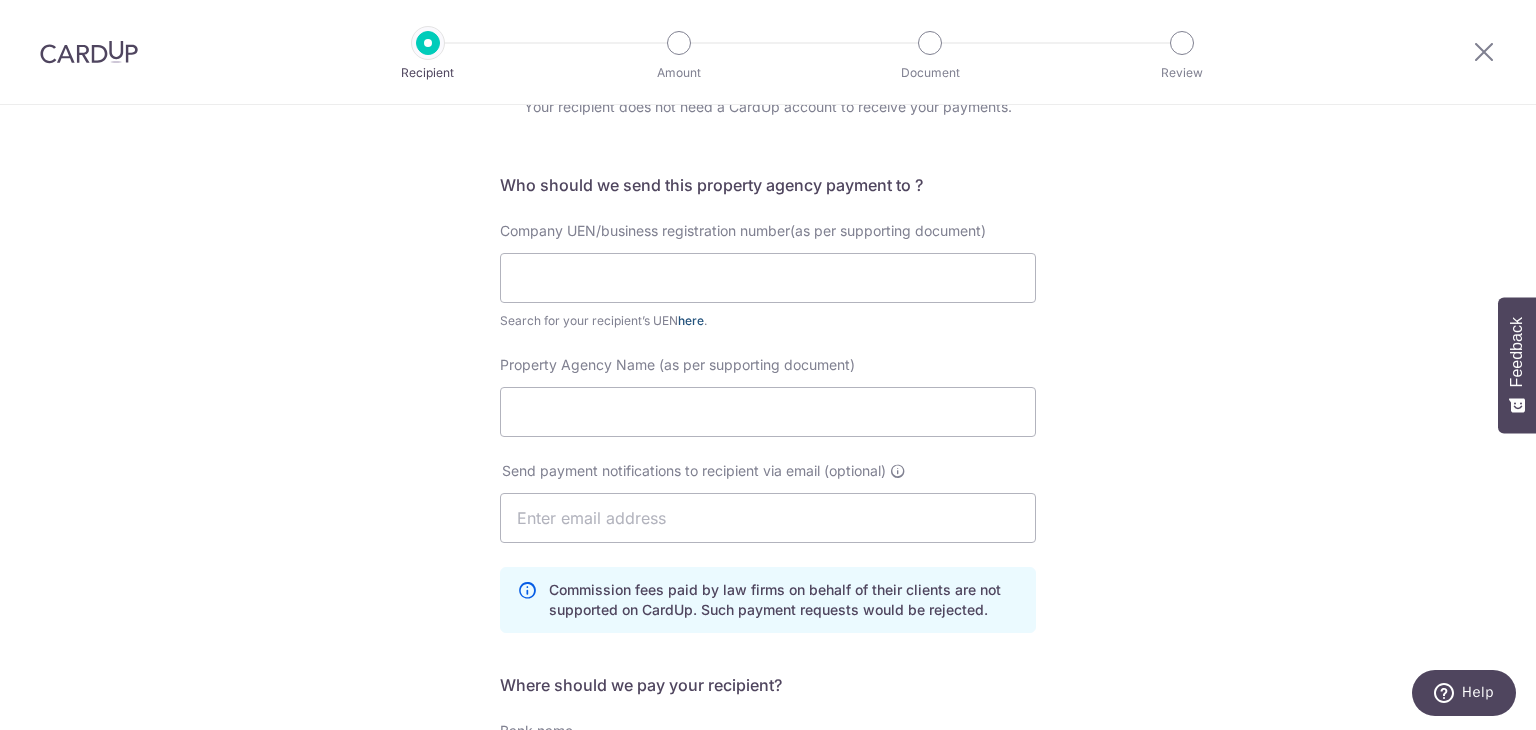 click on "here" at bounding box center (691, 320) 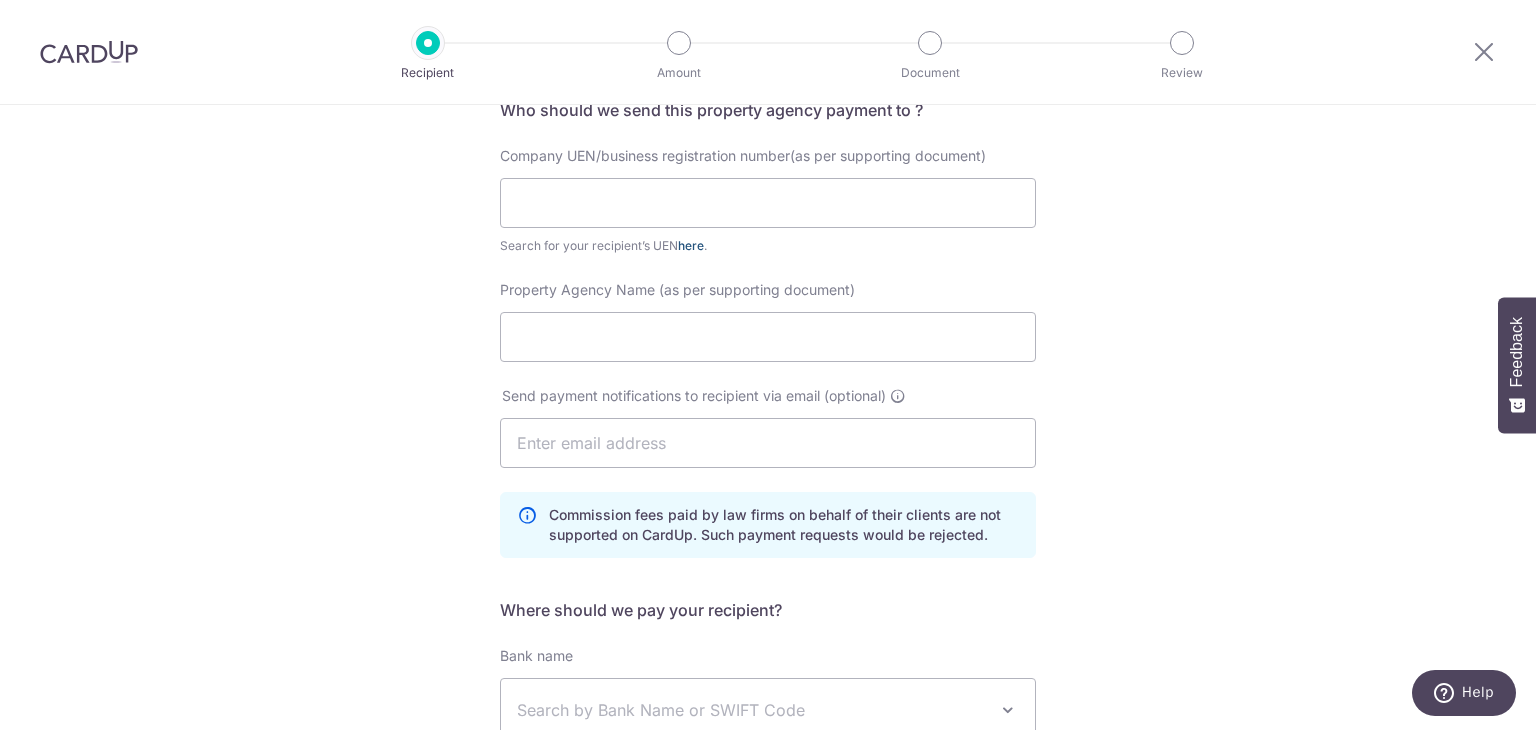 scroll, scrollTop: 200, scrollLeft: 0, axis: vertical 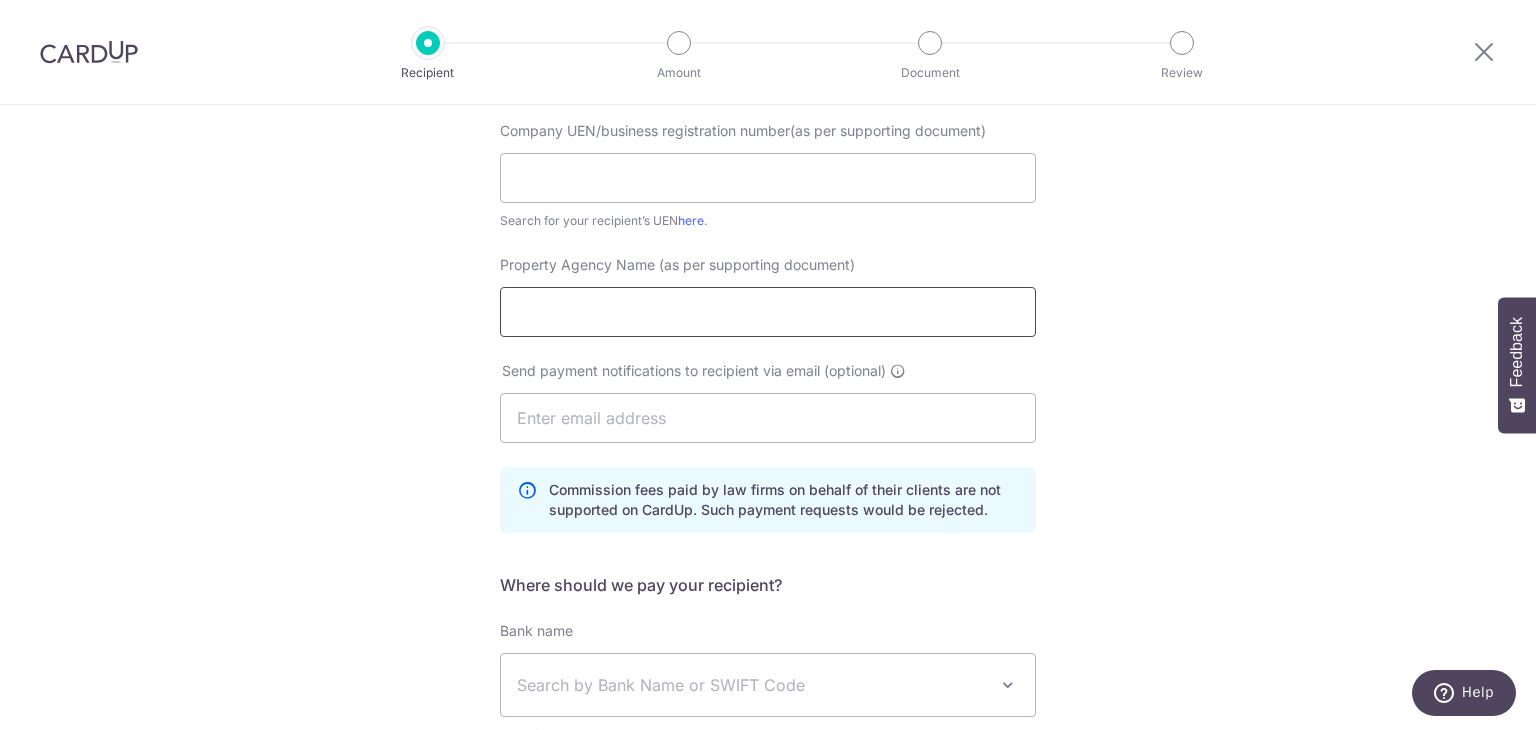 click on "Property Agency Name (as per supporting document)" at bounding box center [768, 312] 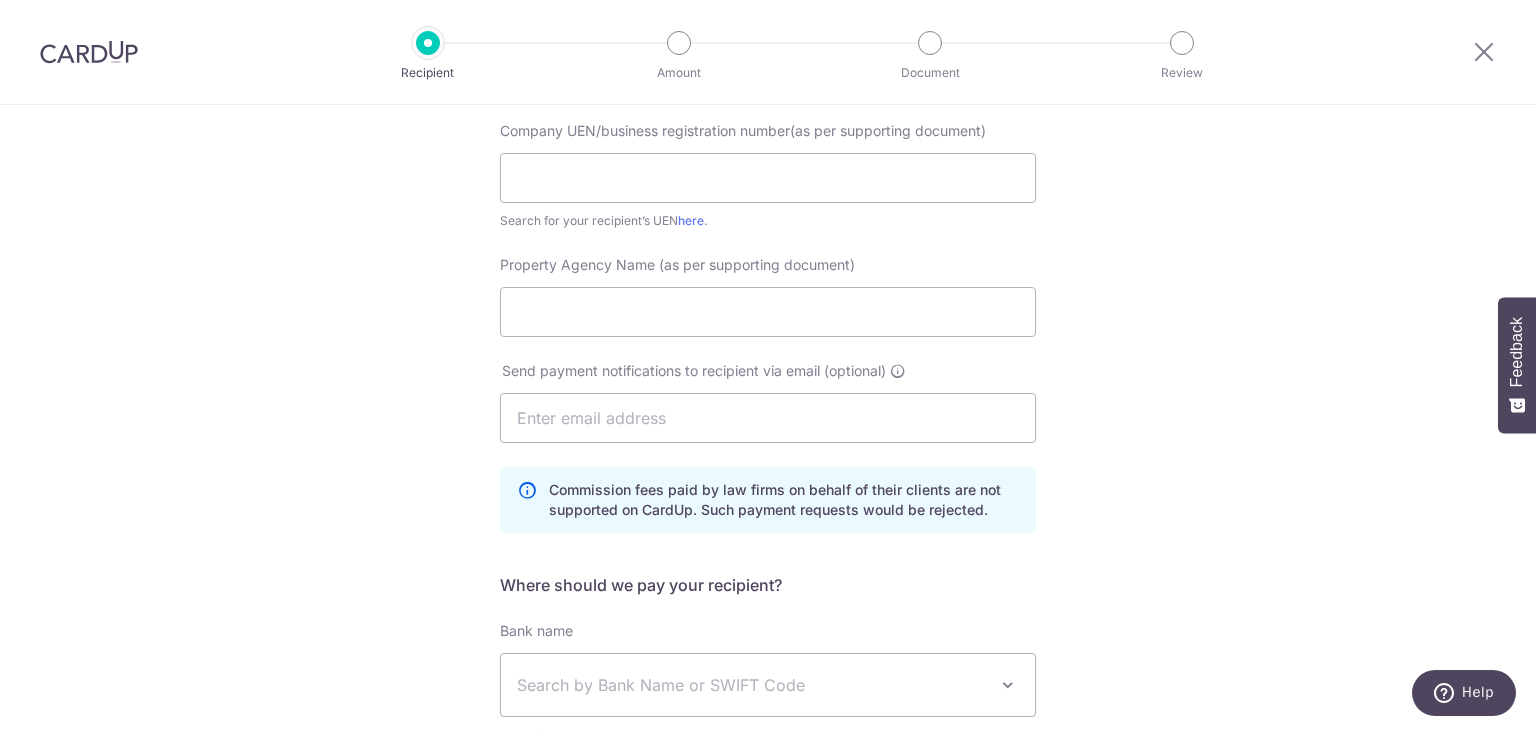 click on "Who would you like to pay?
Your recipient does not need a CardUp account to receive your payments.
Who should we send this property agency payment to ?
Company UEN/business registration number(as per supporting document)
Search for your recipient’s UEN  here .
Property Agency Name (as per supporting document)
Send payment notifications to recipient via email (optional)" at bounding box center (768, 458) 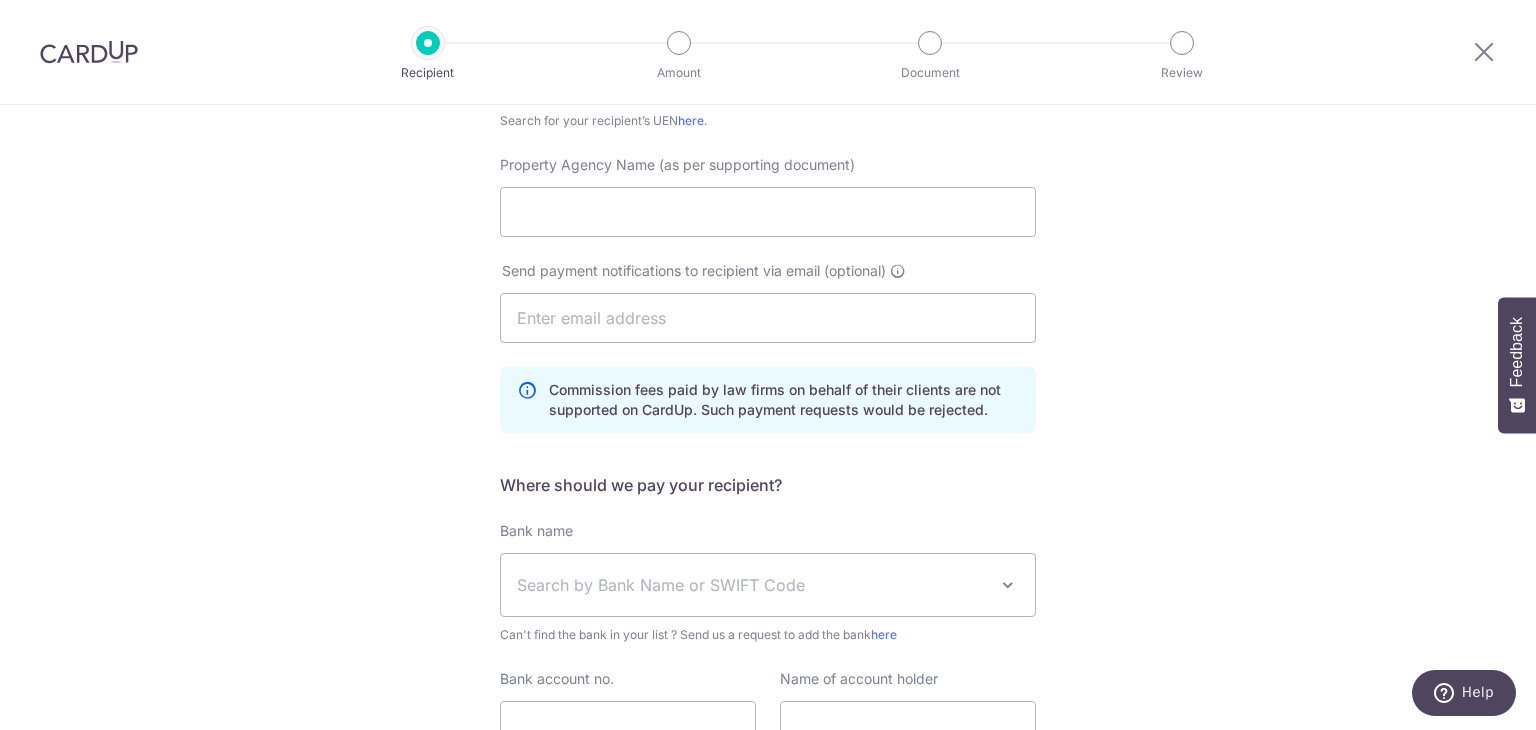 scroll, scrollTop: 400, scrollLeft: 0, axis: vertical 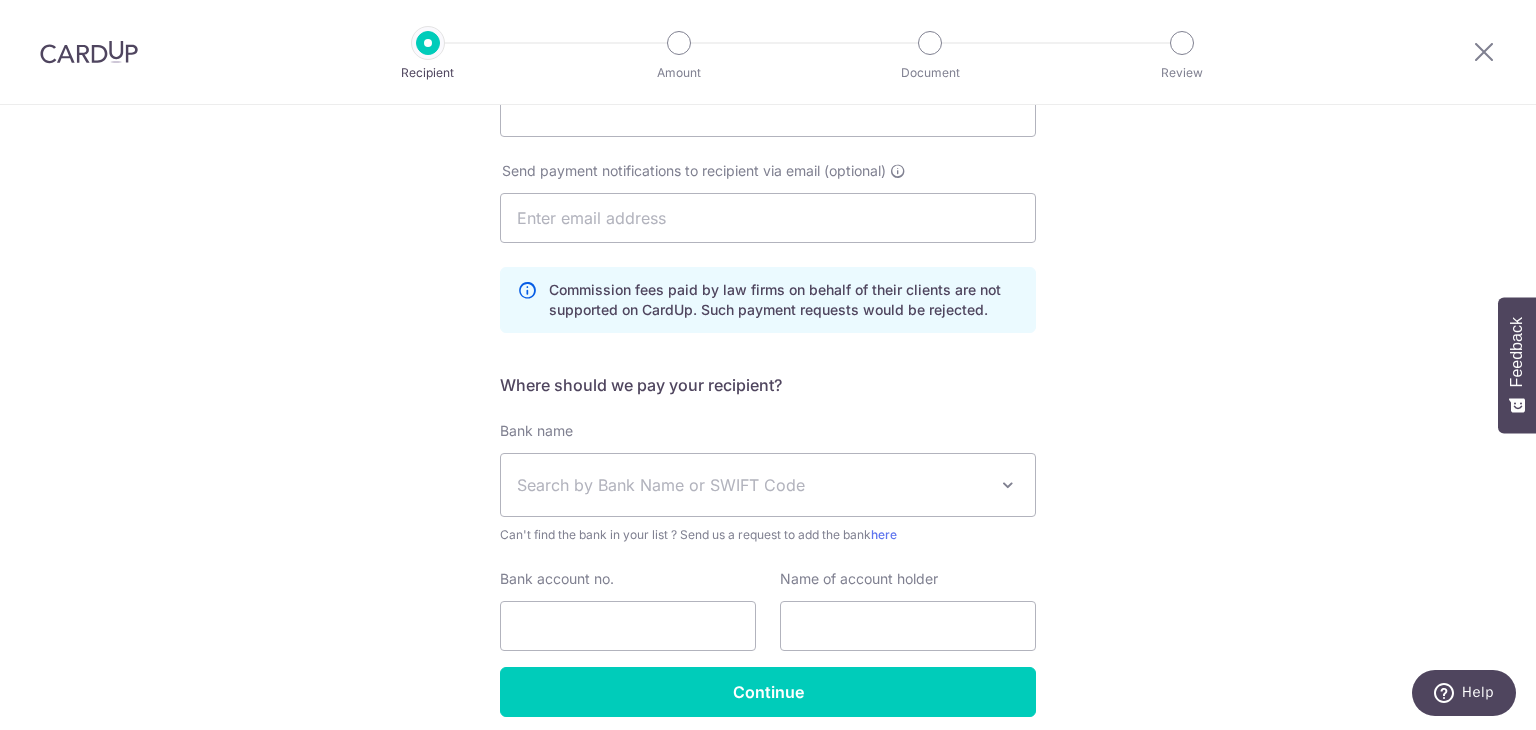 click on "Search by Bank Name or SWIFT Code" at bounding box center [752, 485] 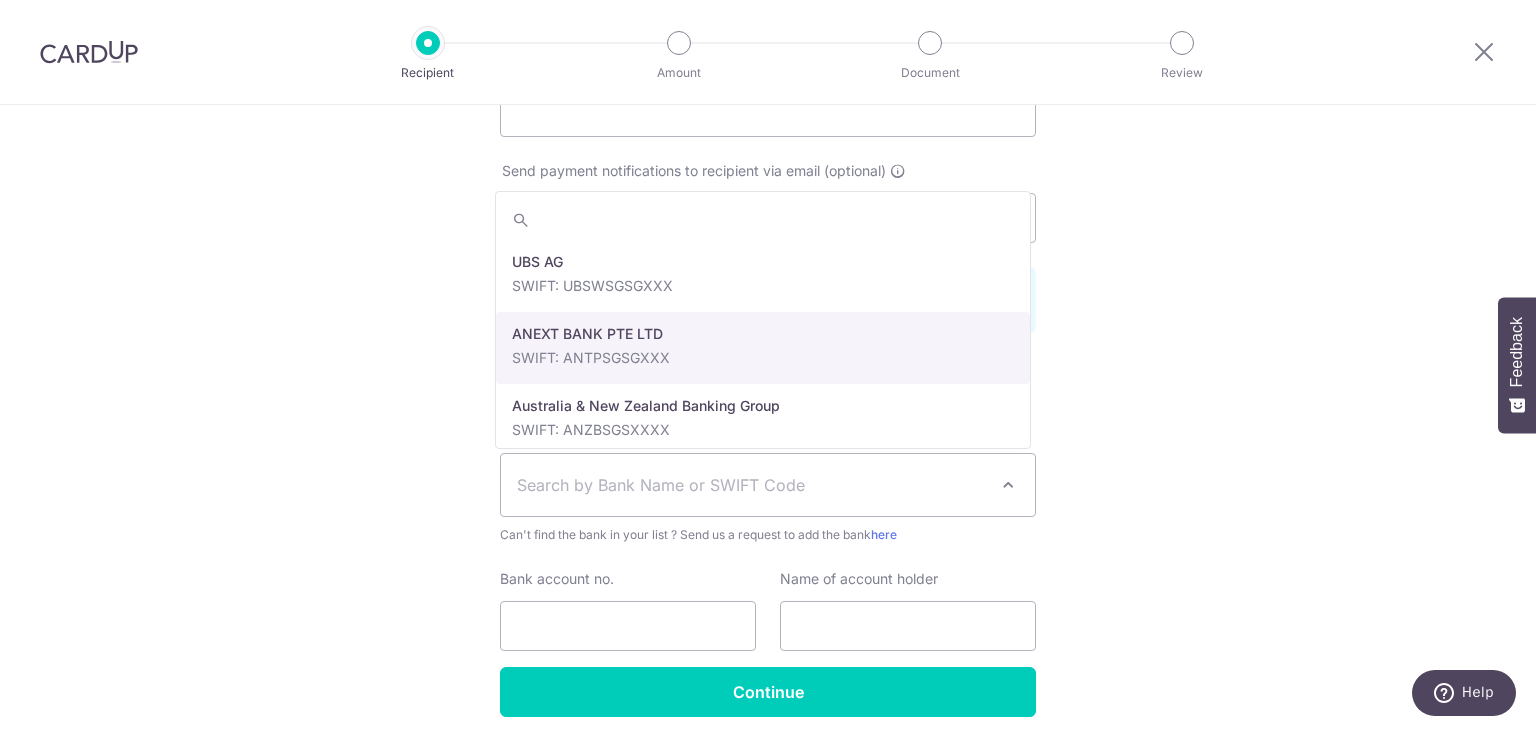 click on "Who would you like to pay?
Your recipient does not need a CardUp account to receive your payments.
Who should we send this property agency payment to ?
Company UEN/business registration number(as per supporting document)
Search for your recipient’s UEN  here .
Property Agency Name (as per supporting document)
Send payment notifications to recipient via email (optional)" at bounding box center (768, 258) 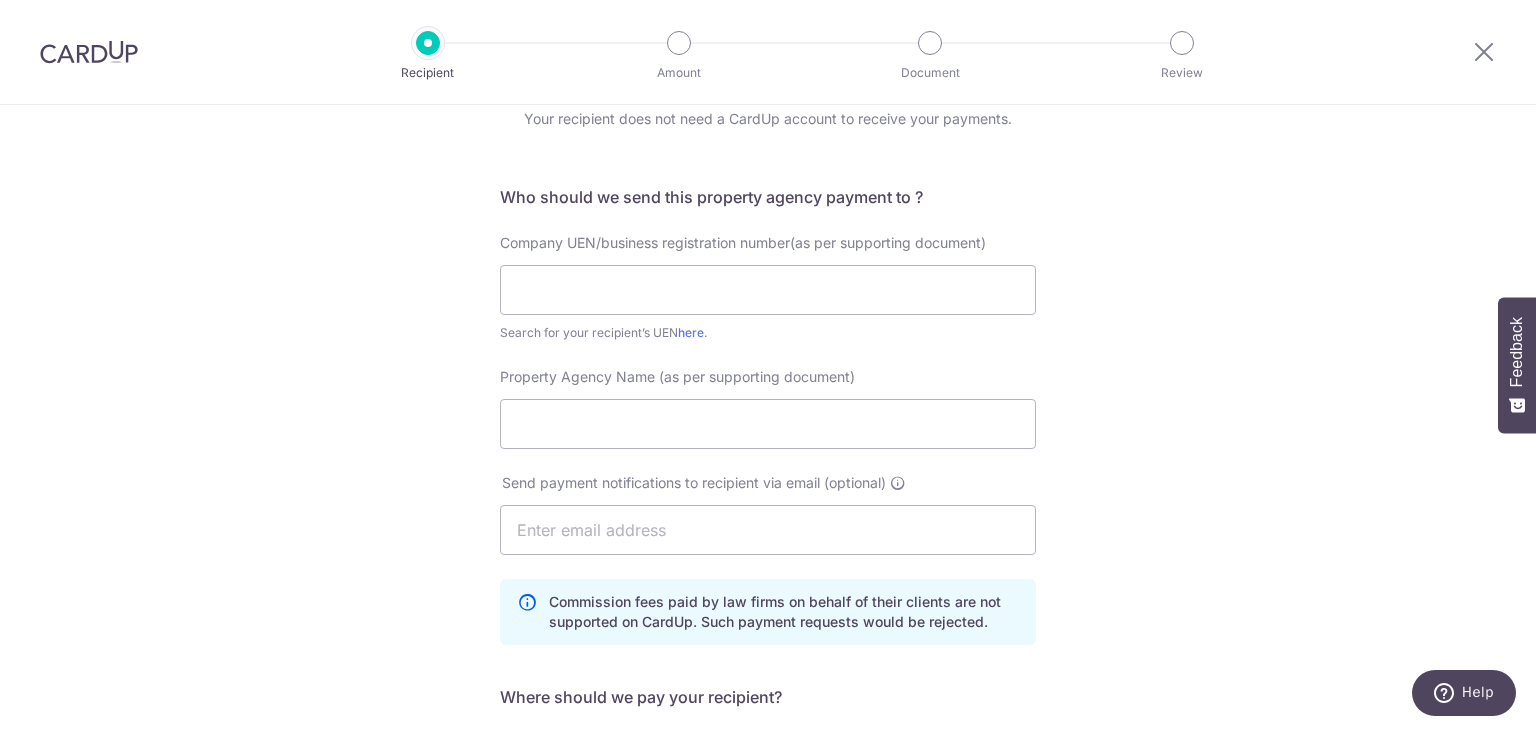 scroll, scrollTop: 0, scrollLeft: 0, axis: both 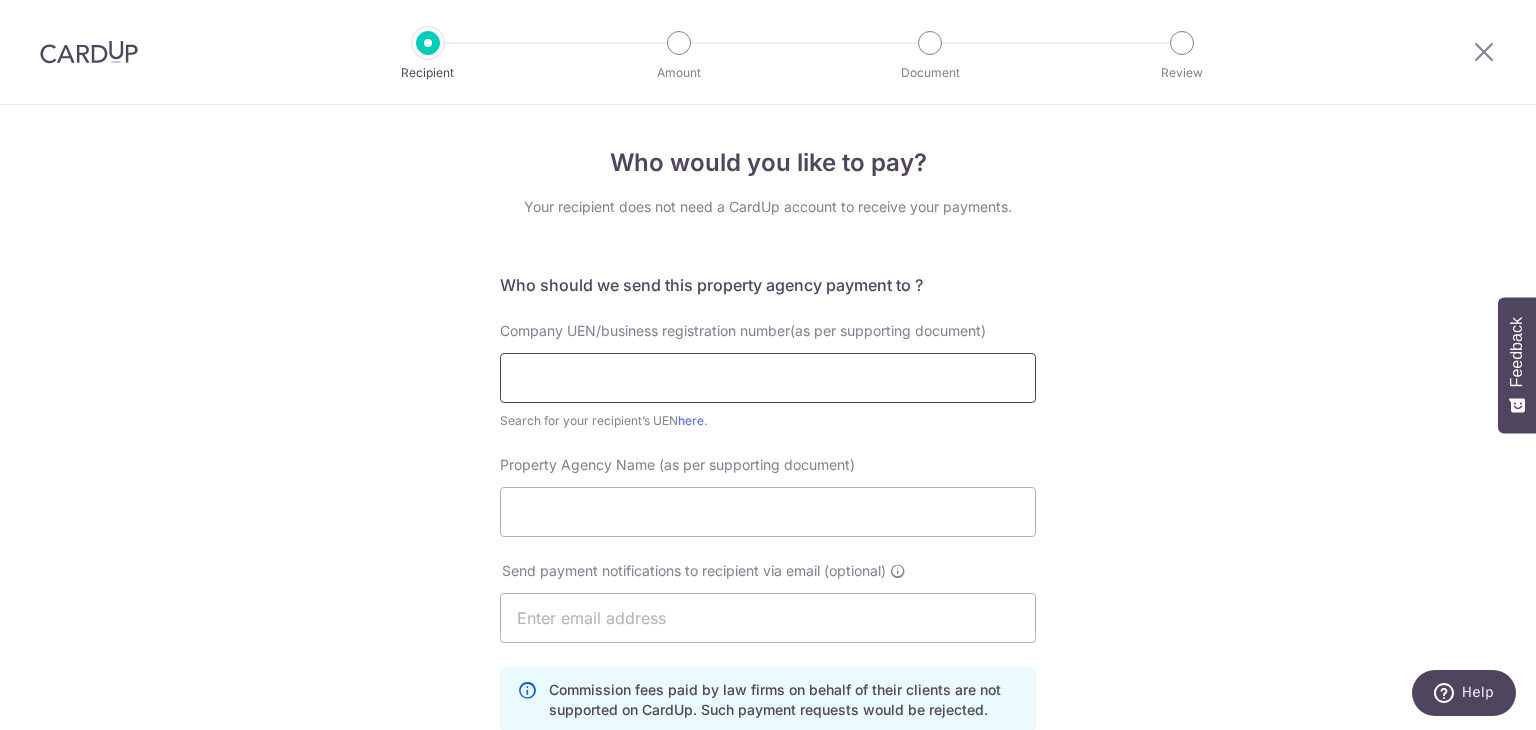 click at bounding box center [768, 378] 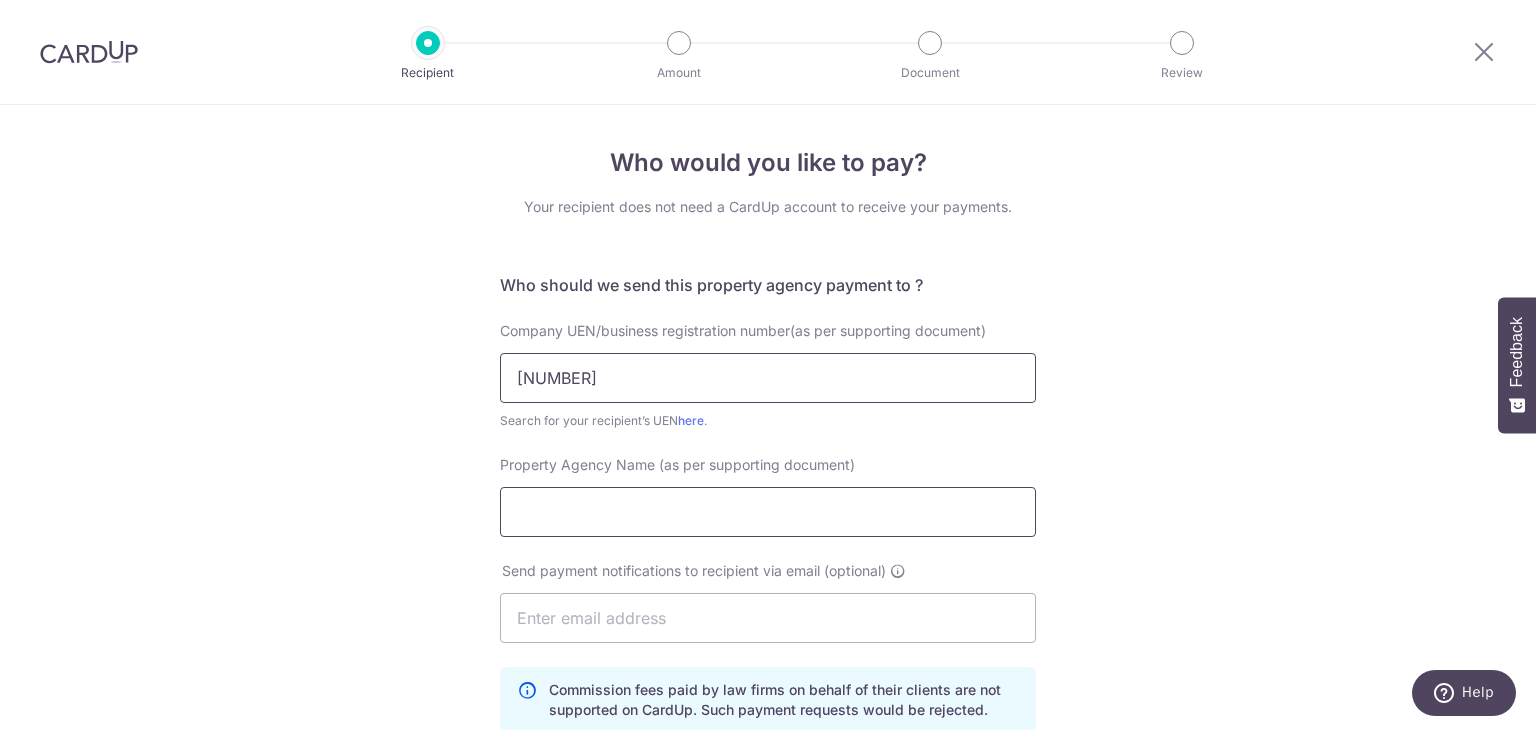 type on "[NUMBER]" 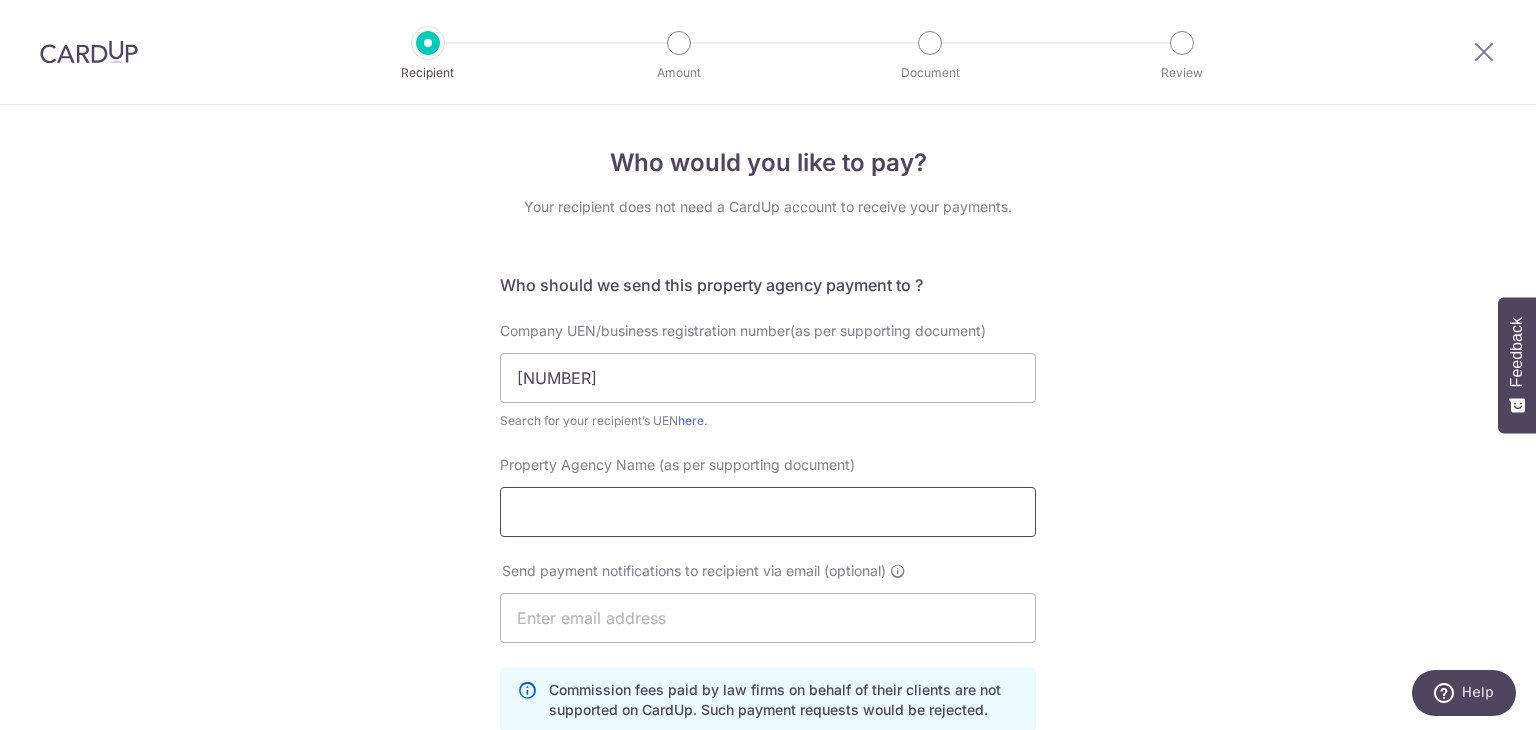 click on "Property Agency Name (as per supporting document)" at bounding box center [768, 512] 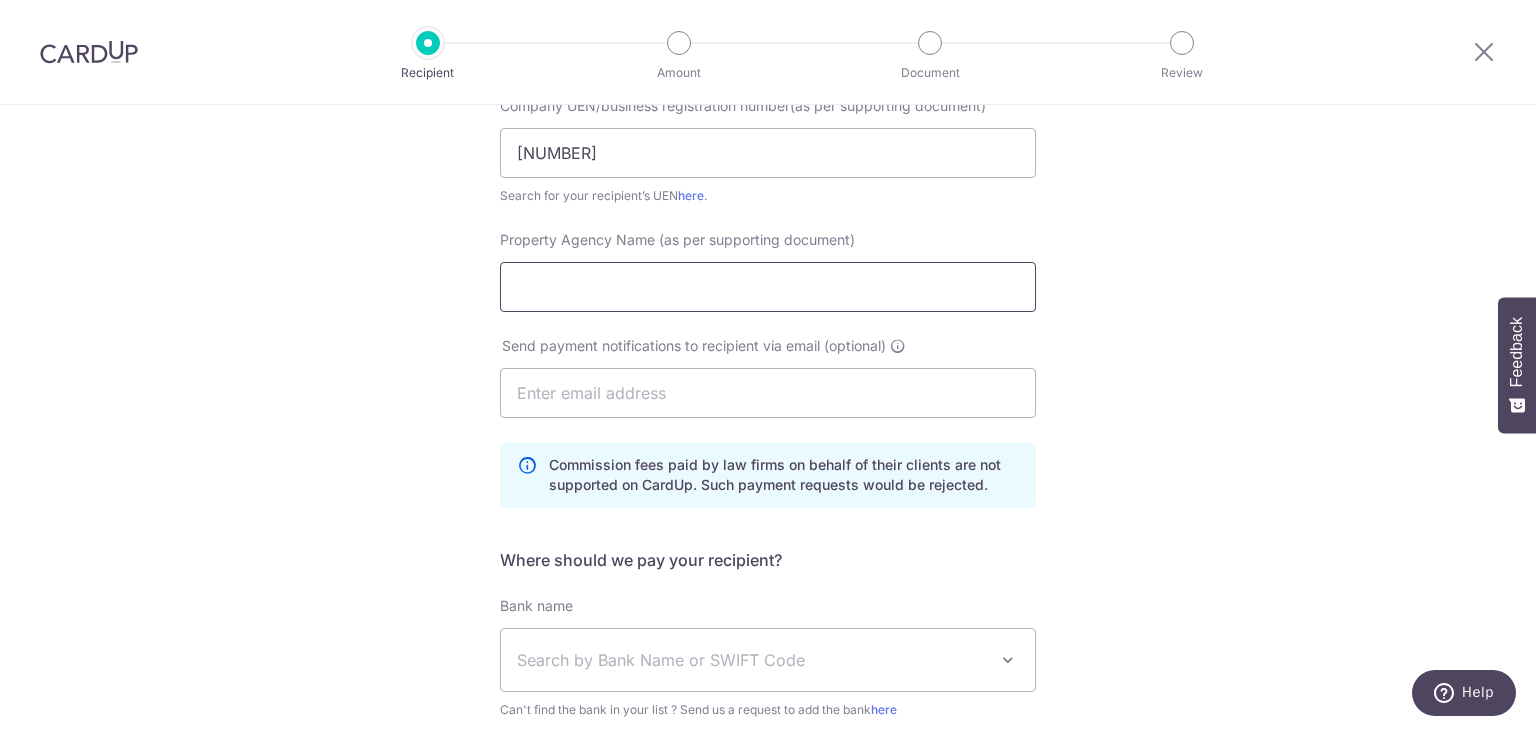 scroll, scrollTop: 300, scrollLeft: 0, axis: vertical 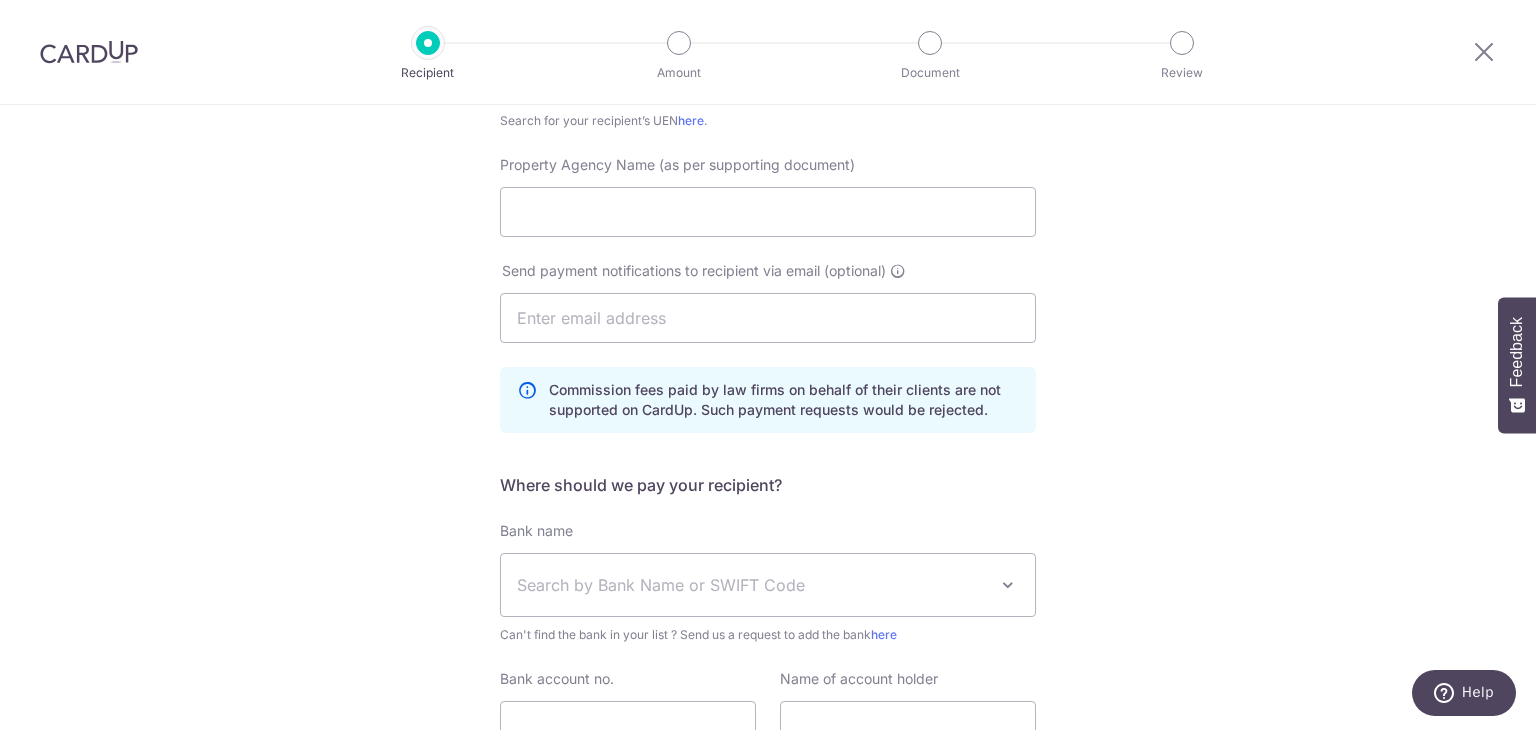 click on "Who would you like to pay?
Your recipient does not need a CardUp account to receive your payments.
Who should we send this property agency payment to ?
Company UEN/business registration number(as per supporting document)
[NUMBER]
Search for your recipient’s UEN  here .
Property Agency Name (as per supporting document)
Send payment notifications to recipient via email (optional)" at bounding box center [768, 358] 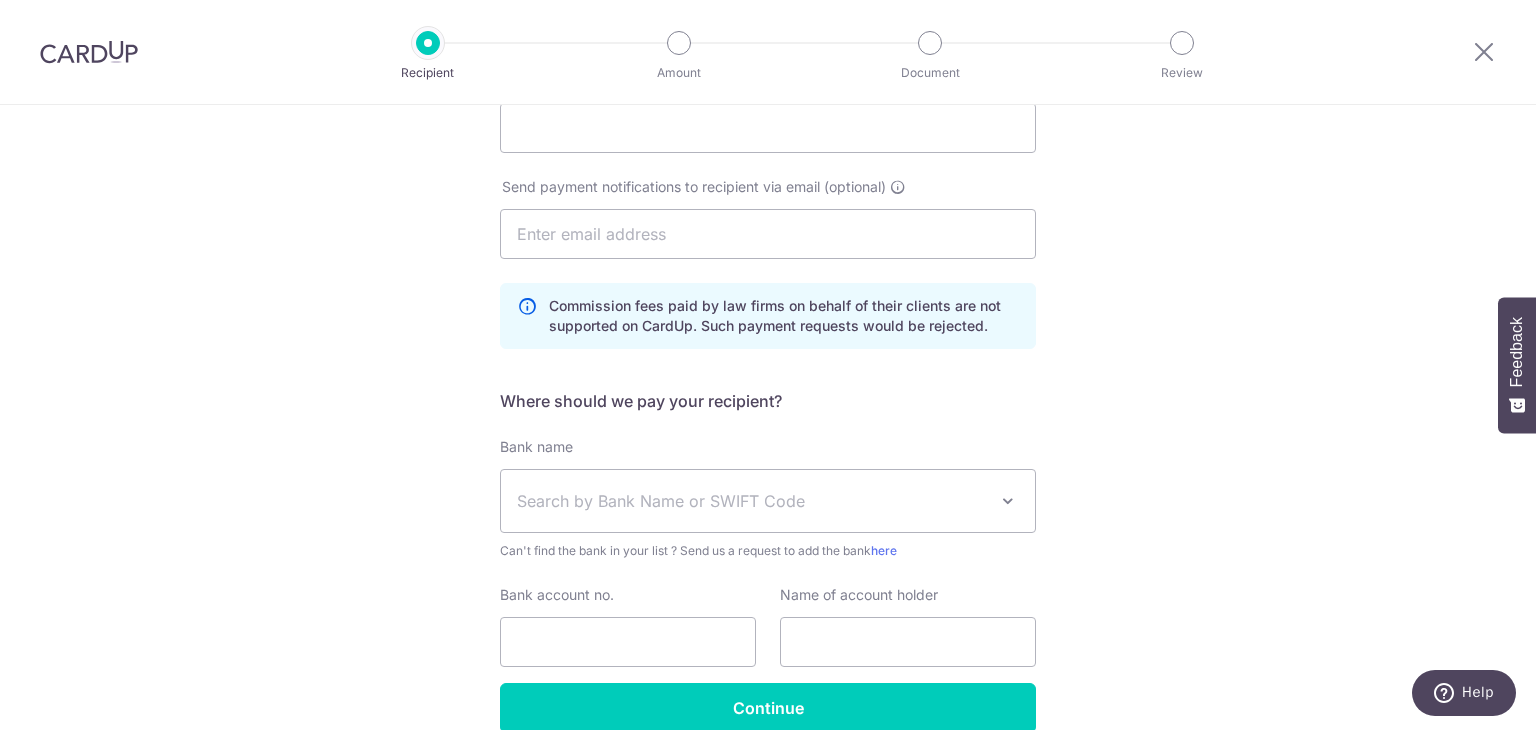 scroll, scrollTop: 480, scrollLeft: 0, axis: vertical 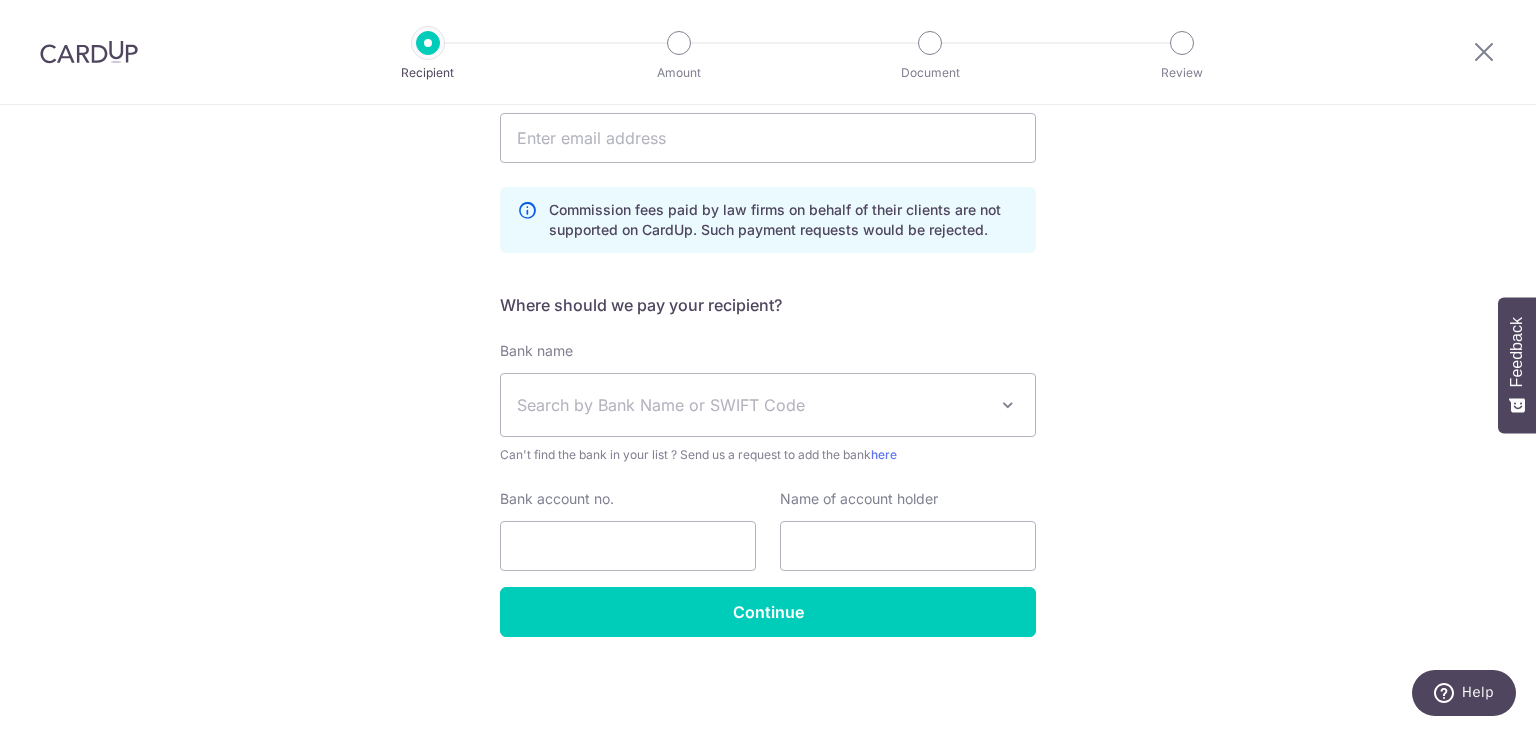 click at bounding box center (1008, 405) 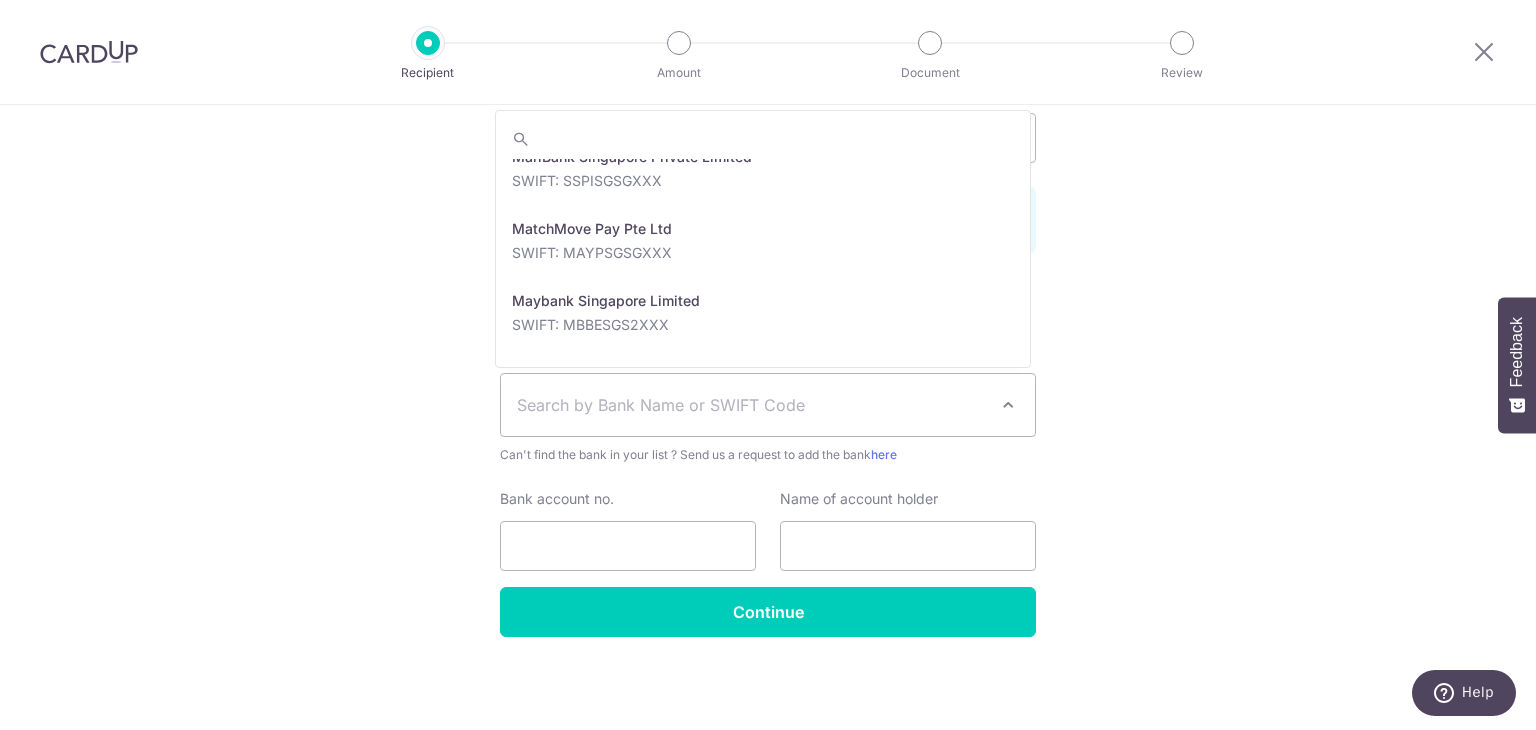 scroll, scrollTop: 2800, scrollLeft: 0, axis: vertical 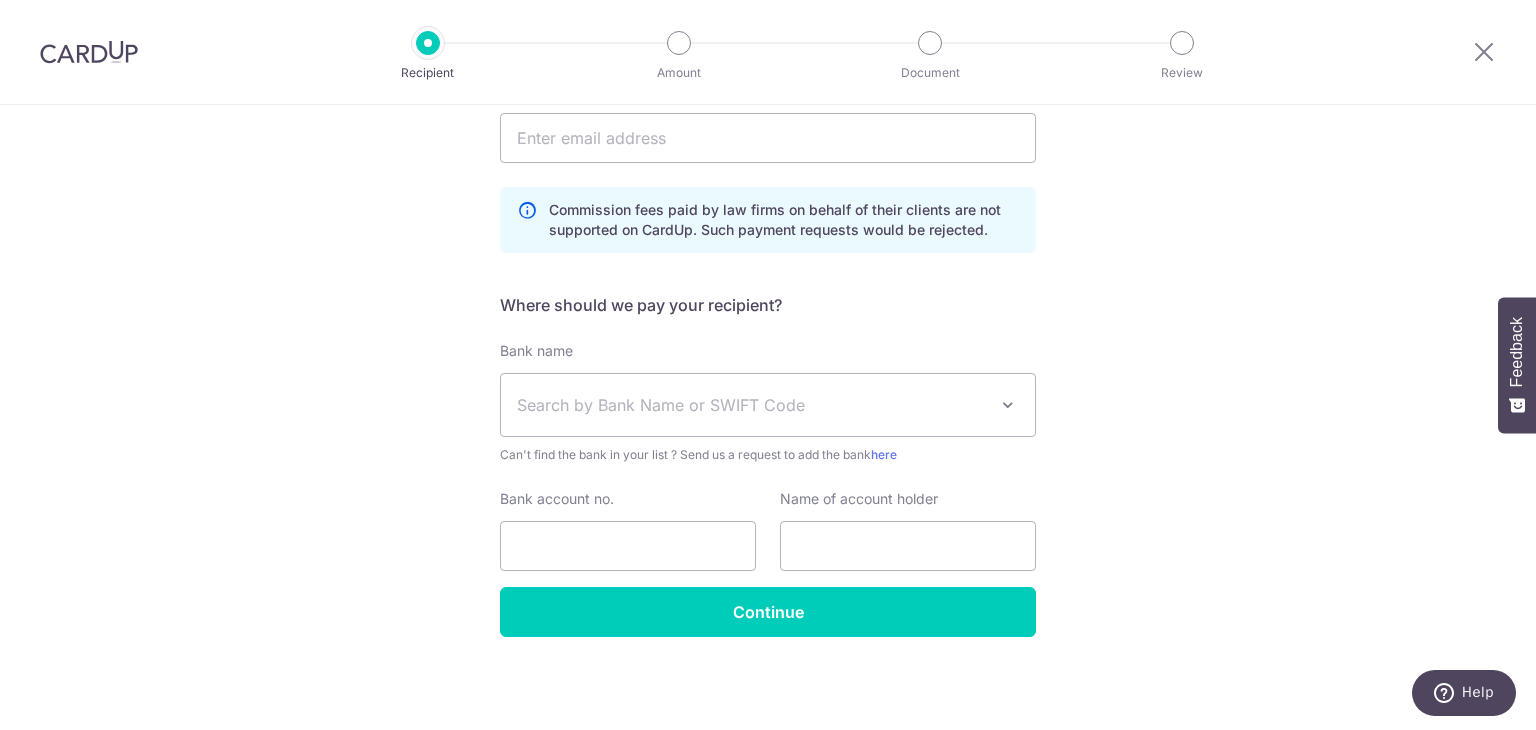 click on "Who would you like to pay?
Your recipient does not need a CardUp account to receive your payments.
Who should we send this property agency payment to ?
Company UEN/business registration number(as per supporting document)
[NUMBER]
Search for your recipient’s UEN  here .
Property Agency Name (as per supporting document)
Send payment notifications to recipient via email (optional)" at bounding box center (768, 178) 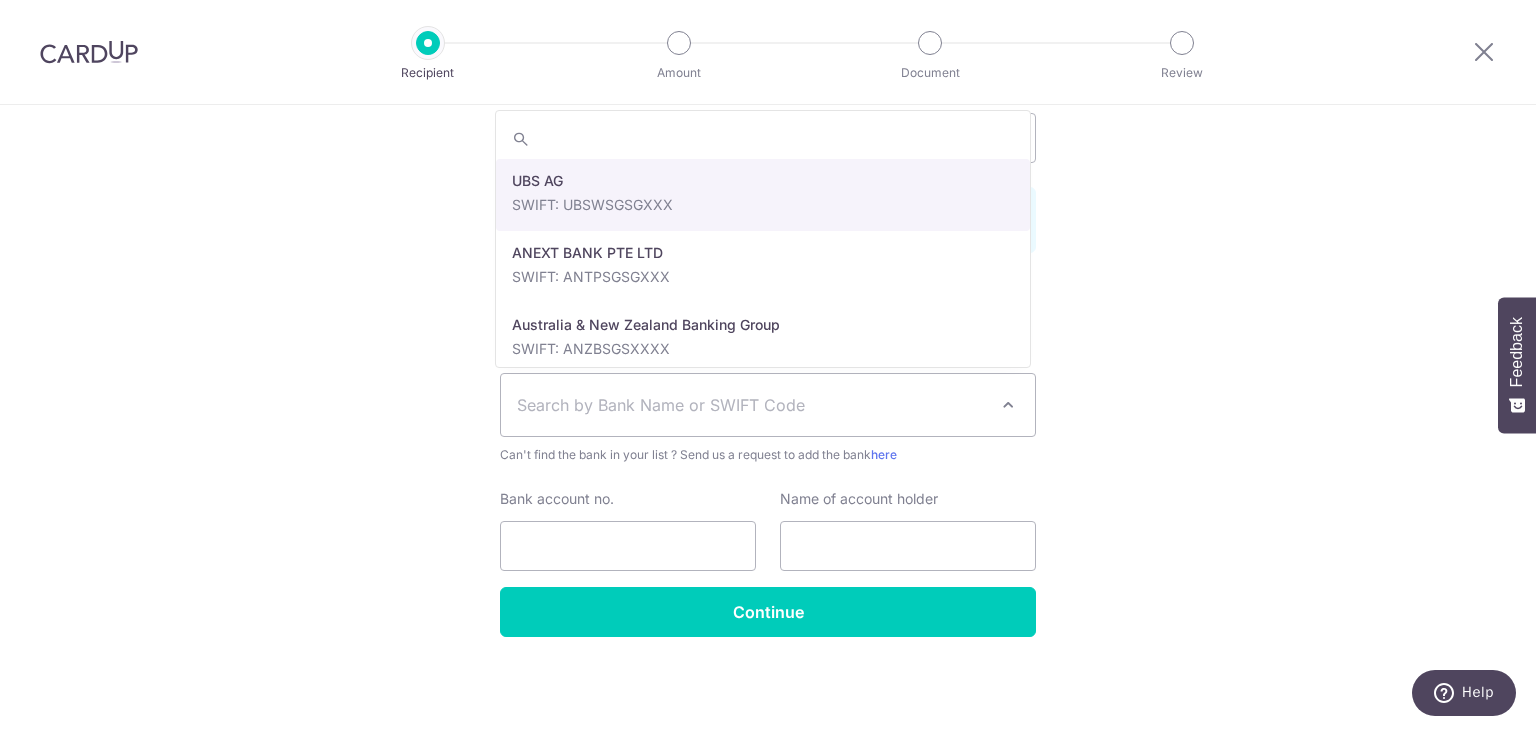 click at bounding box center (1008, 405) 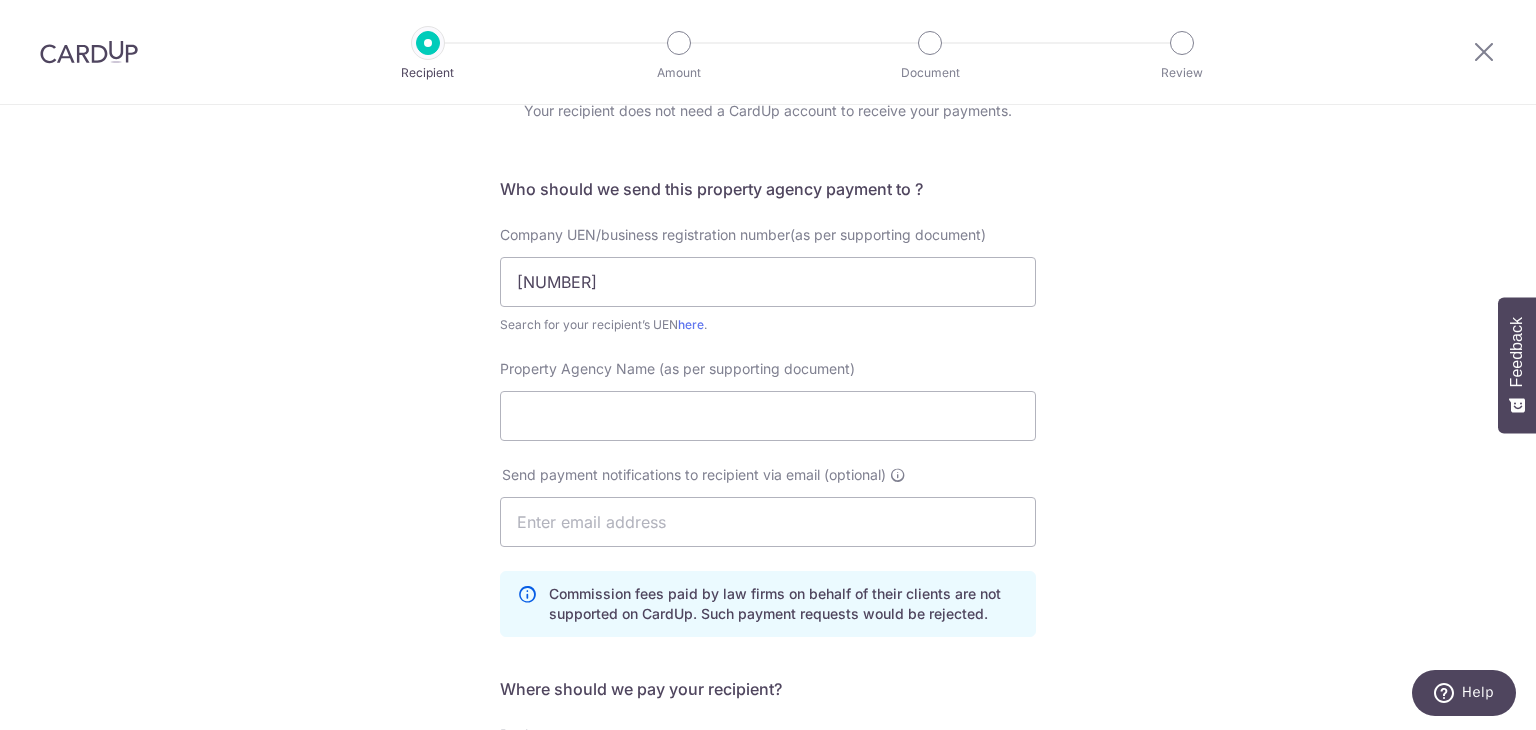 scroll, scrollTop: 0, scrollLeft: 0, axis: both 